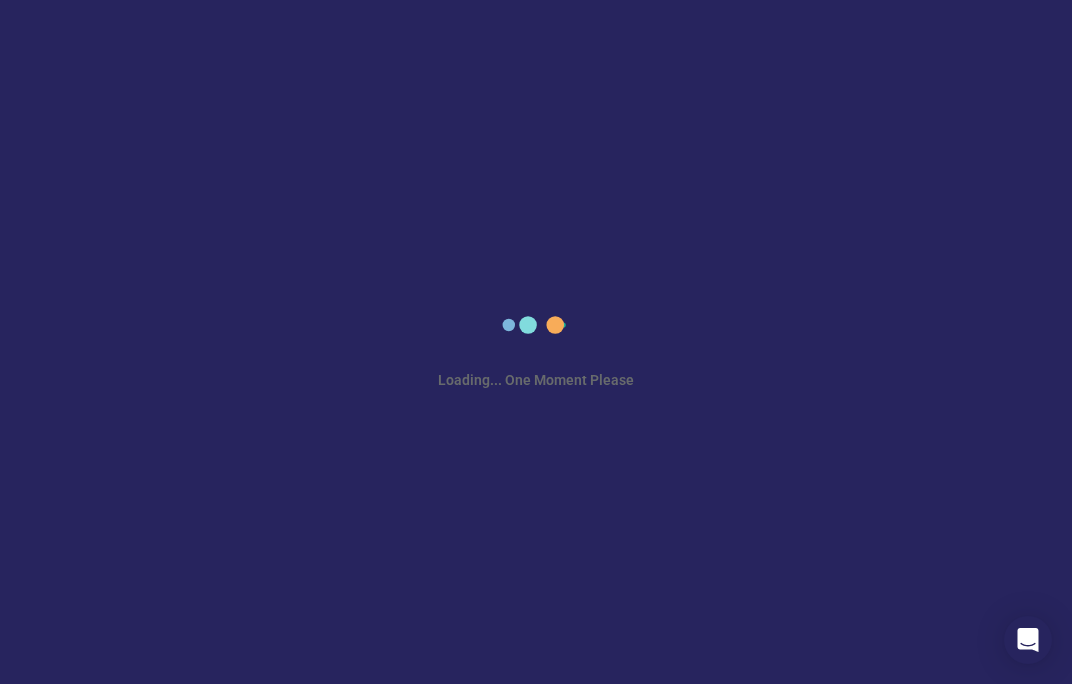 scroll, scrollTop: 0, scrollLeft: 0, axis: both 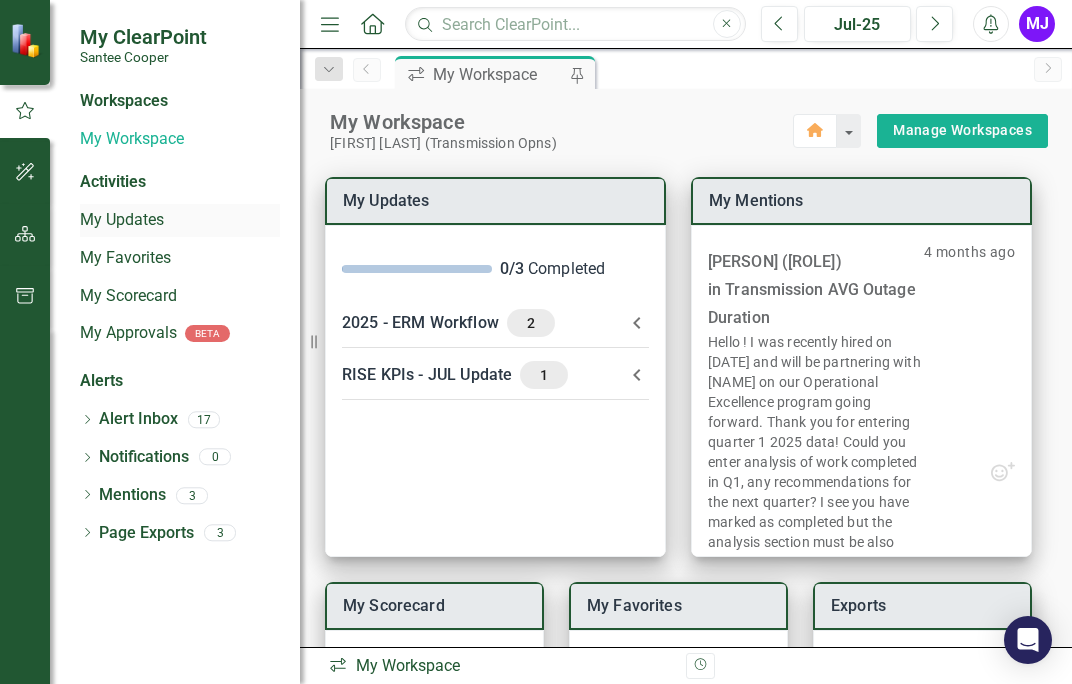 click on "My Updates" at bounding box center (180, 220) 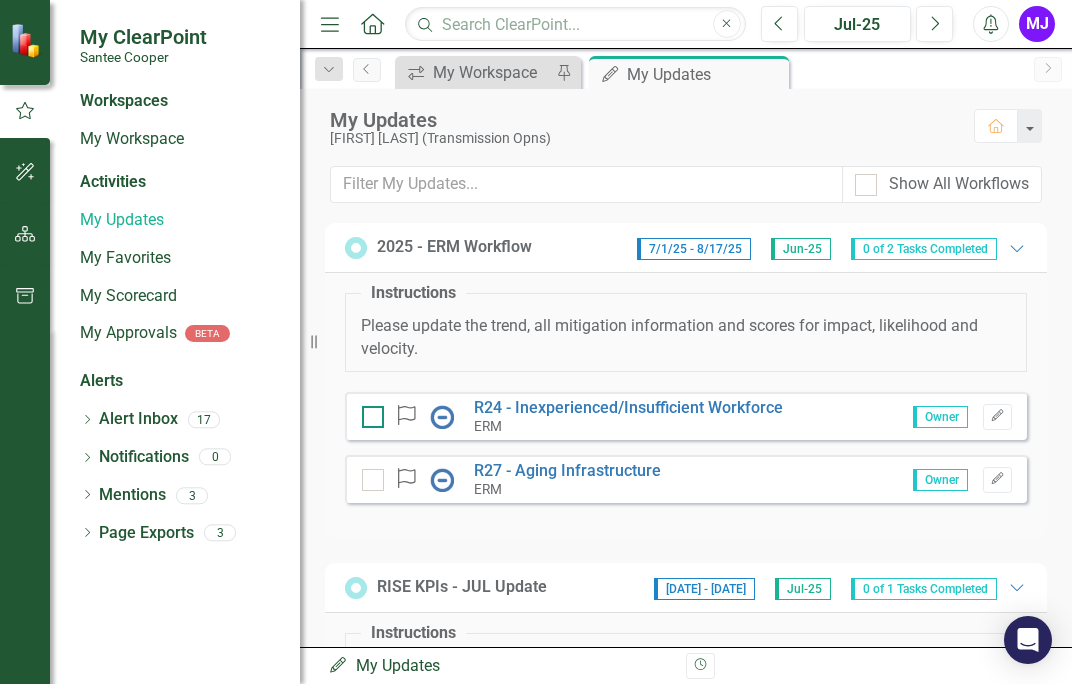click at bounding box center (373, 417) 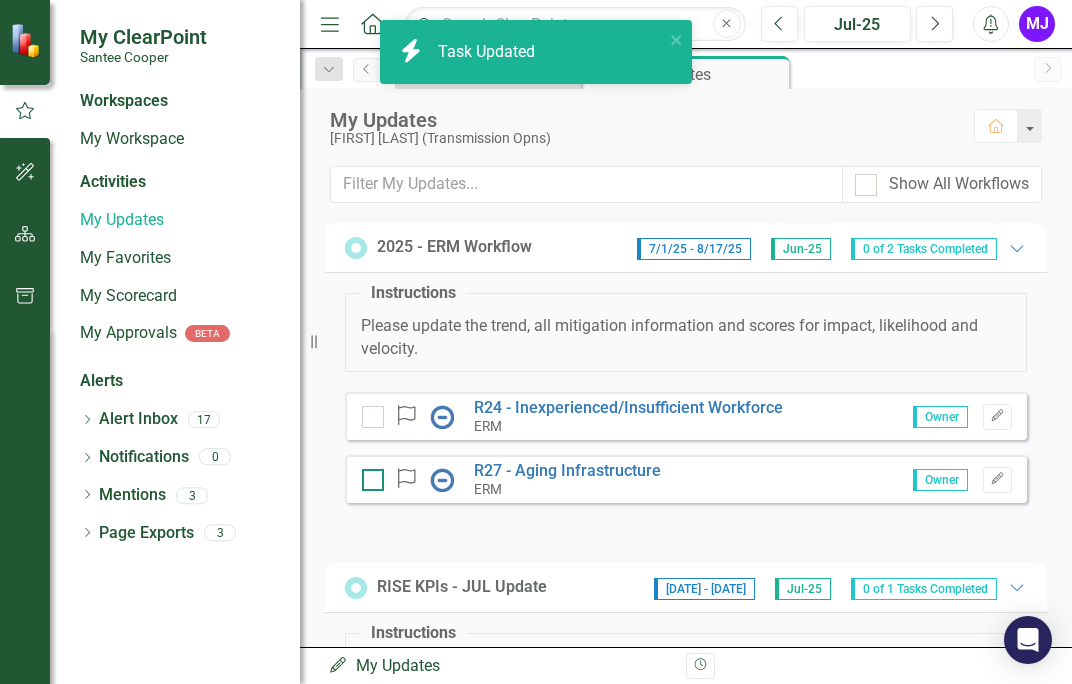 checkbox on "true" 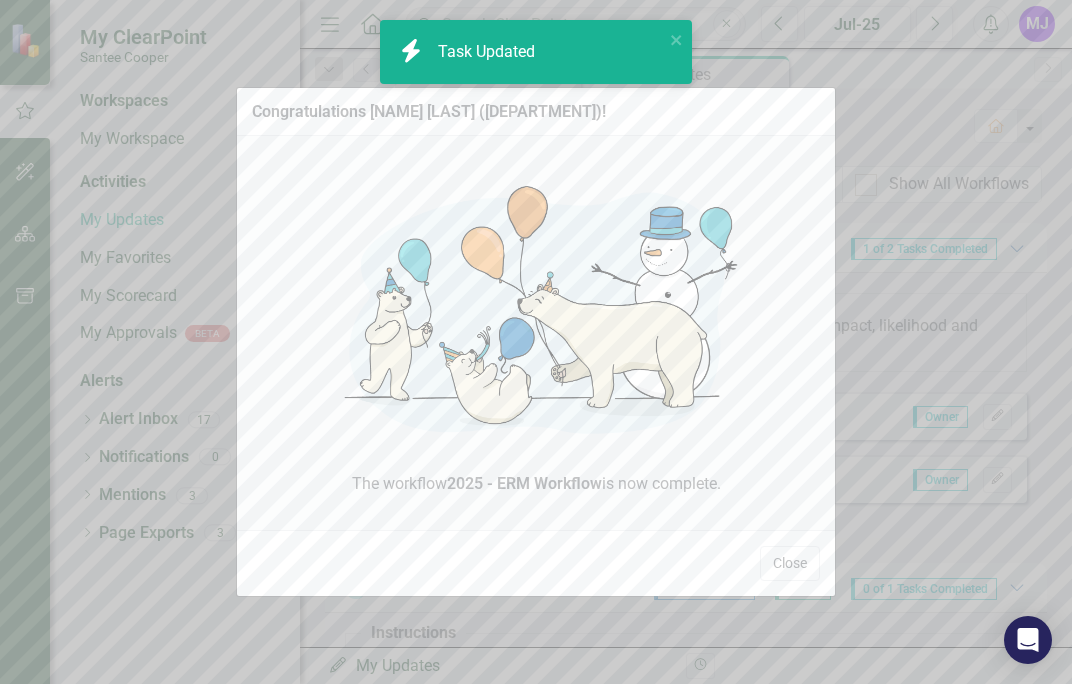 checkbox on "true" 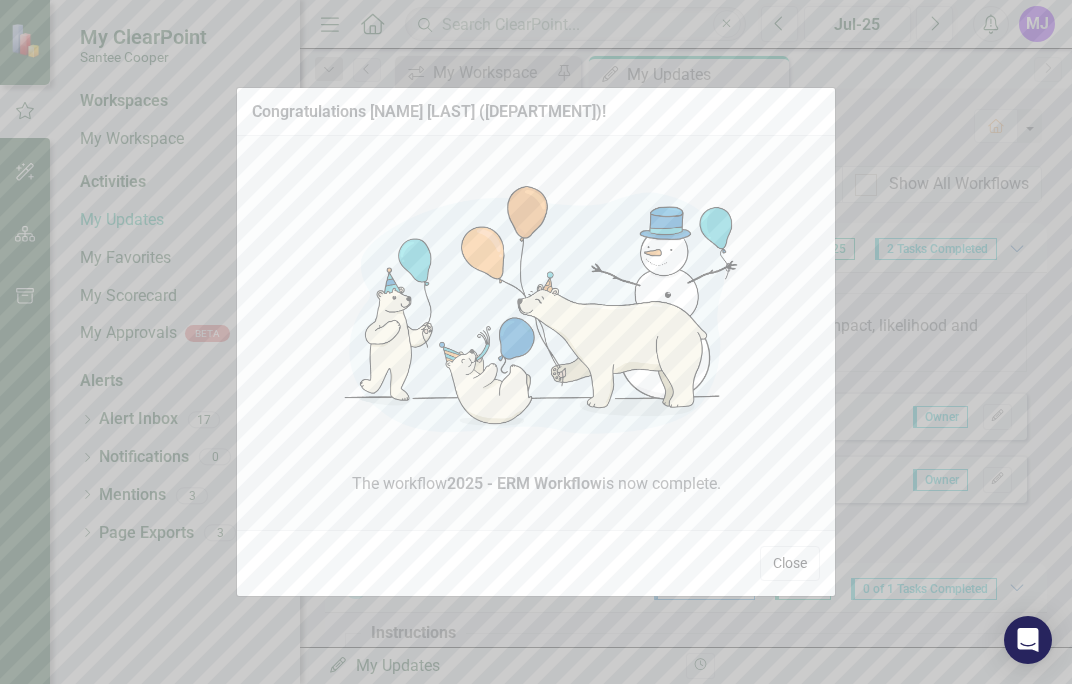 click on "Close" at bounding box center [790, 563] 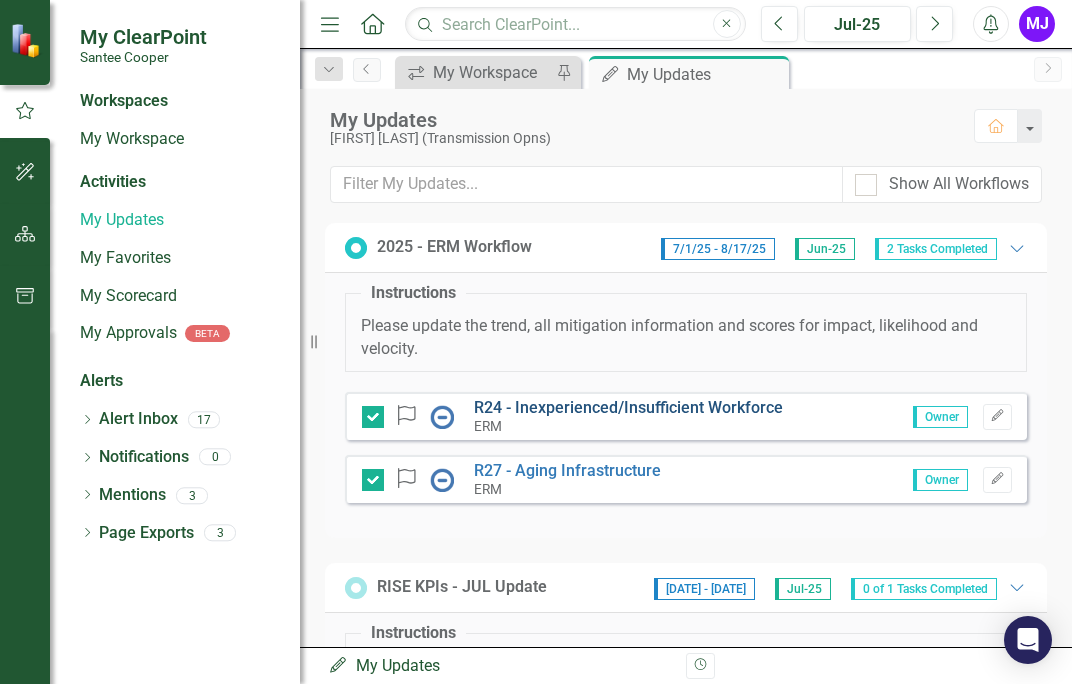 click on "R24 - Inexperienced/Insufficient Workforce" at bounding box center (628, 407) 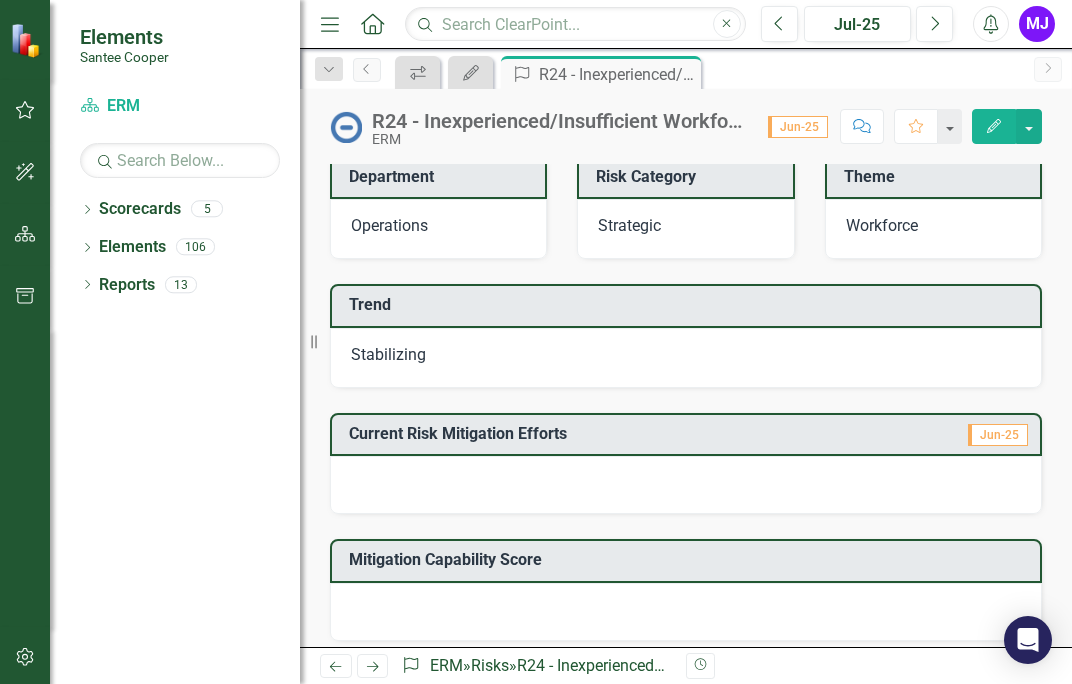 scroll, scrollTop: 388, scrollLeft: 0, axis: vertical 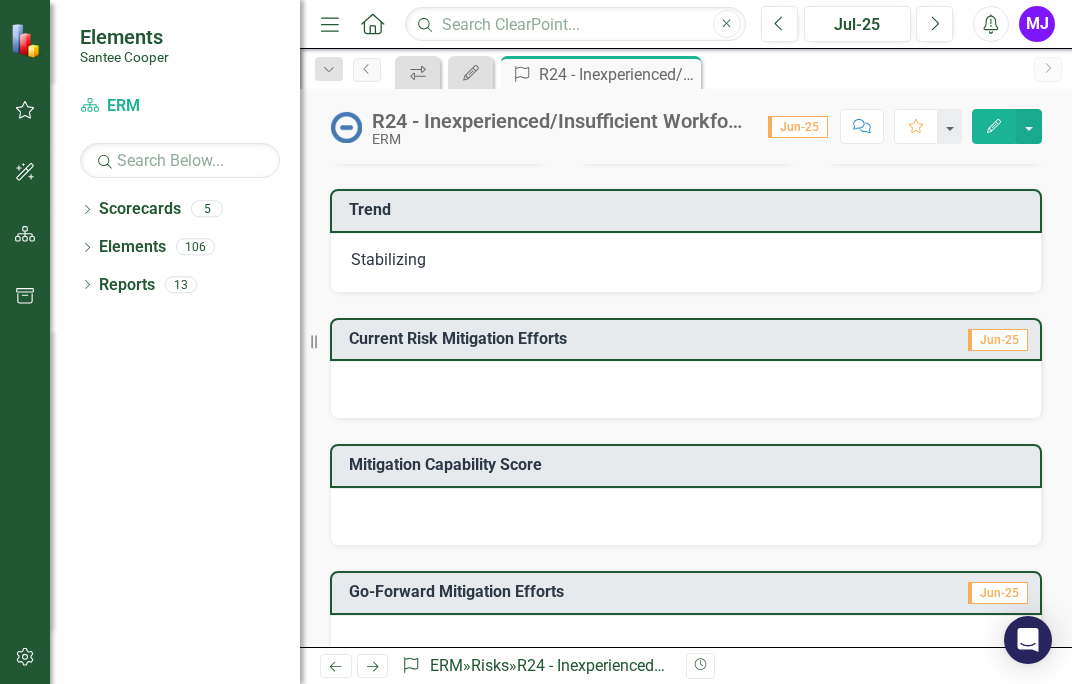 click at bounding box center (686, 390) 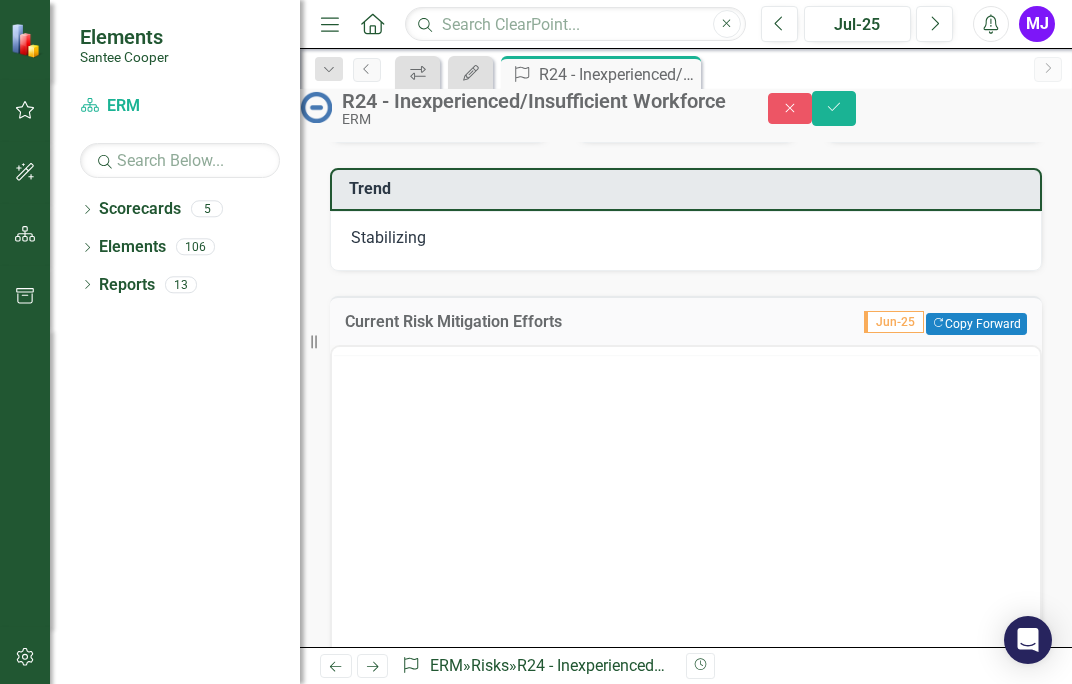 scroll, scrollTop: 0, scrollLeft: 0, axis: both 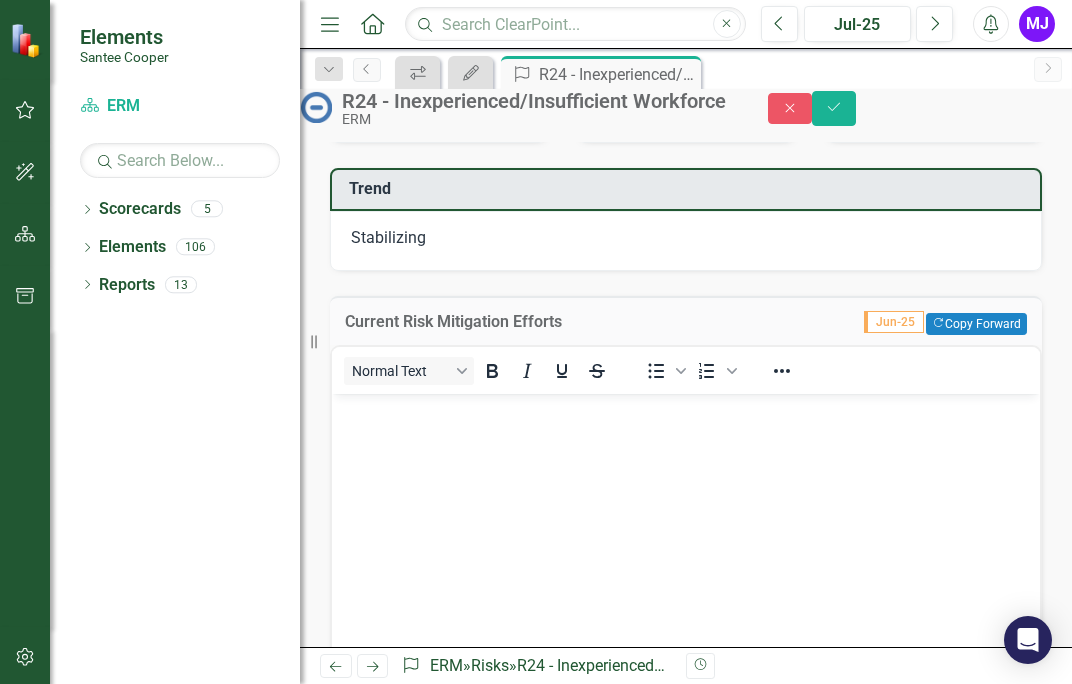 click at bounding box center (686, 543) 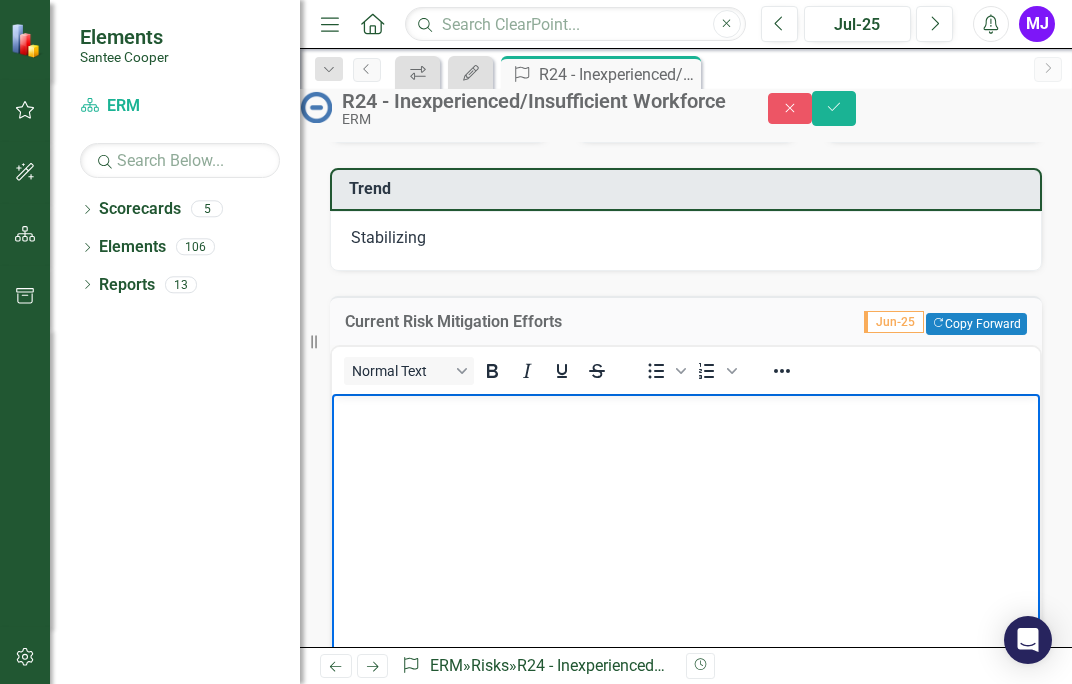 type 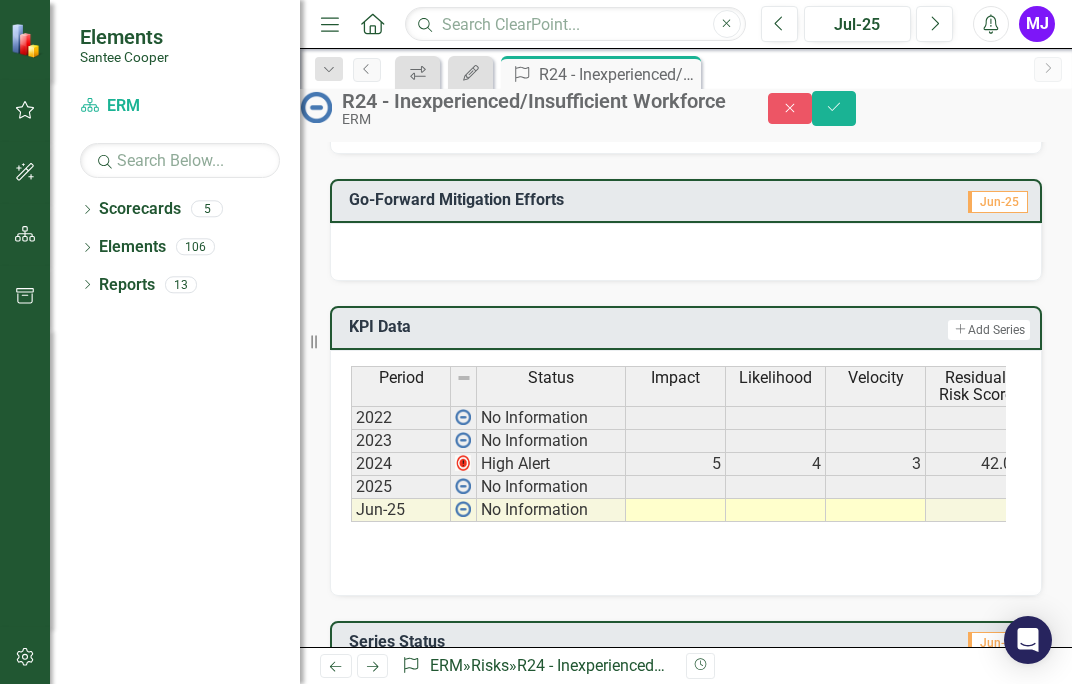 scroll, scrollTop: 1193, scrollLeft: 0, axis: vertical 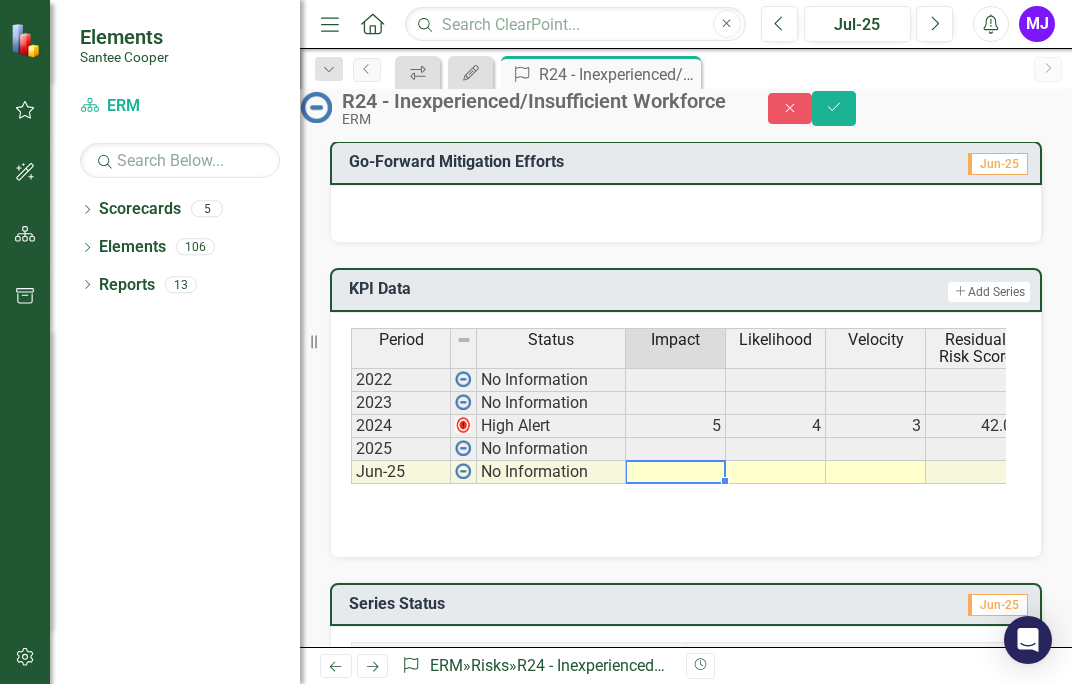 click at bounding box center [676, 472] 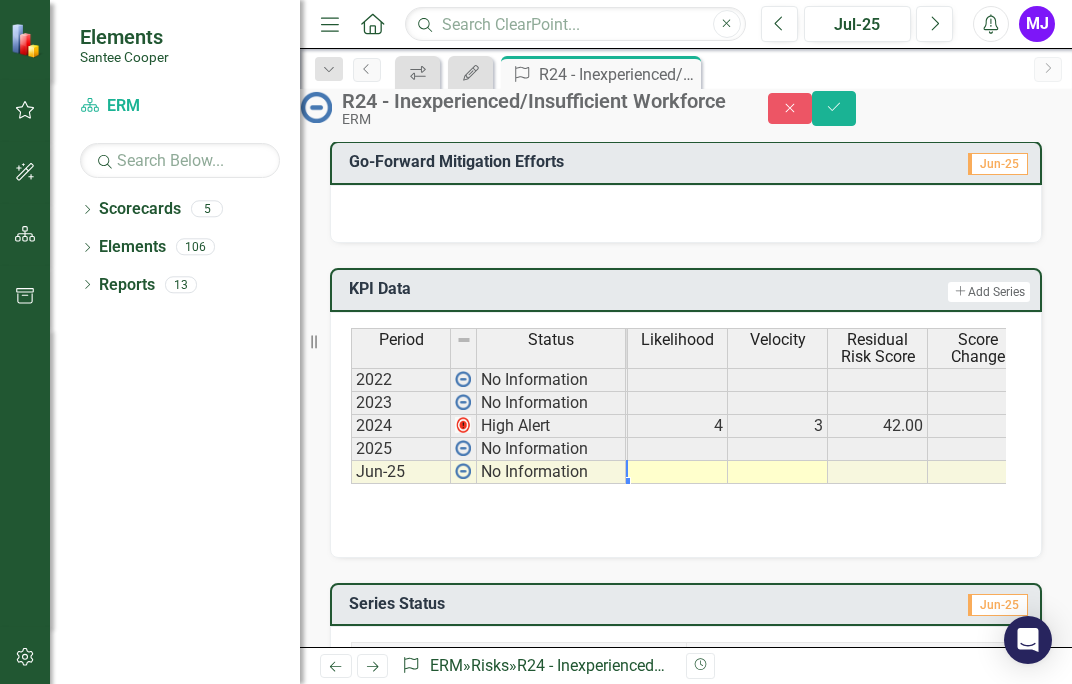scroll, scrollTop: 0, scrollLeft: 120, axis: horizontal 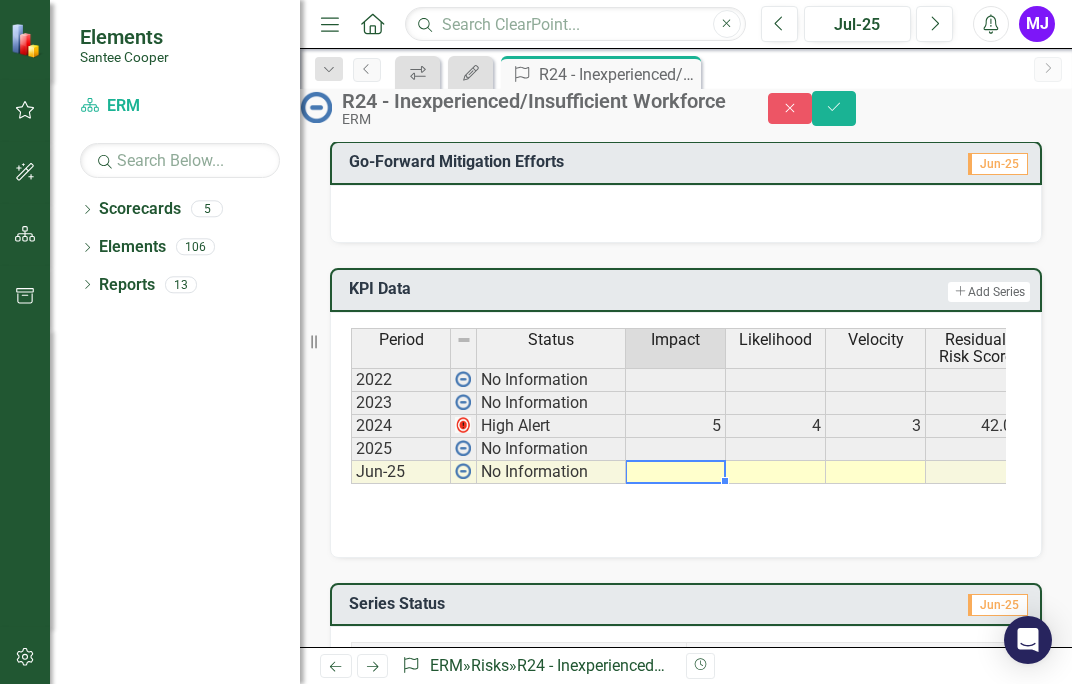 type on "5" 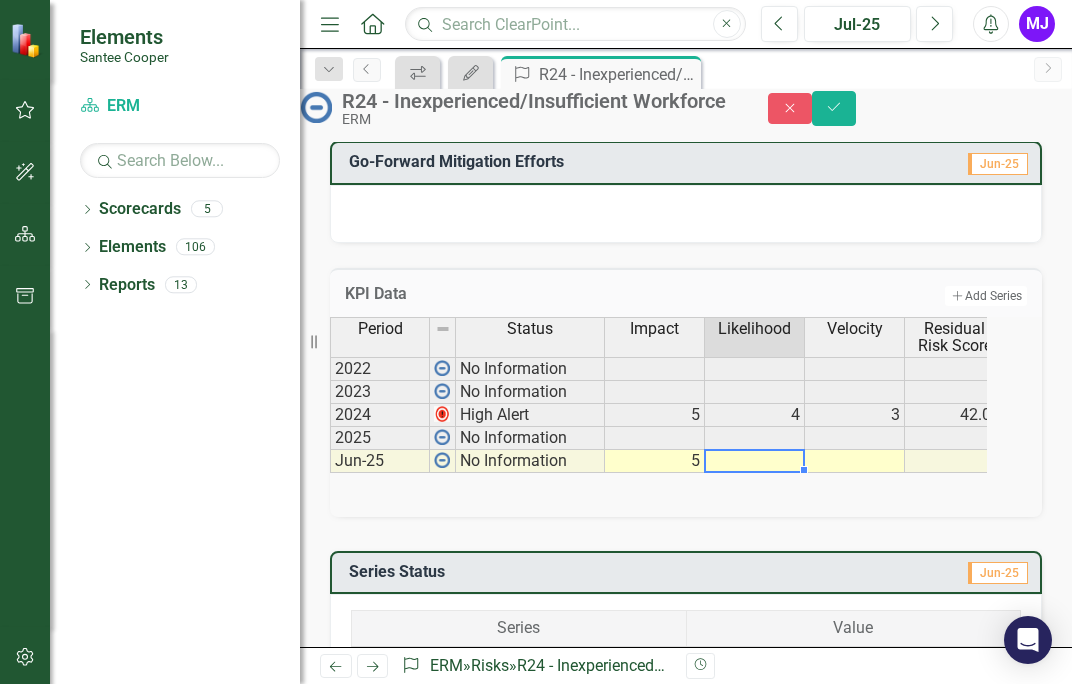type on "4" 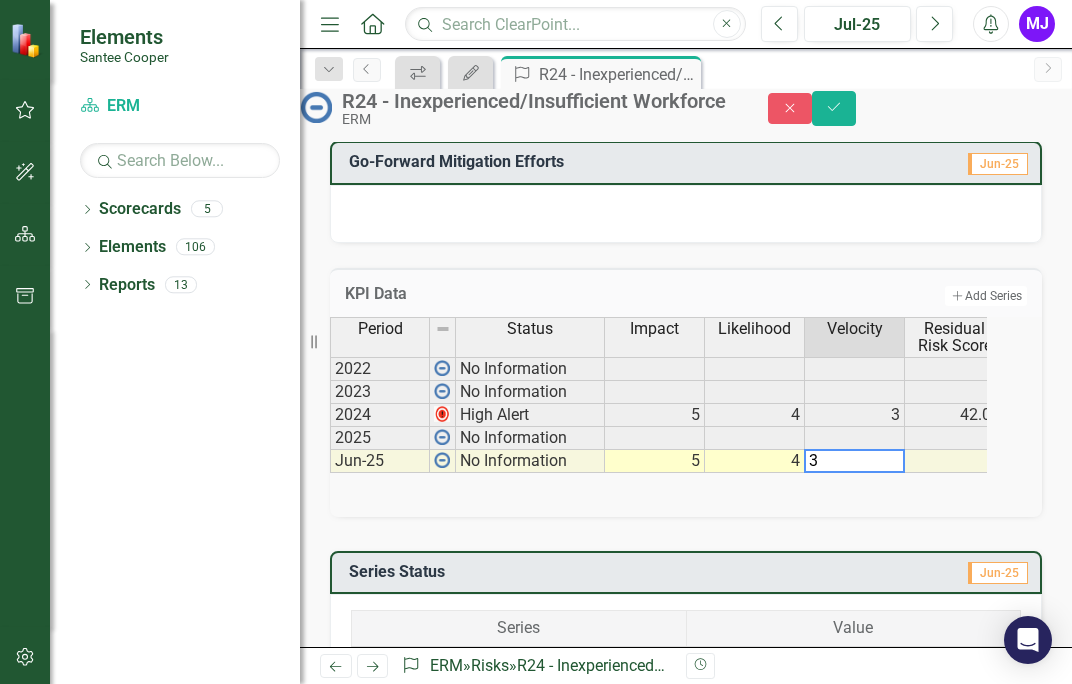 scroll, scrollTop: 0, scrollLeft: 18, axis: horizontal 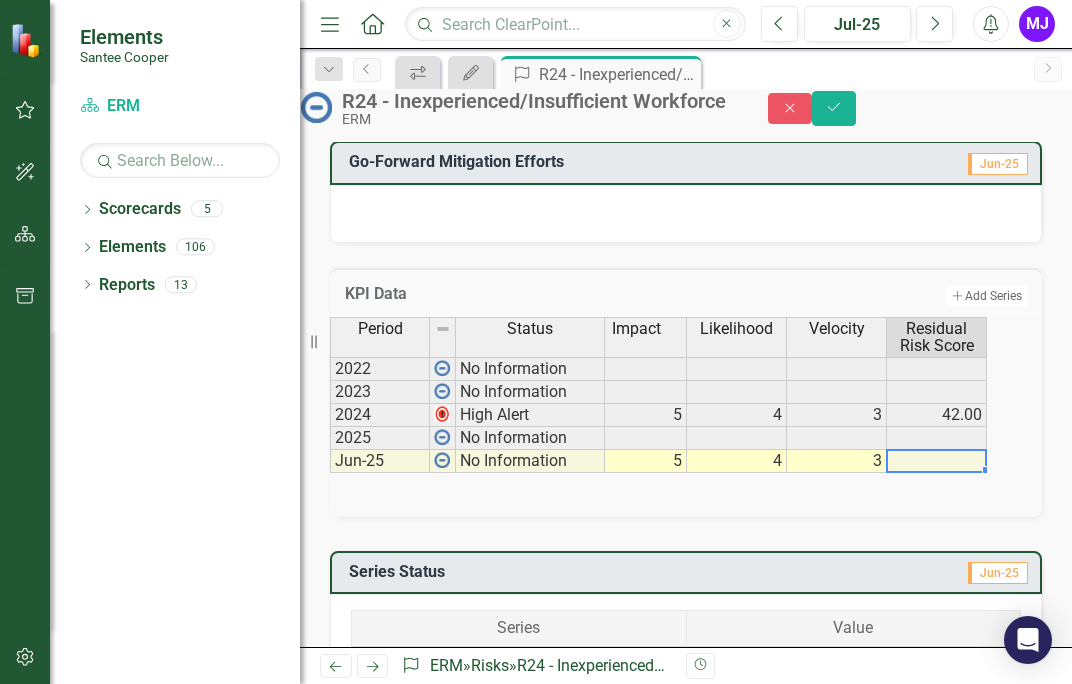 type on "3" 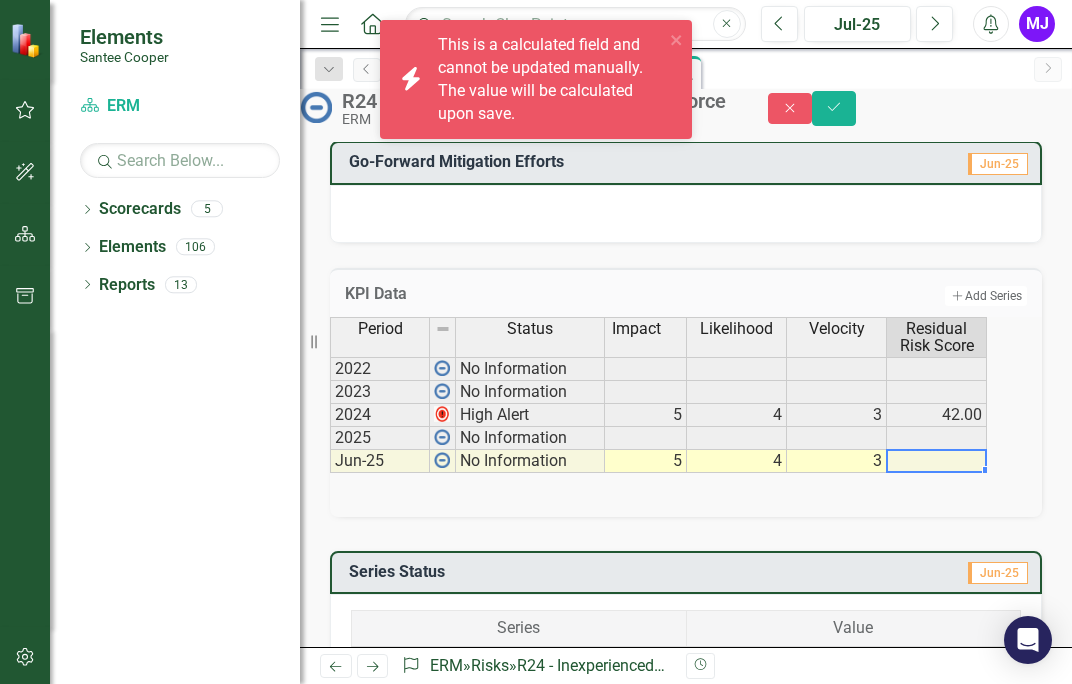 scroll, scrollTop: 0, scrollLeft: 74, axis: horizontal 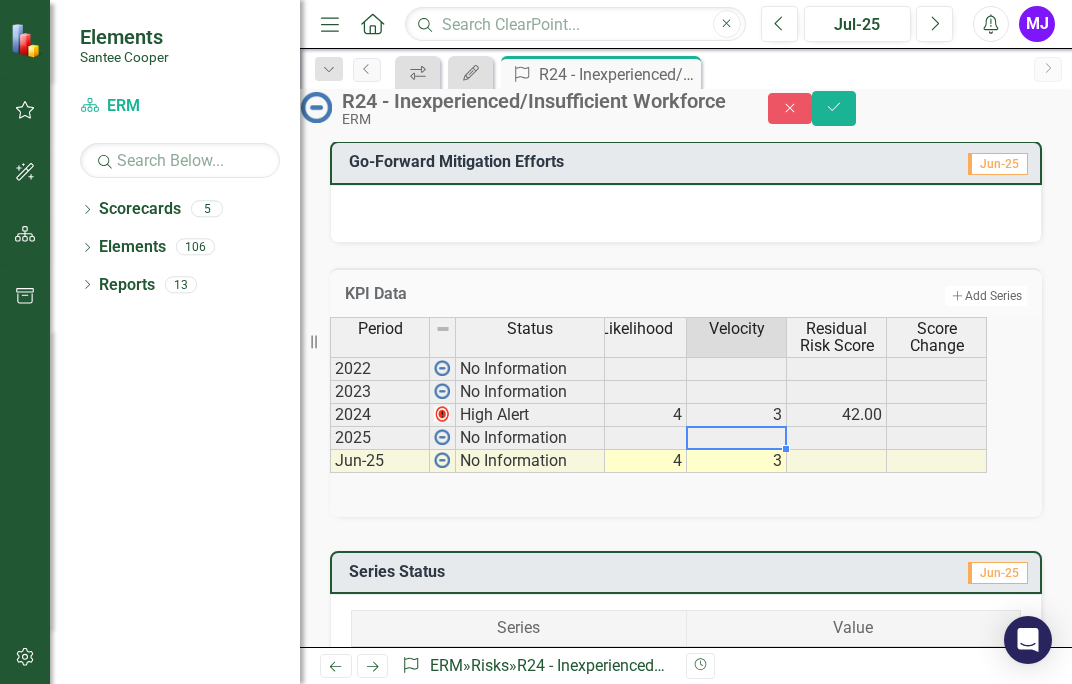 click at bounding box center [737, 438] 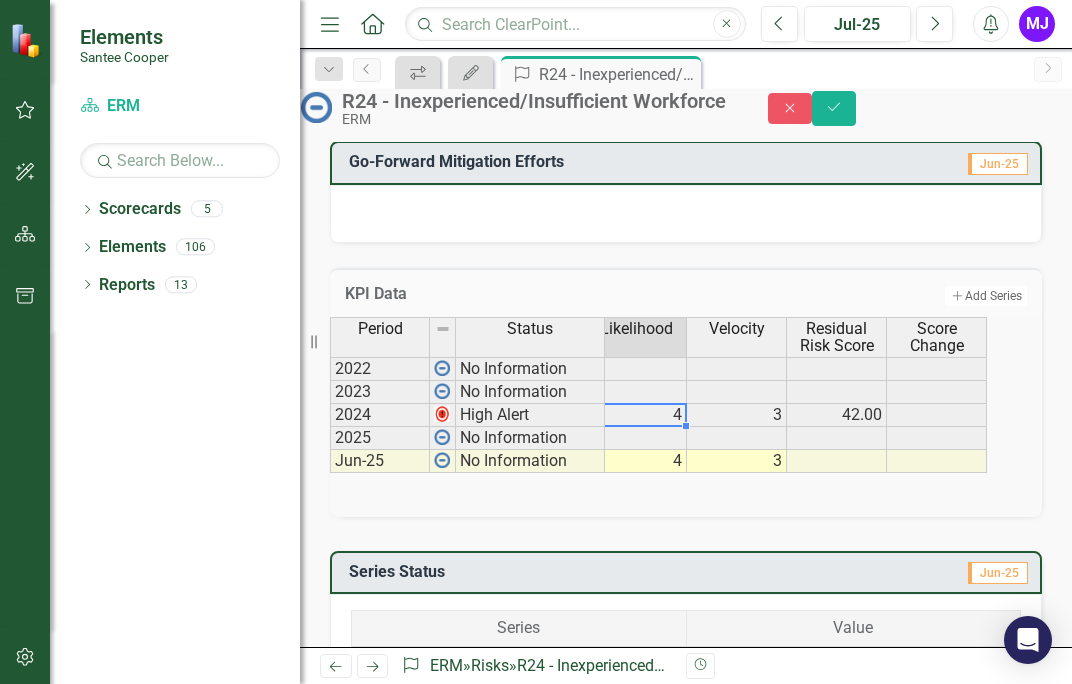 click on "4" at bounding box center [637, 415] 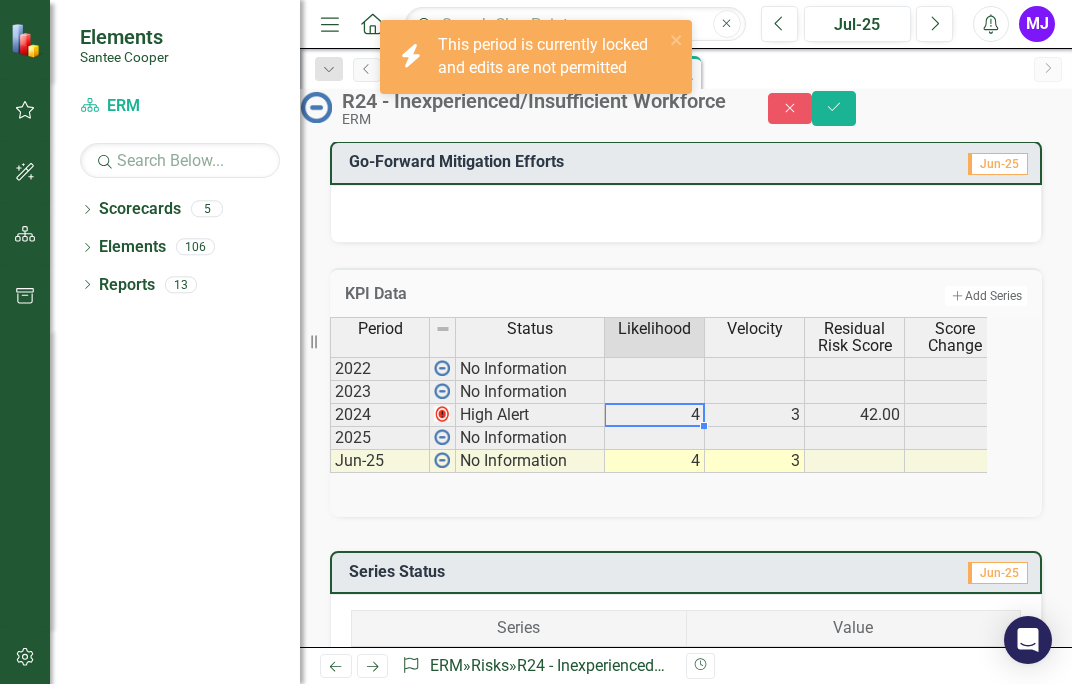 click at bounding box center [655, 438] 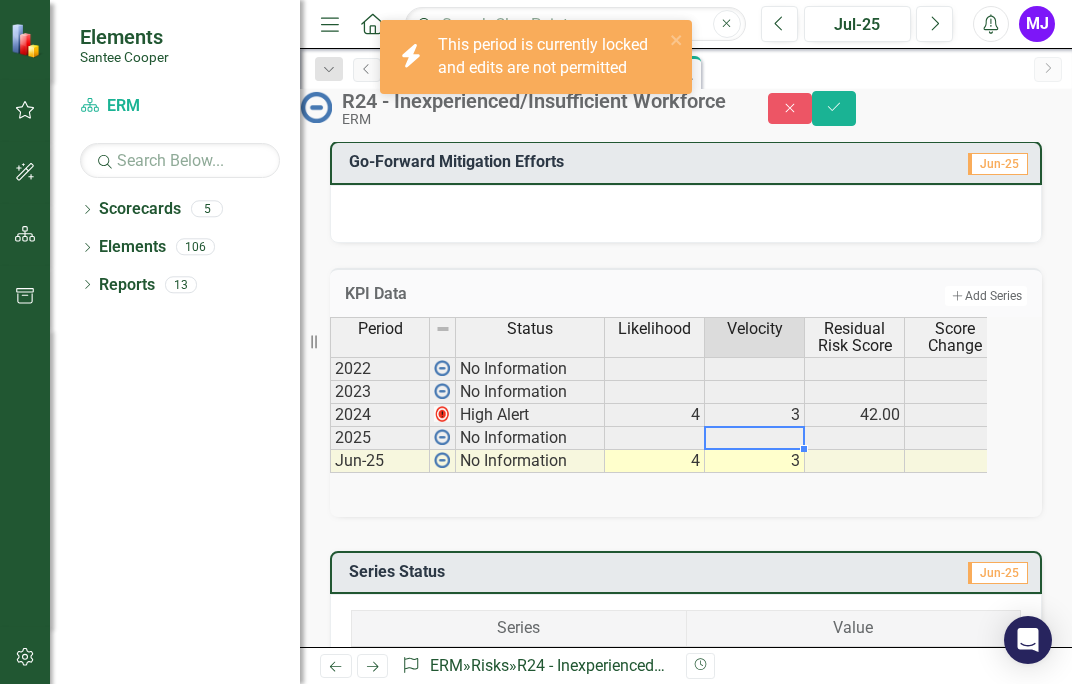 click at bounding box center (755, 438) 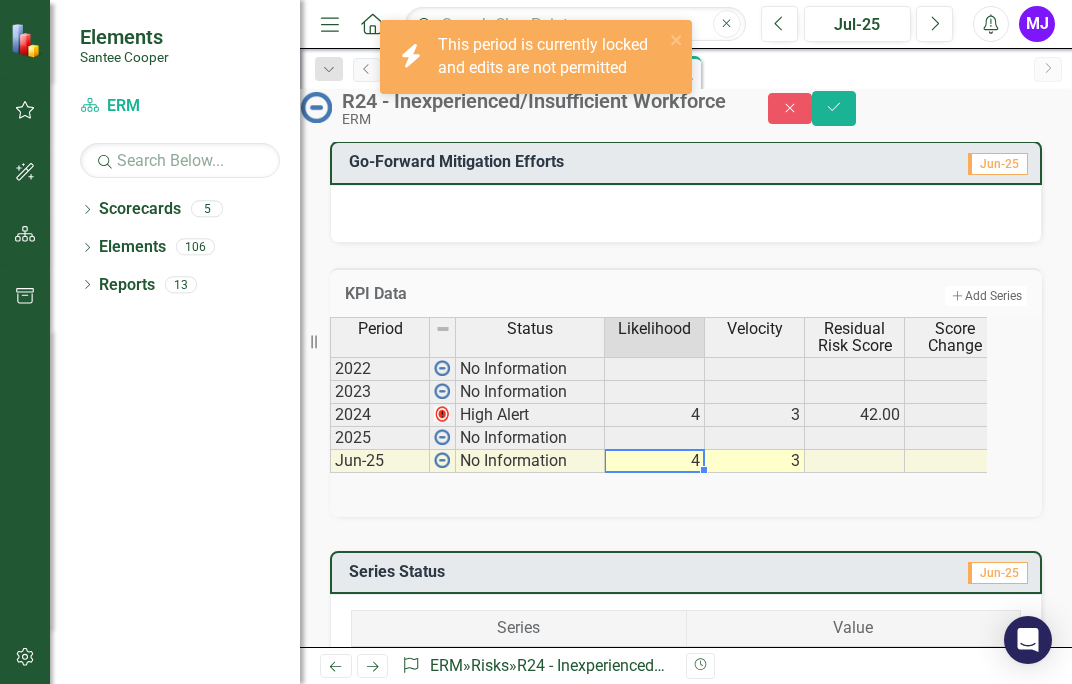 click on "4" at bounding box center [655, 461] 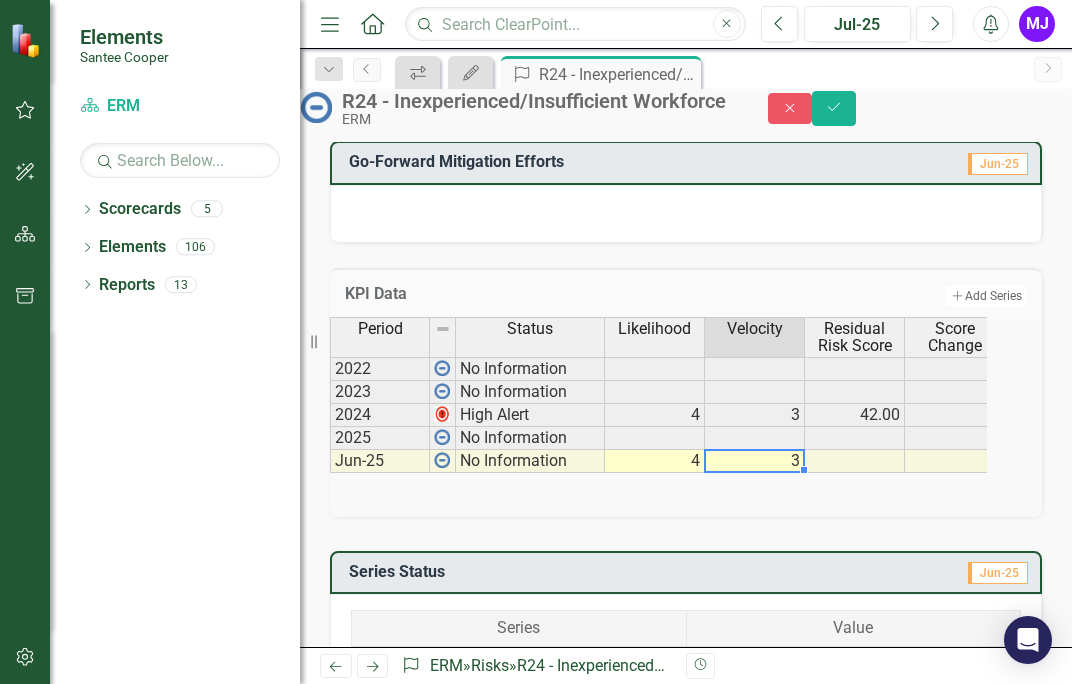 click on "3" at bounding box center (755, 461) 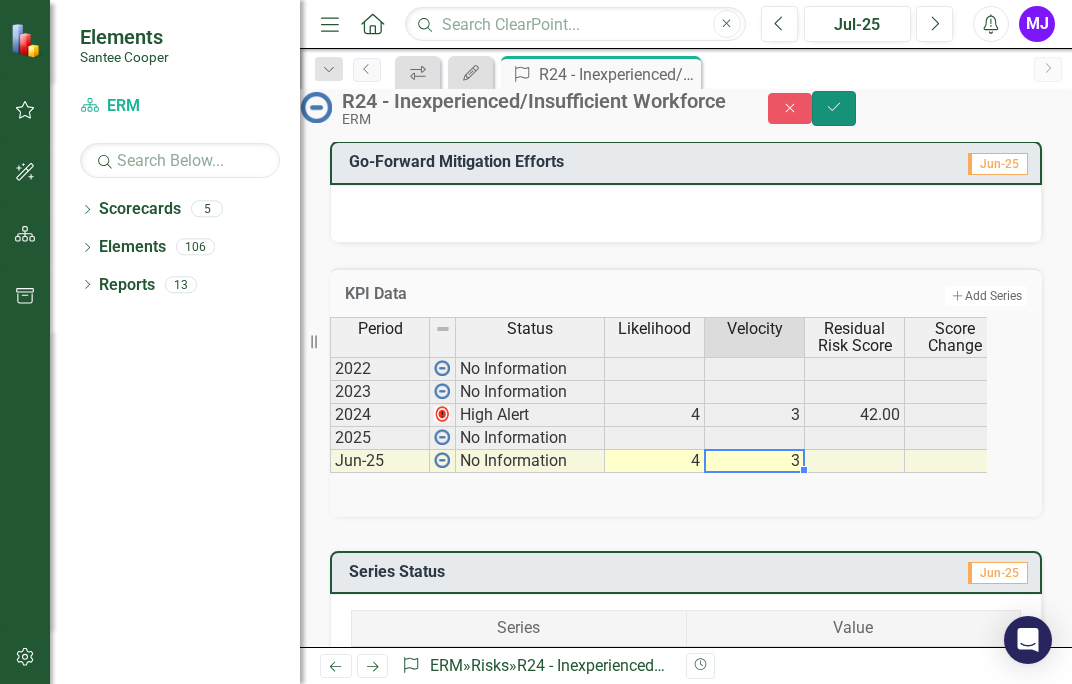 click on "Save" 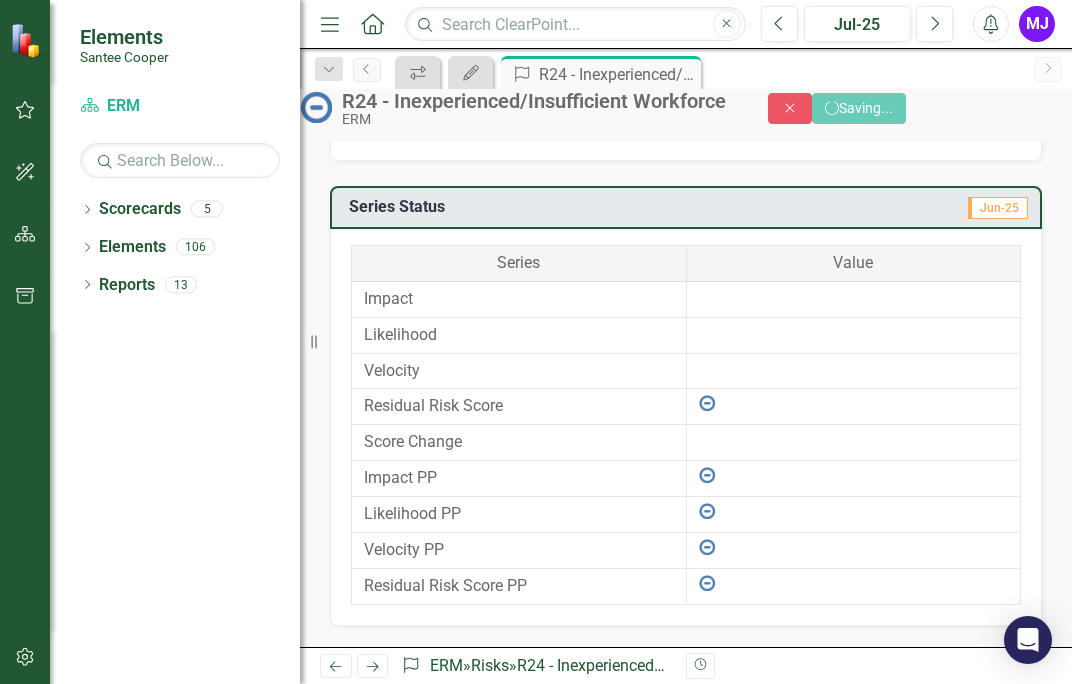 scroll, scrollTop: 751, scrollLeft: 0, axis: vertical 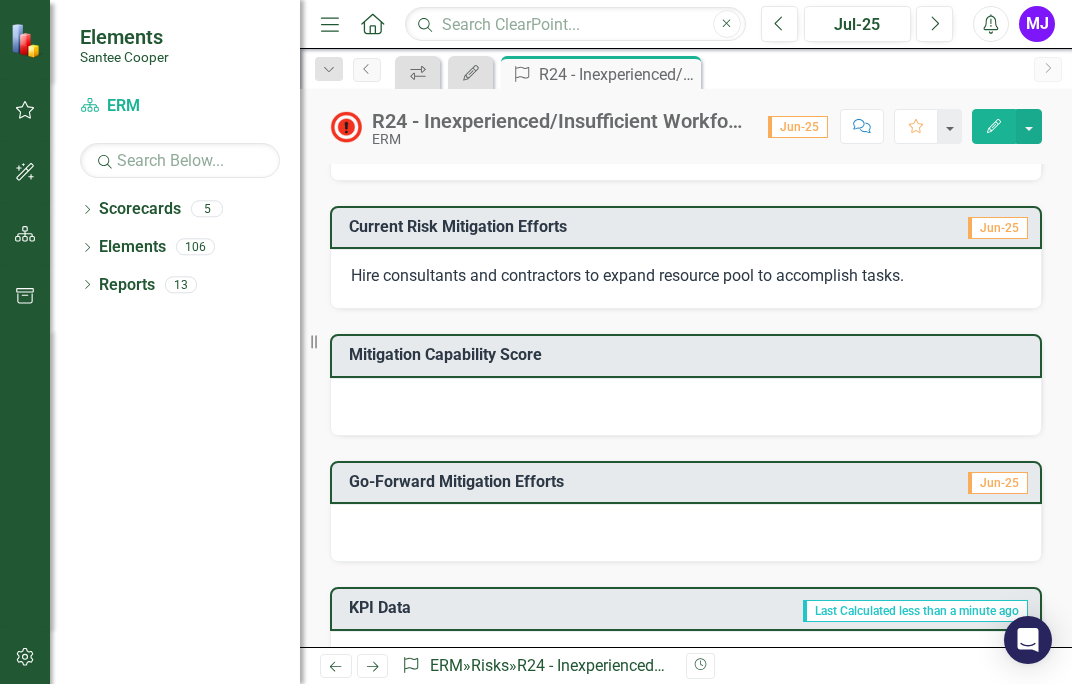 click at bounding box center (686, 533) 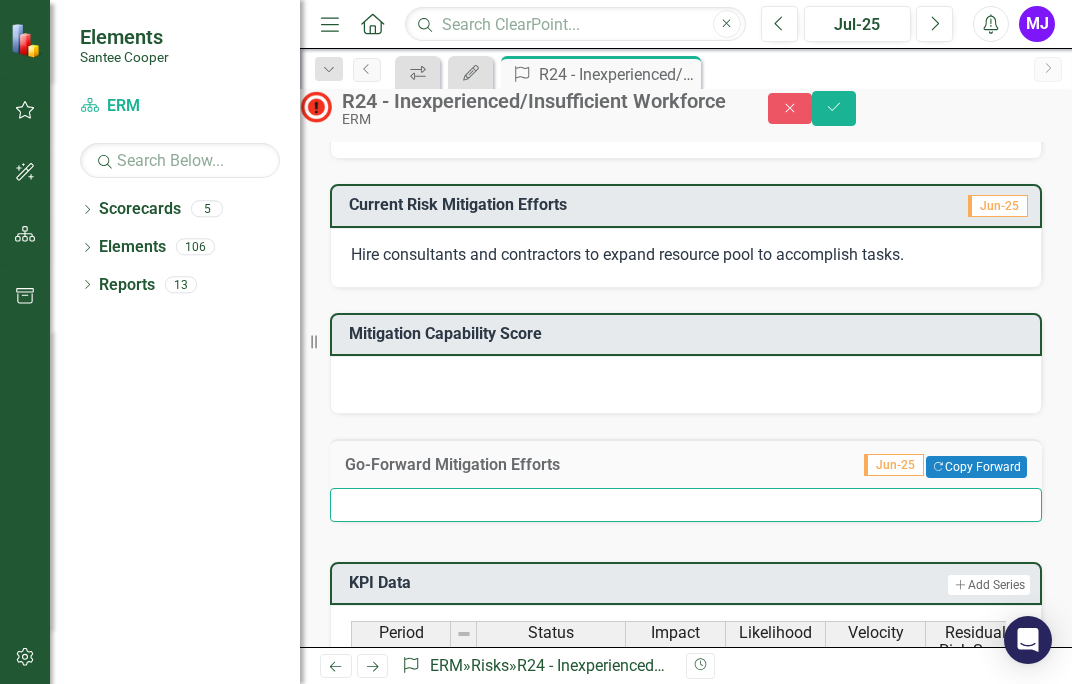 click at bounding box center (686, 505) 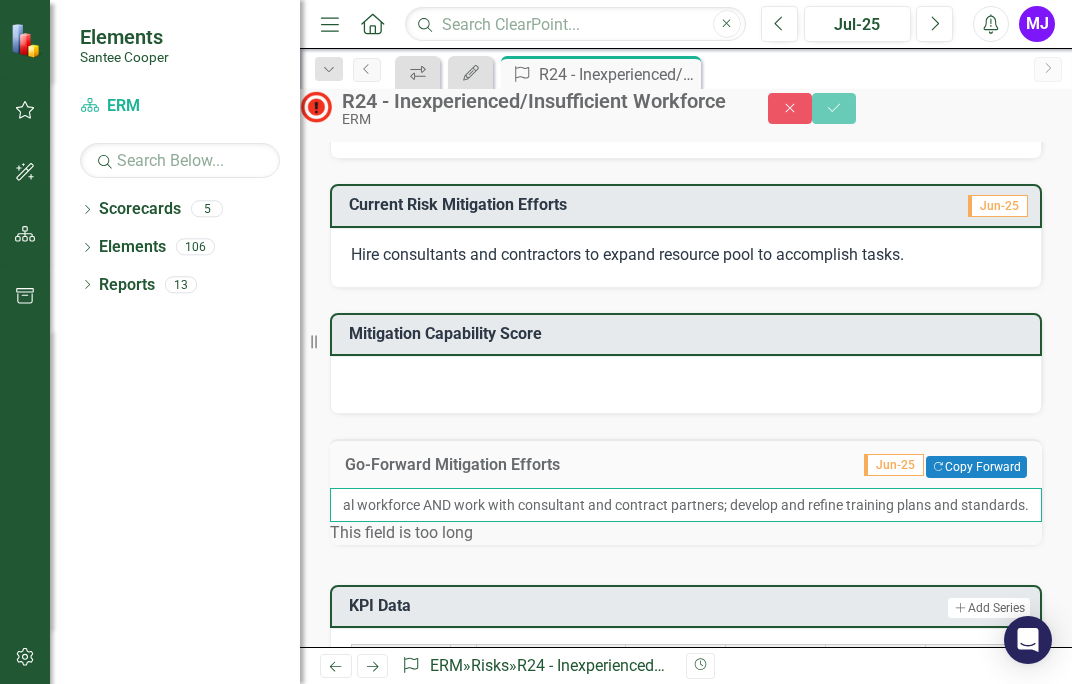 scroll, scrollTop: 0, scrollLeft: 466, axis: horizontal 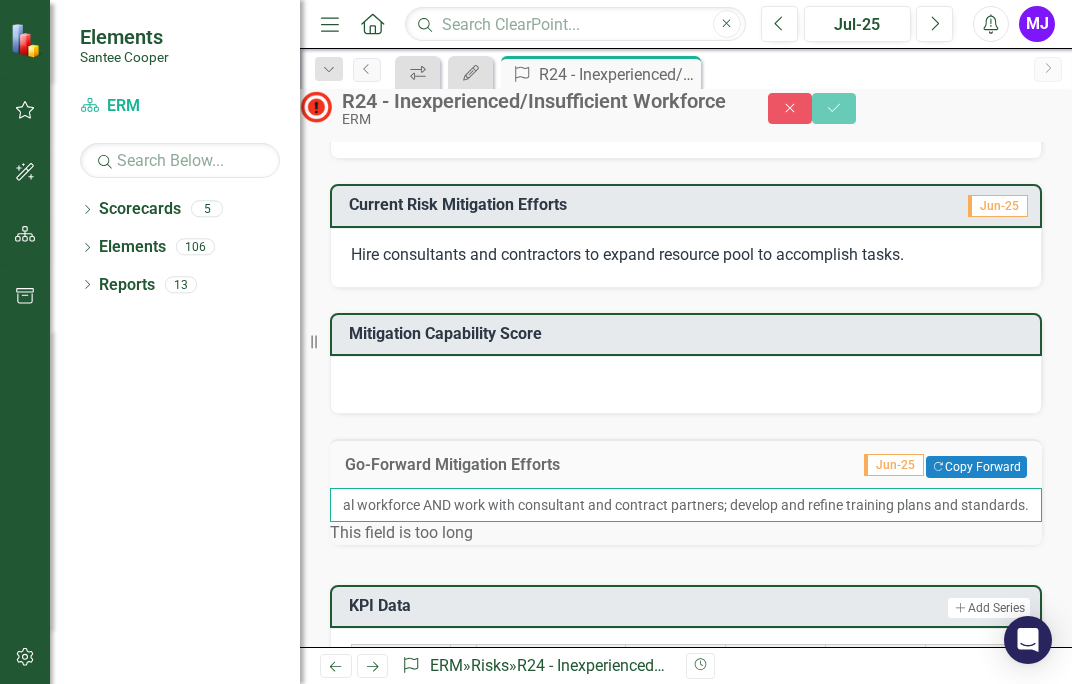 click on "Continue to recruit, develop, and retain internal workforce AND work with consultant and contract partners; develop and refine training plans and standards." at bounding box center (686, 505) 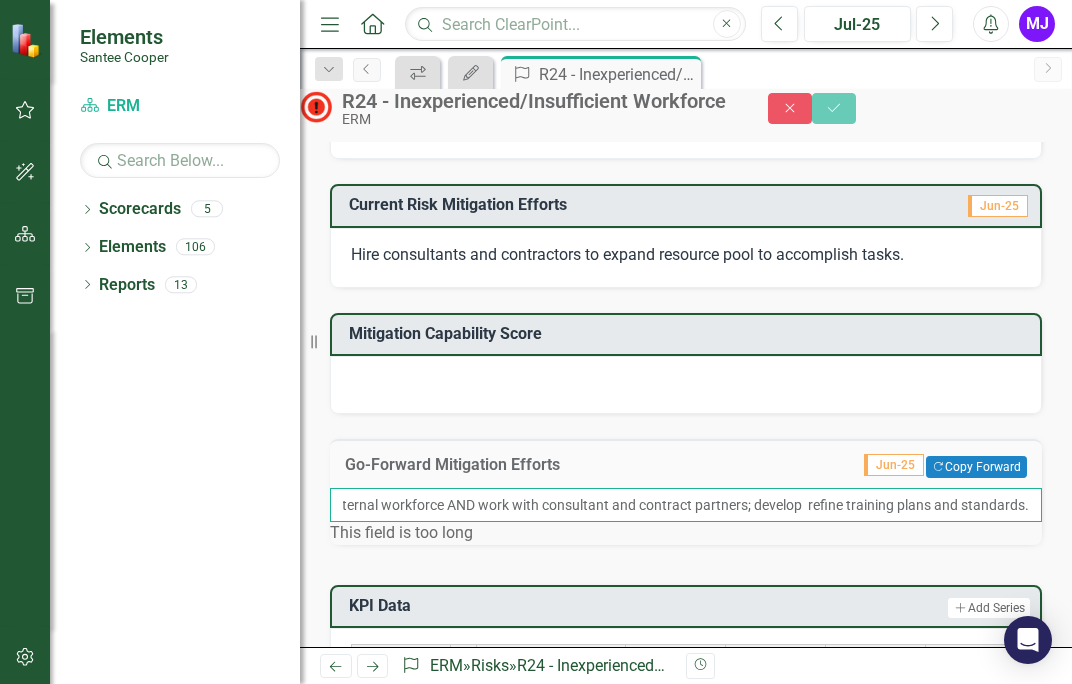 scroll, scrollTop: 0, scrollLeft: 440, axis: horizontal 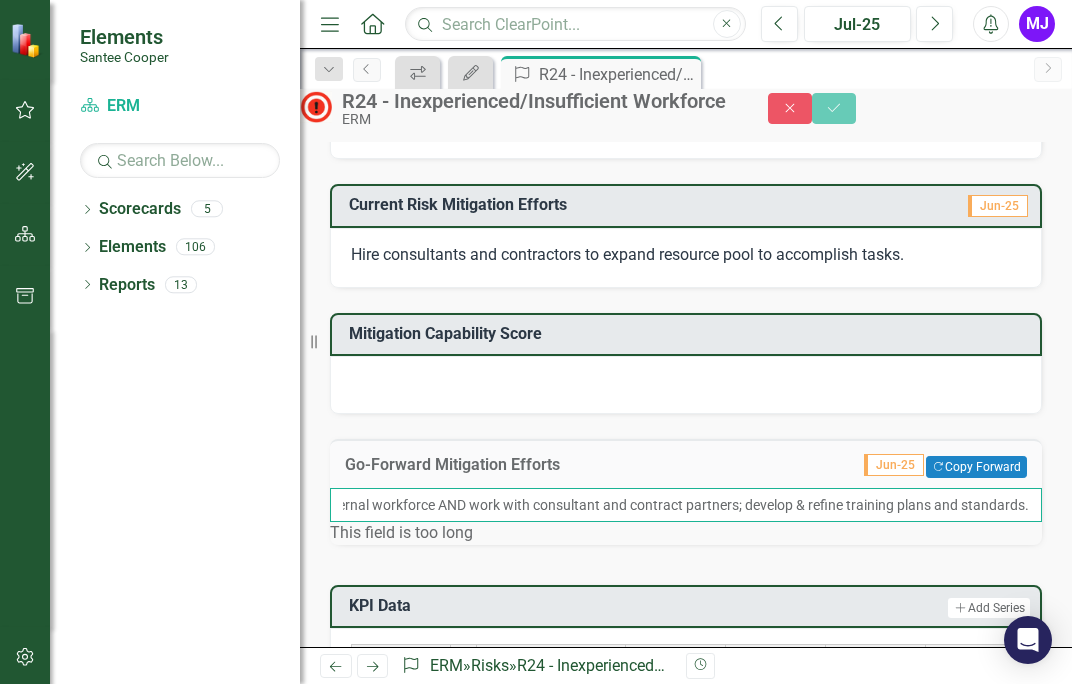 click on "Continue to recruit, develop, and retain internal workforce AND work with consultant and contract partners; develop & refine training plans and standards." at bounding box center (686, 505) 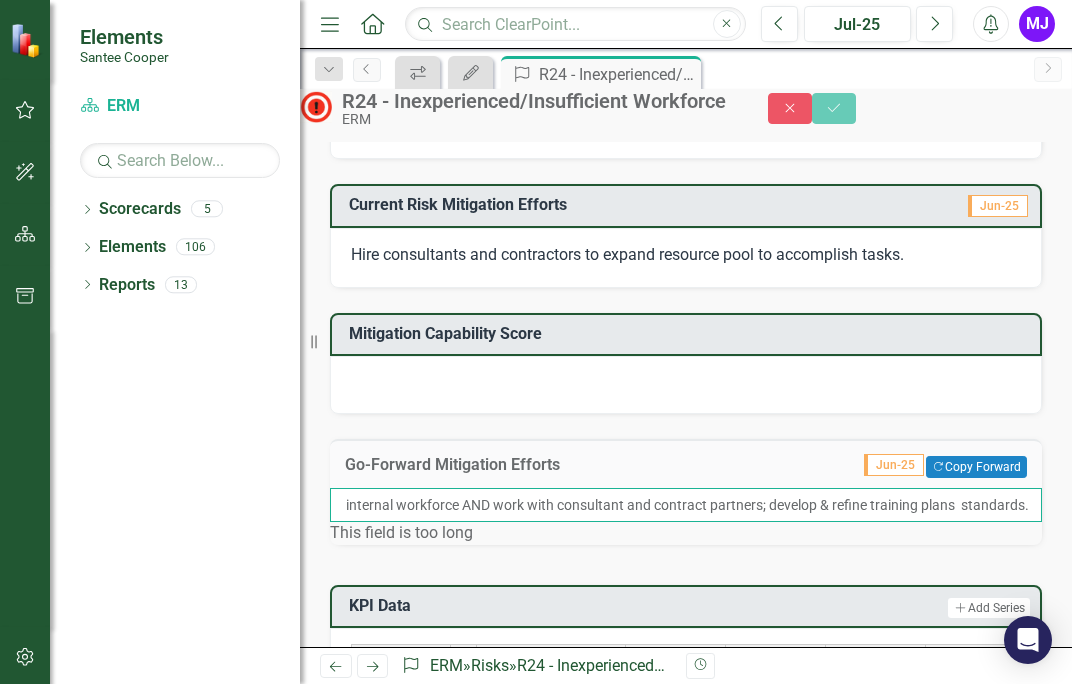 scroll, scrollTop: 0, scrollLeft: 423, axis: horizontal 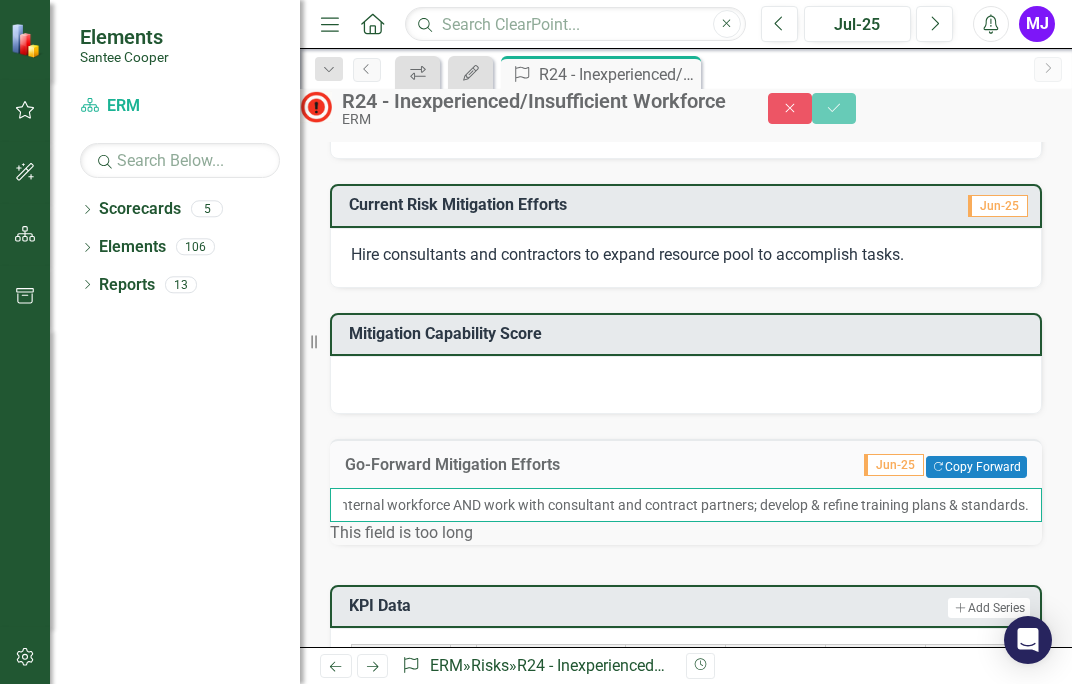 click on "Continue to recruit, develop, and retain internal workforce AND work with consultant and contract partners; develop & refine training plans & standards." at bounding box center [686, 505] 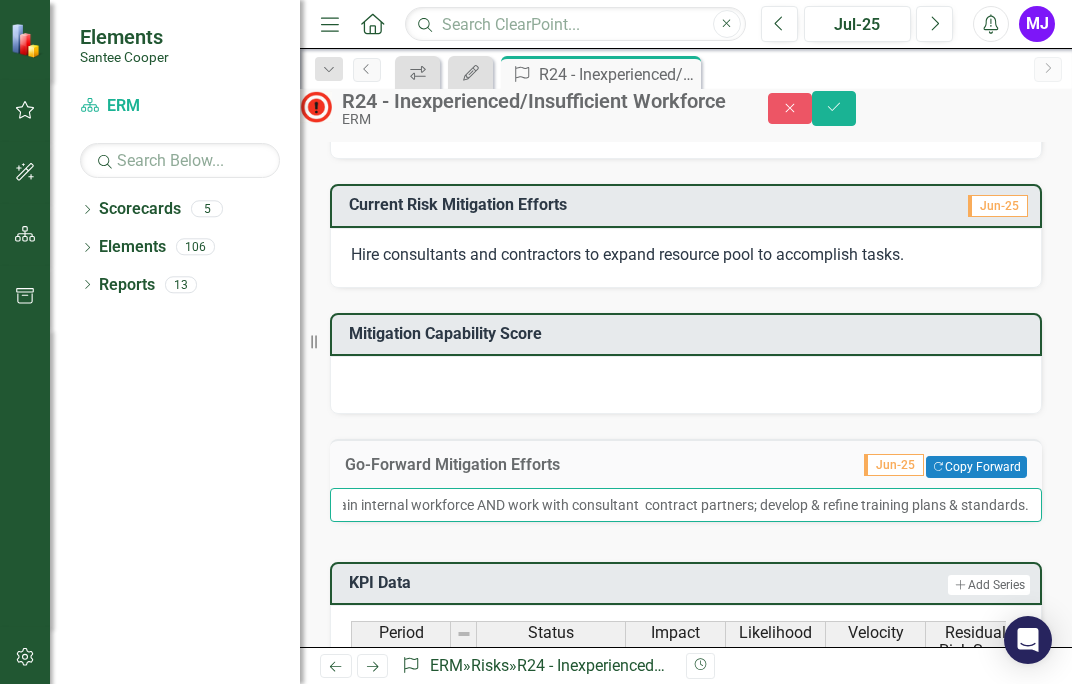 scroll, scrollTop: 0, scrollLeft: 407, axis: horizontal 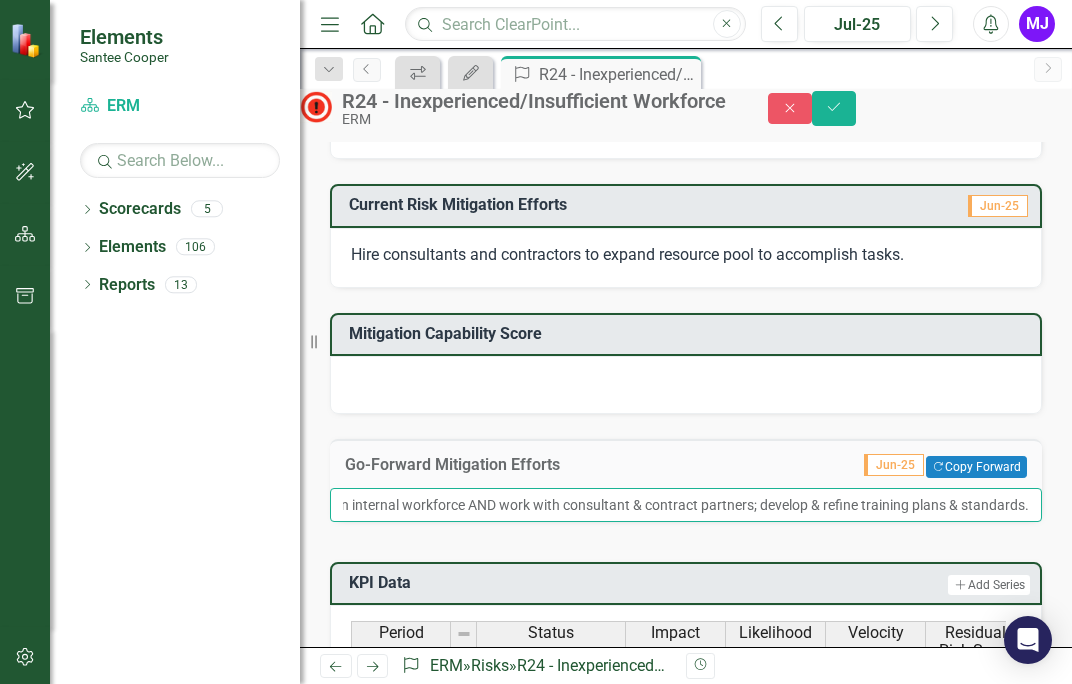 click on "Continue to recruit, develop, and retain internal workforce AND work with consultant & contract partners; develop & refine training plans & standards." at bounding box center (686, 505) 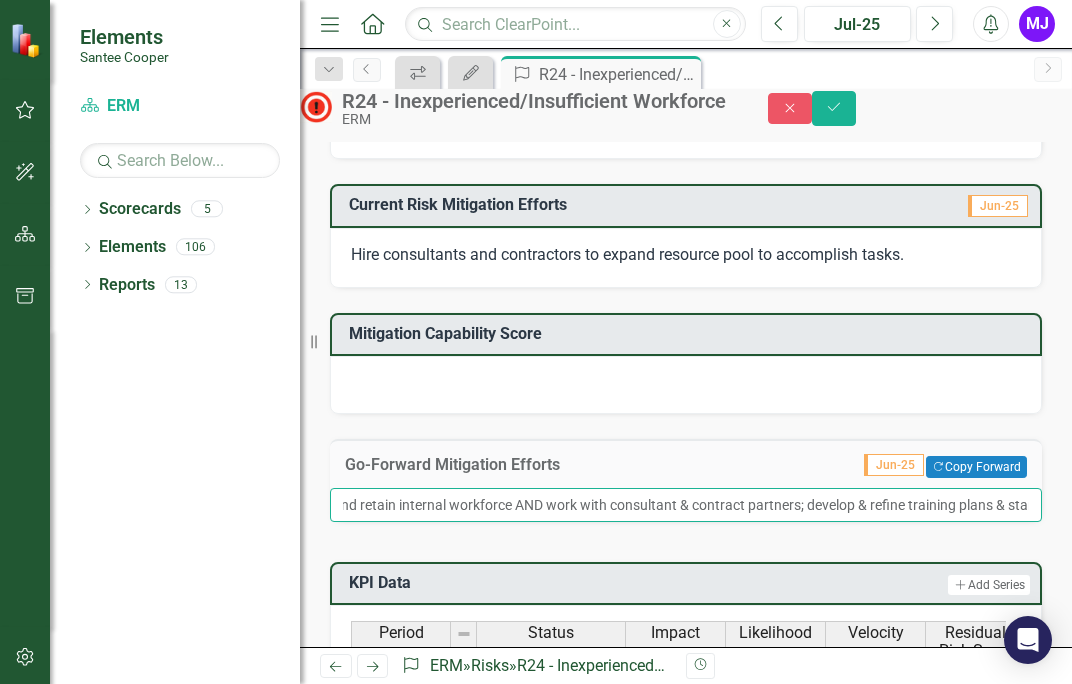 scroll, scrollTop: 0, scrollLeft: 0, axis: both 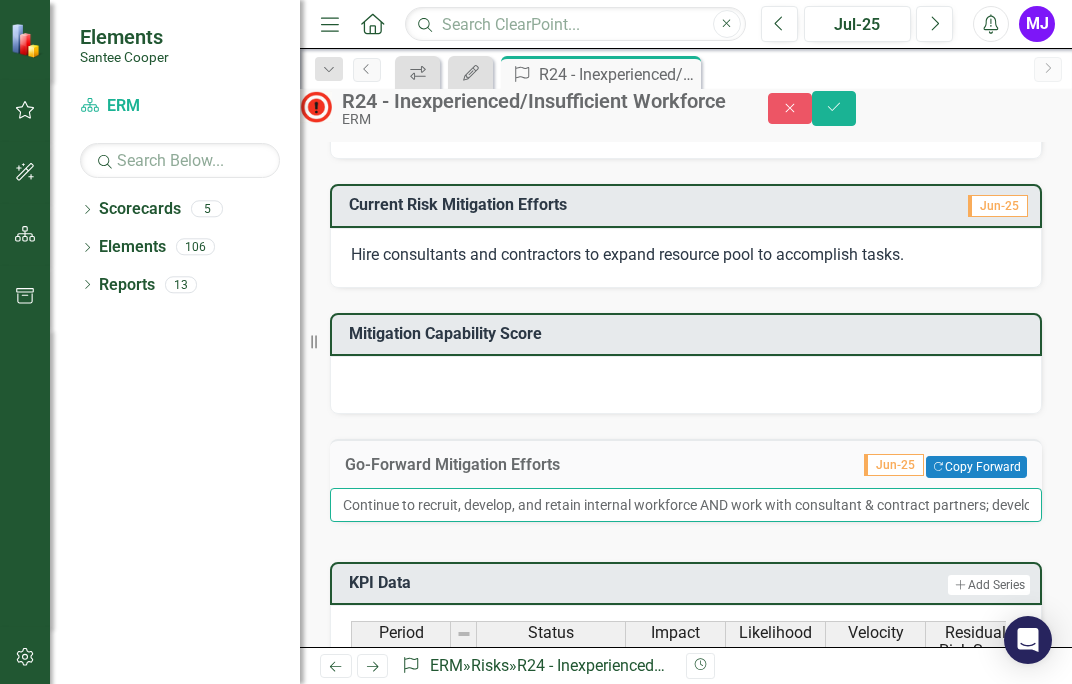 drag, startPoint x: 607, startPoint y: 539, endPoint x: 196, endPoint y: 542, distance: 411.01096 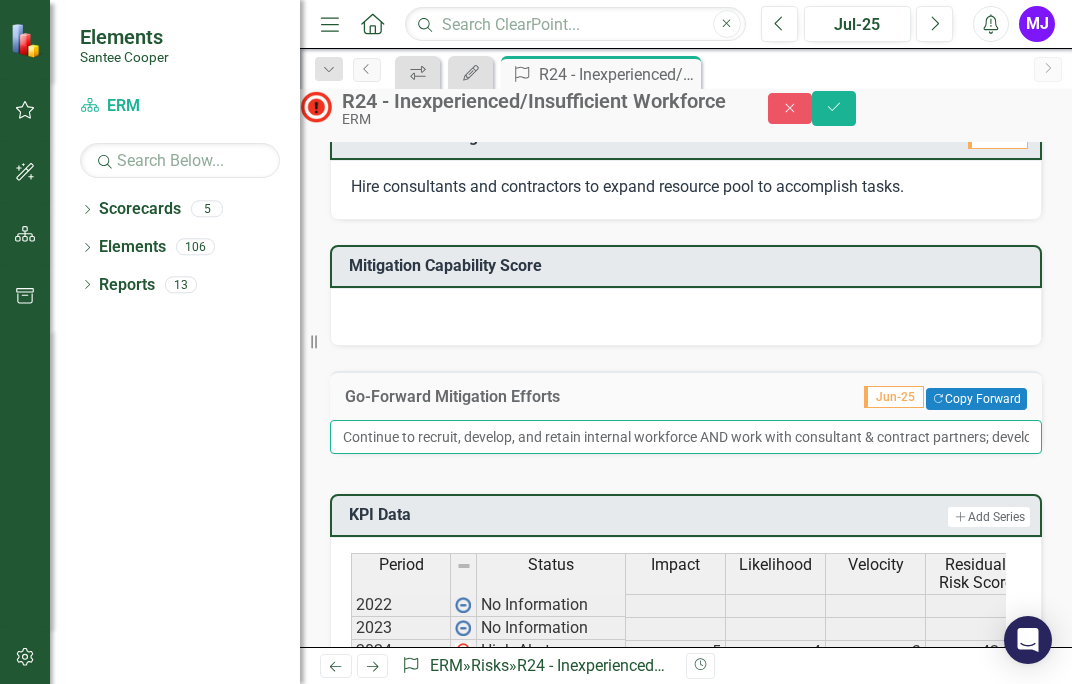scroll, scrollTop: 710, scrollLeft: 0, axis: vertical 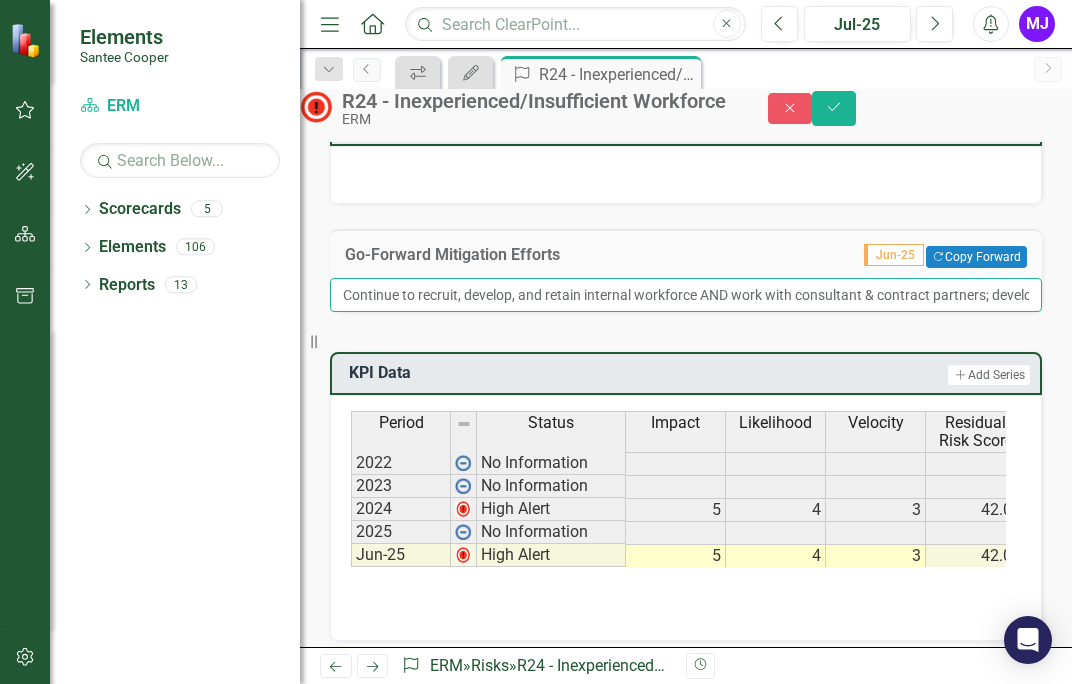 type on "Continue to recruit, develop, and retain internal workforce AND work with consultant & contract partners; develop & refine training plans & standards." 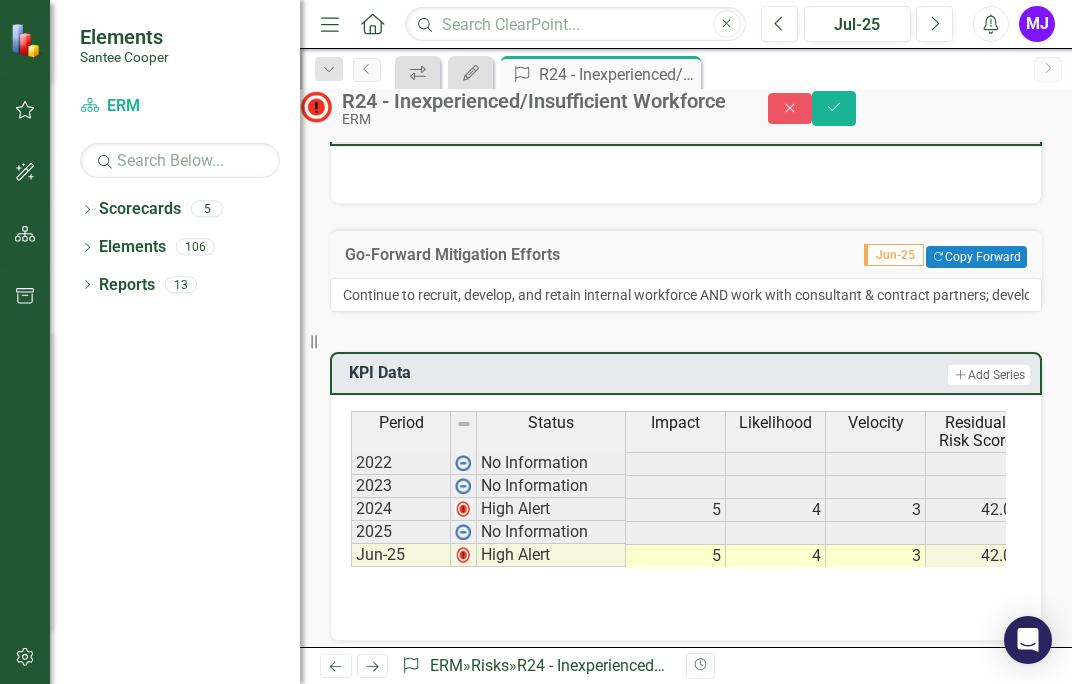click on "KPI Data Add  Add Series" at bounding box center (686, 374) 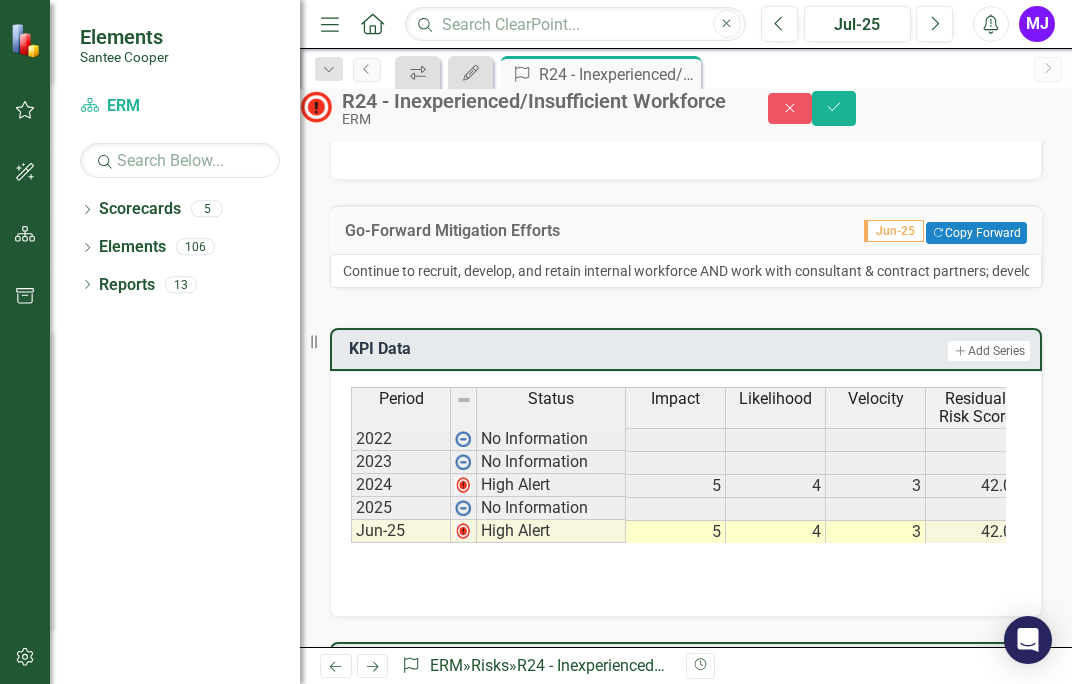 click at bounding box center (463, 508) 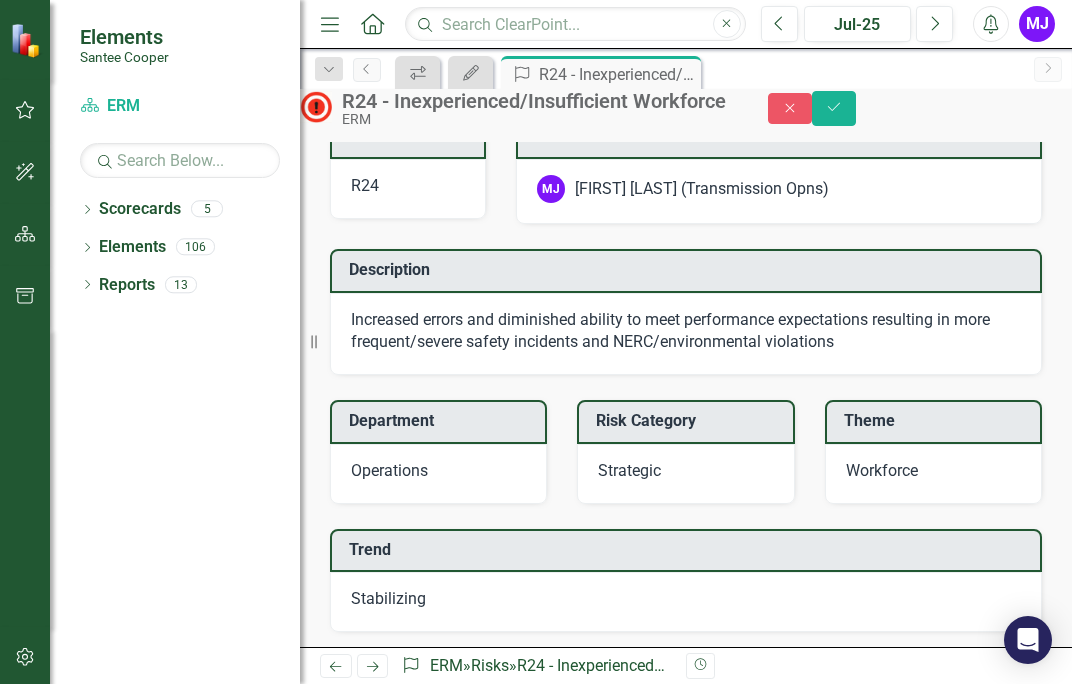scroll, scrollTop: 116, scrollLeft: 0, axis: vertical 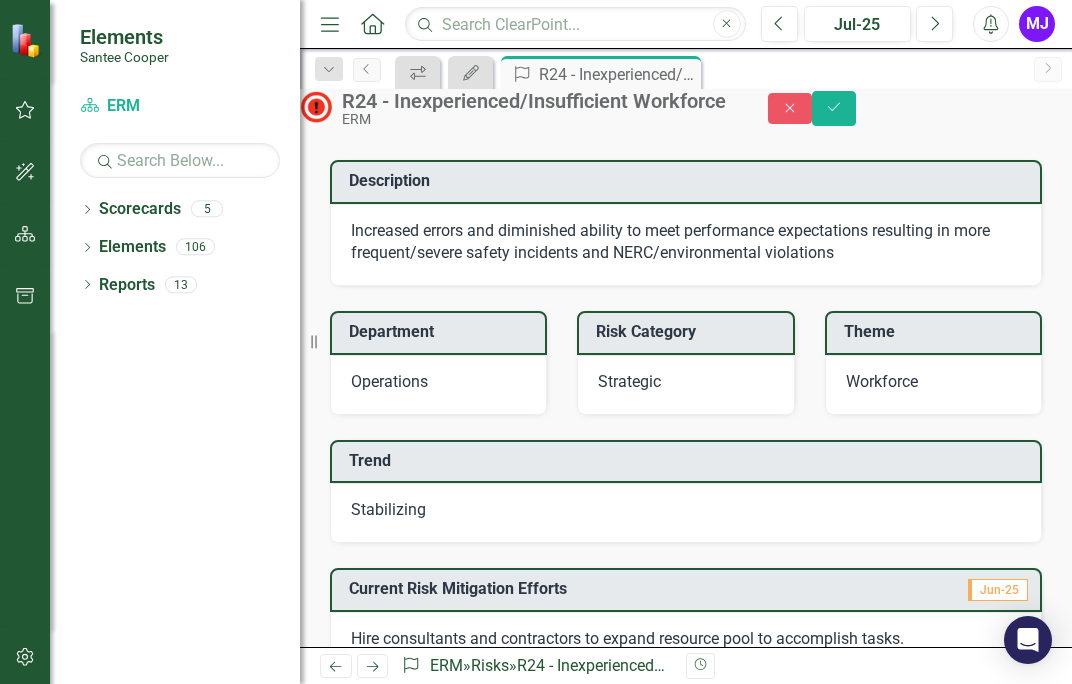 click on "Stabilizing" at bounding box center (686, 513) 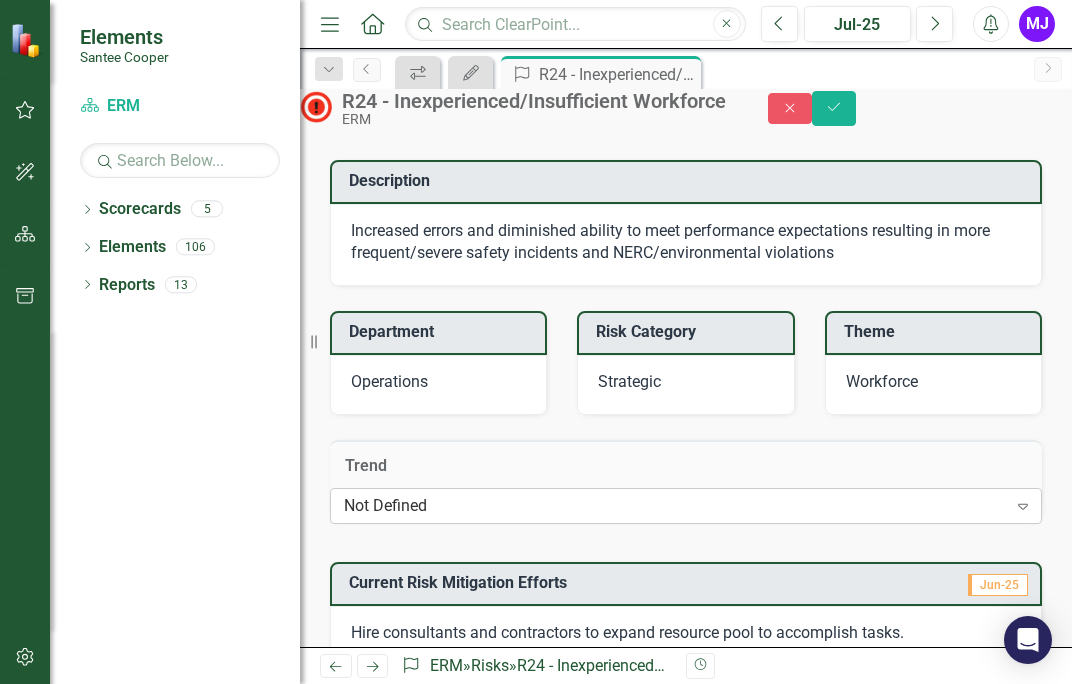click on "Not Defined" at bounding box center [675, 506] 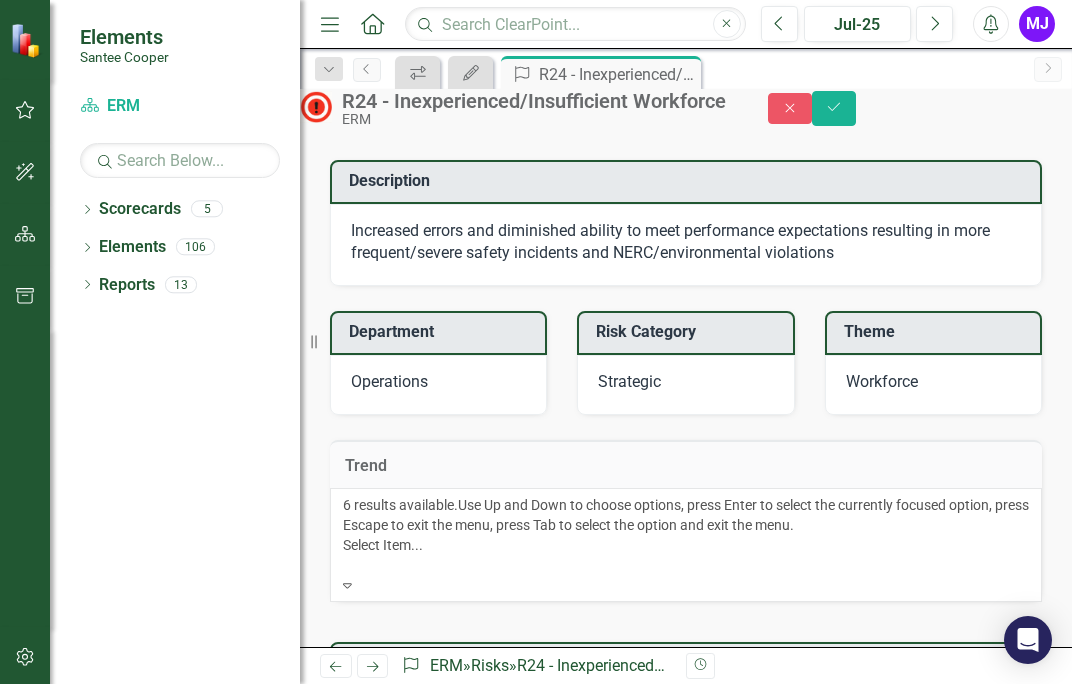 click on "Stable" at bounding box center (536, 809) 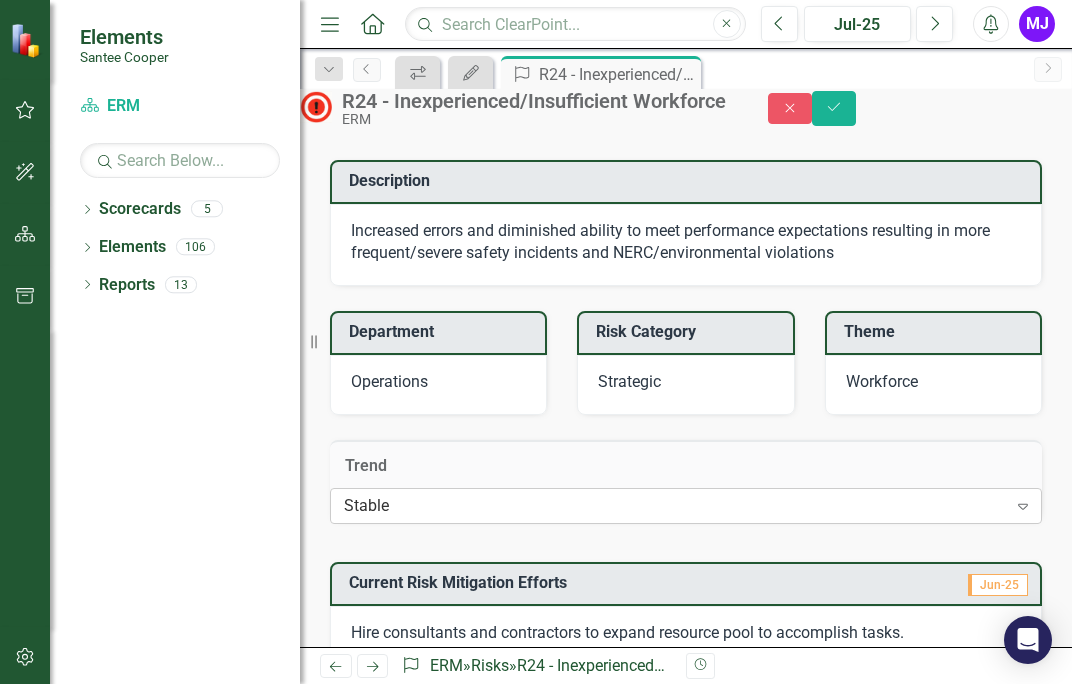 click on "Stable" at bounding box center [675, 506] 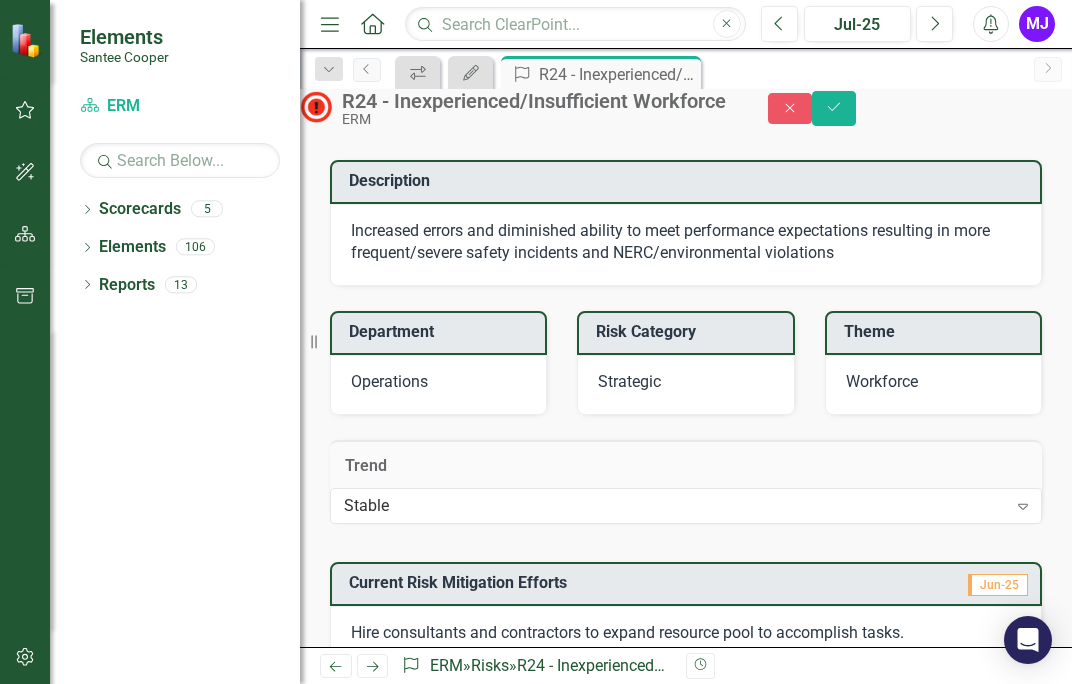 click on "Increased errors and diminished ability to meet performance expectations resulting in more frequent/severe safety incidents and NERC/environmental violations" at bounding box center (686, 245) 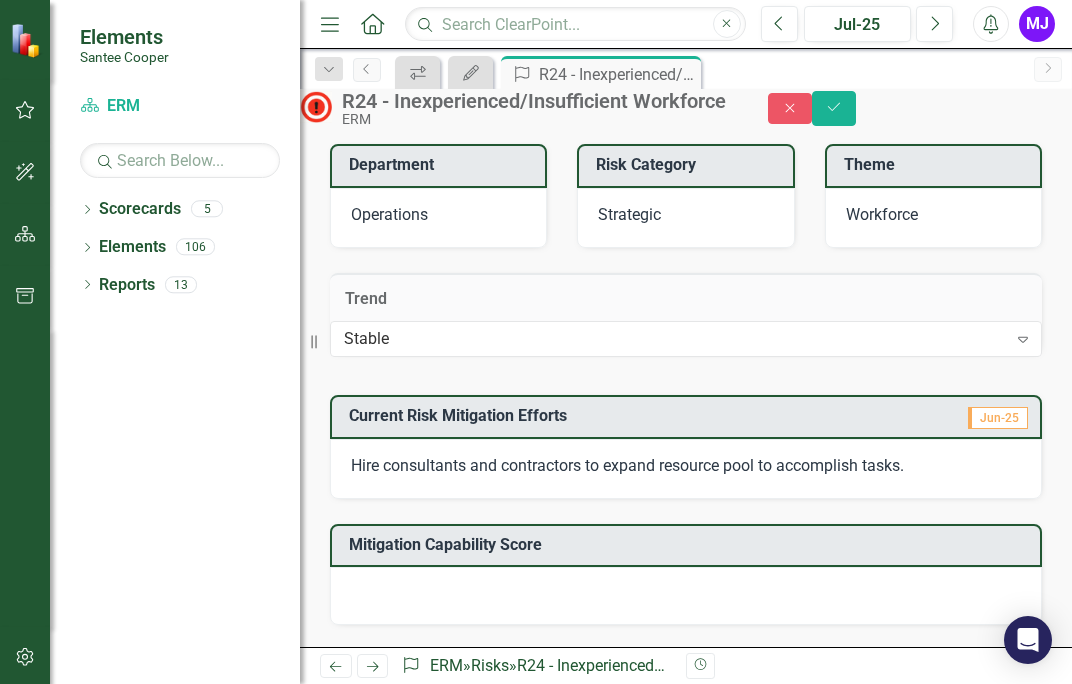 scroll, scrollTop: 324, scrollLeft: 0, axis: vertical 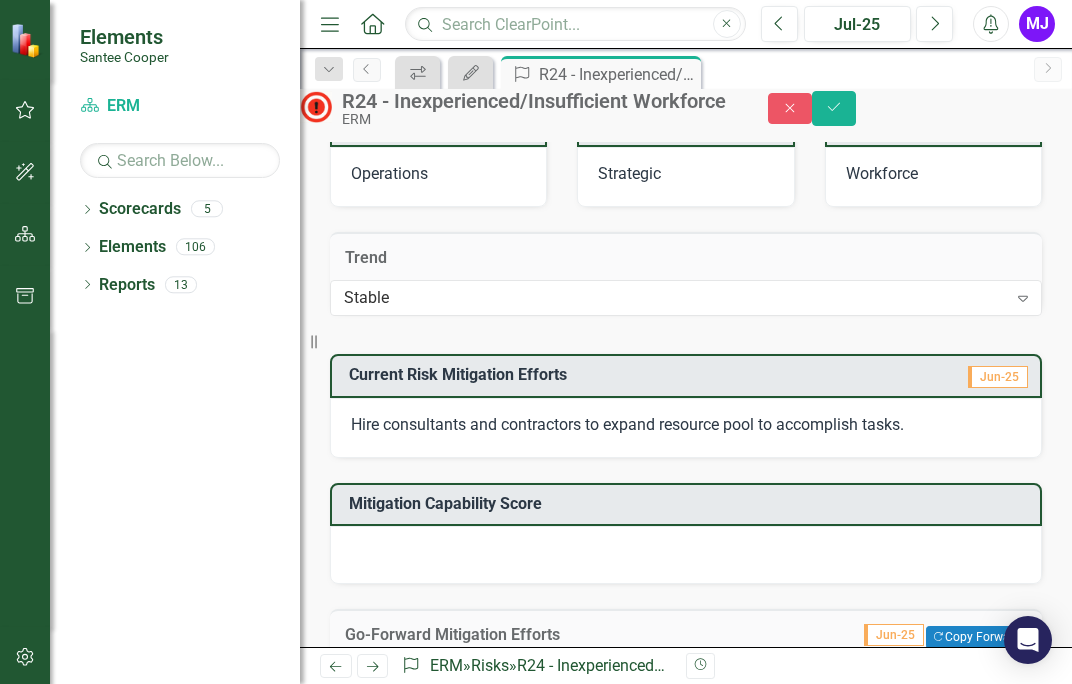 click on "Hire consultants and contractors to expand resource pool to accomplish tasks." at bounding box center (686, 425) 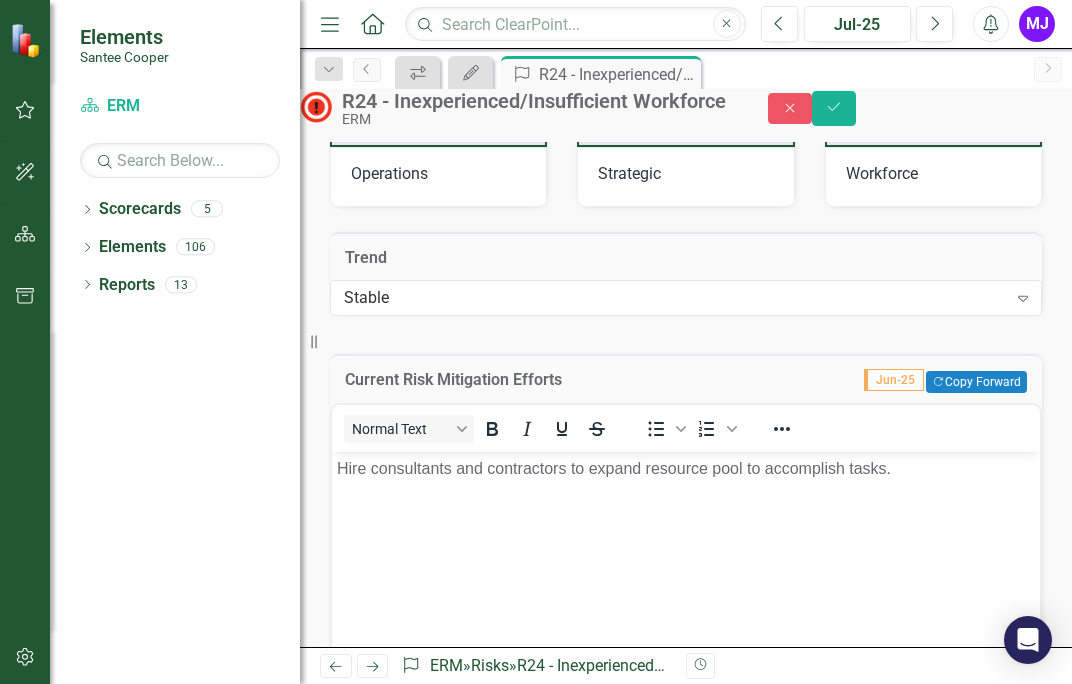 scroll, scrollTop: 0, scrollLeft: 0, axis: both 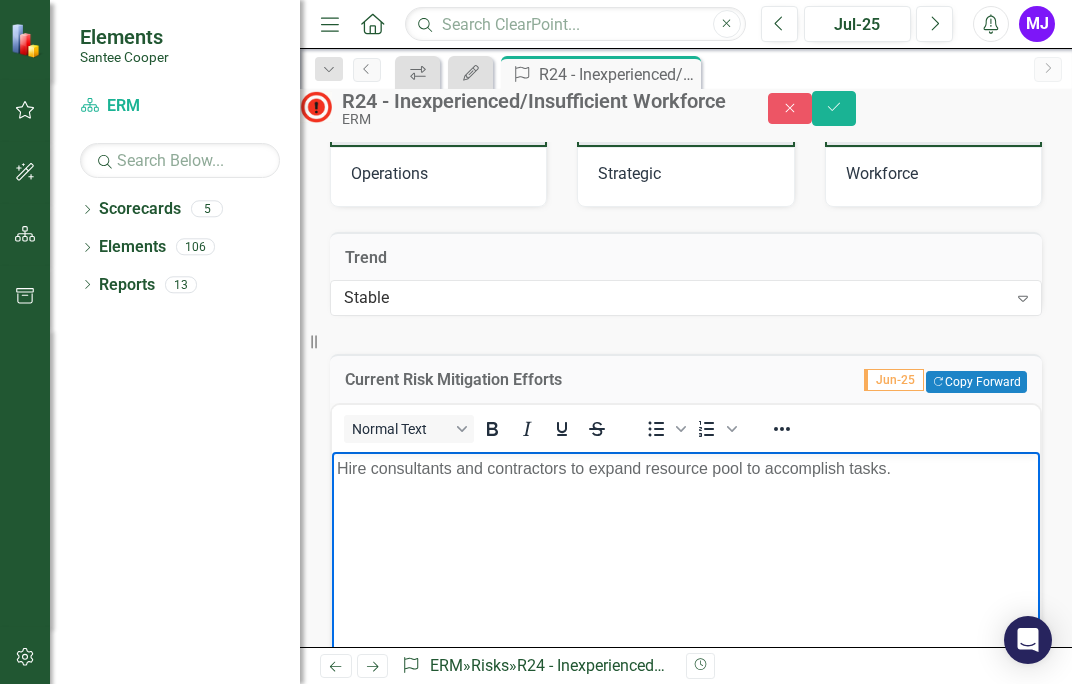 click on "Hire consultants and contractors to expand resource pool to accomplish tasks." at bounding box center [686, 468] 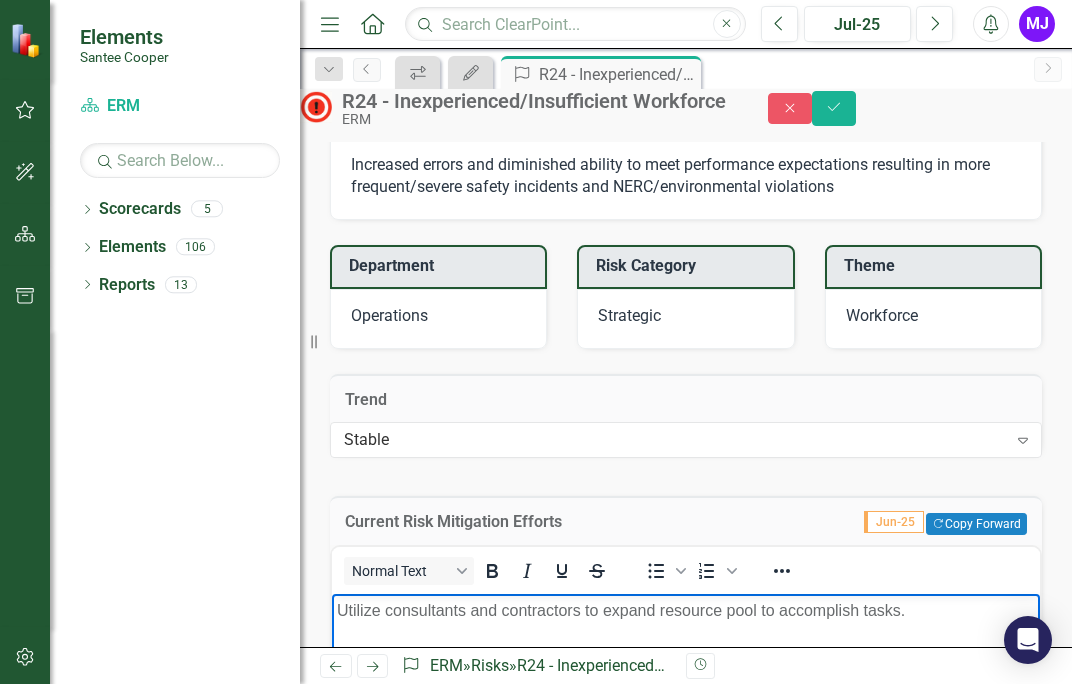 scroll, scrollTop: 37, scrollLeft: 0, axis: vertical 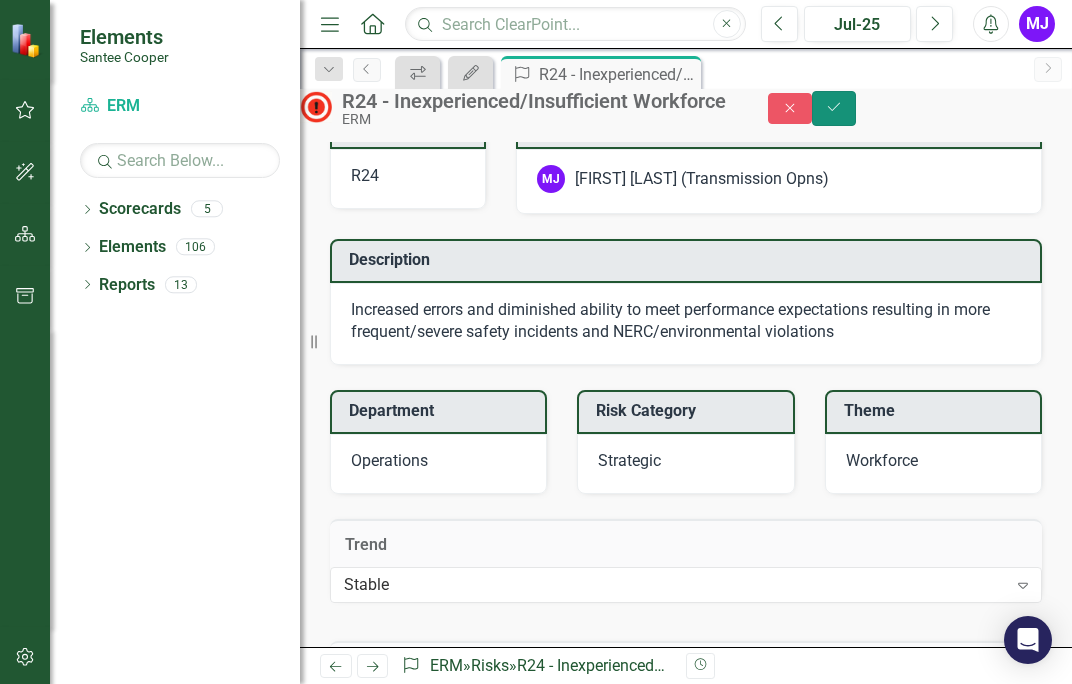 click on "Save" at bounding box center [834, 108] 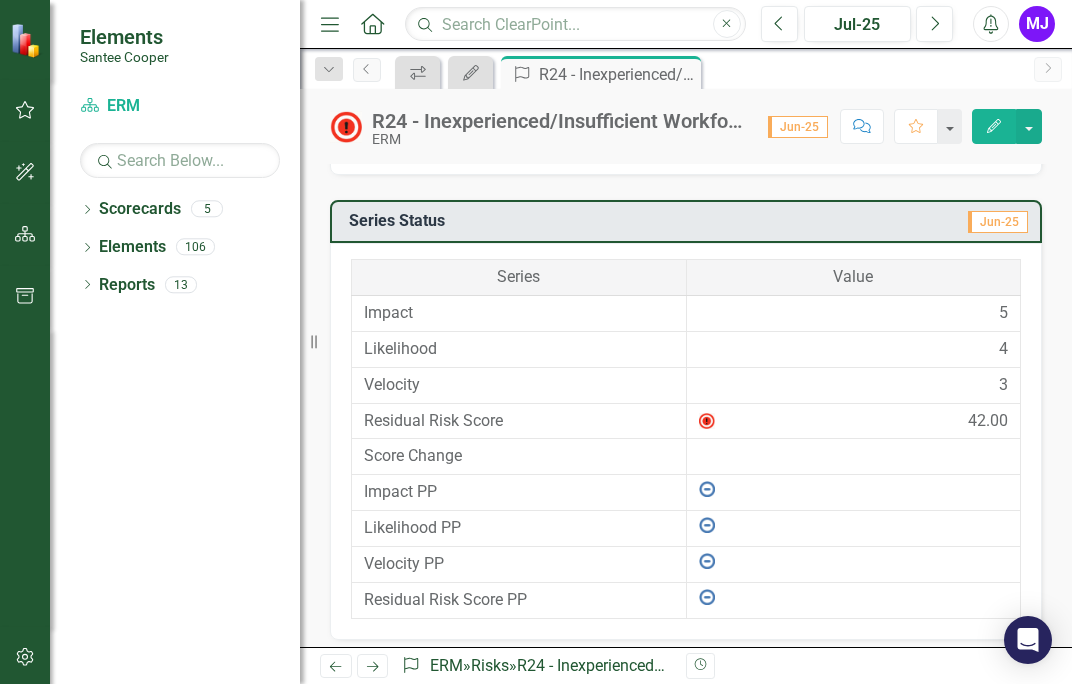 scroll, scrollTop: 1008, scrollLeft: 0, axis: vertical 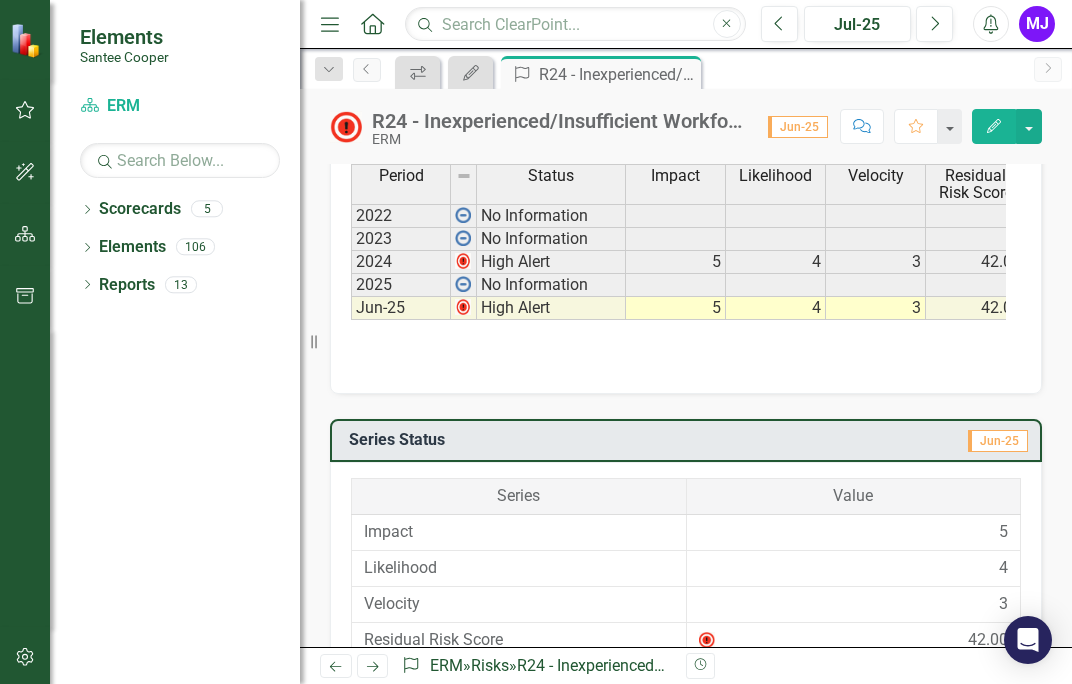 click on "Jun-25" at bounding box center (798, 127) 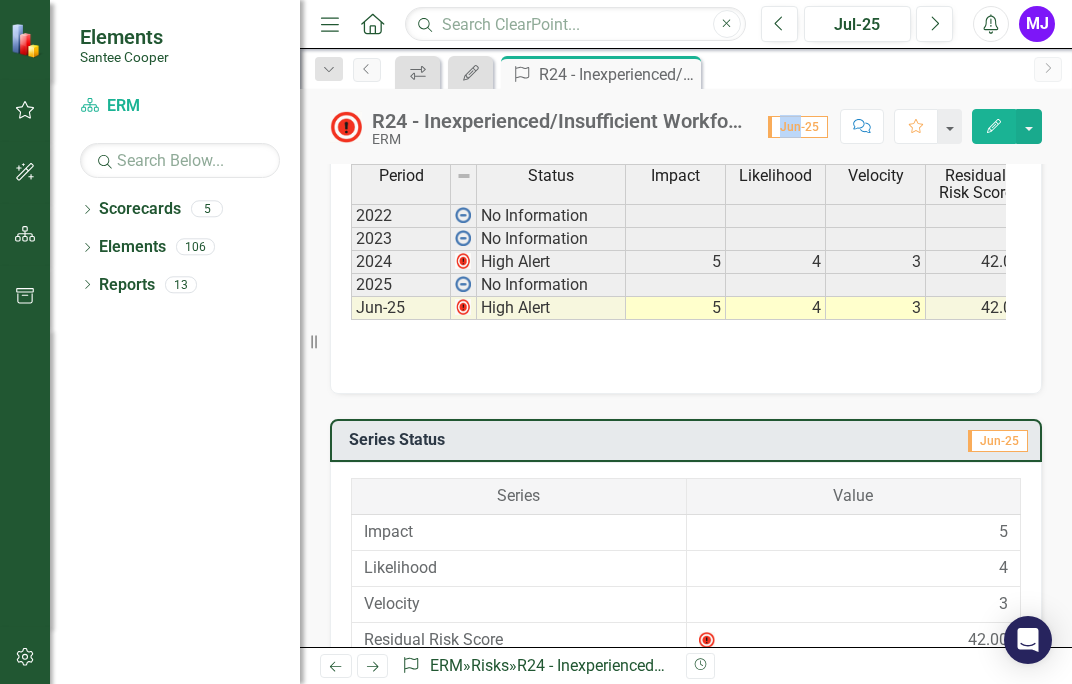 click on "Jun-25" at bounding box center (798, 127) 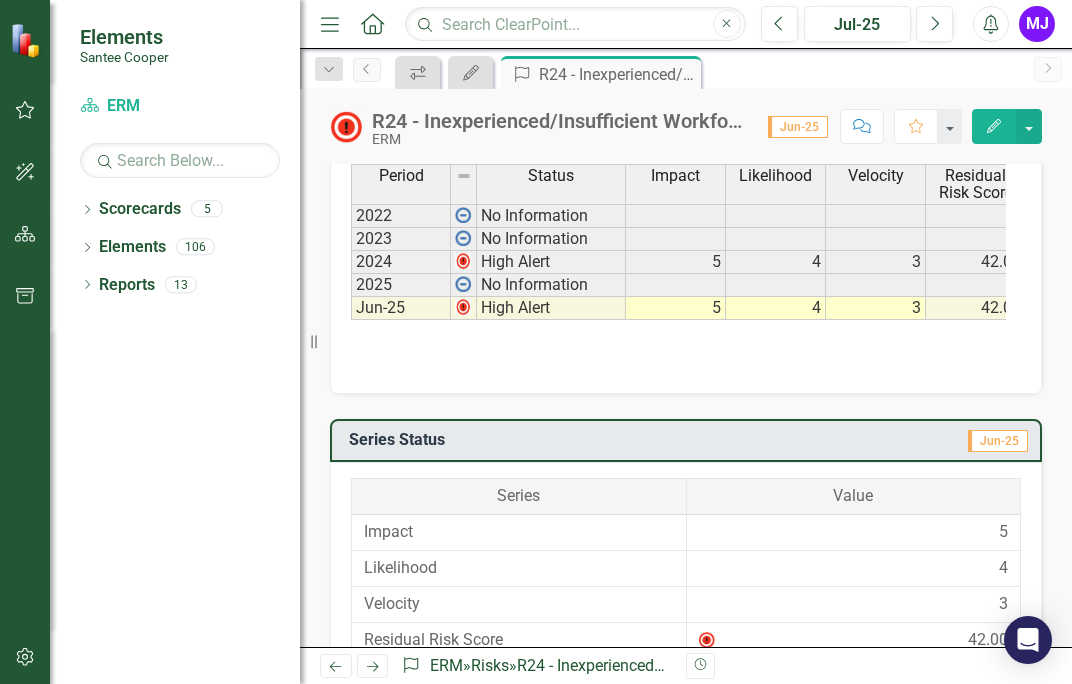 click on "Jun-25" at bounding box center [798, 127] 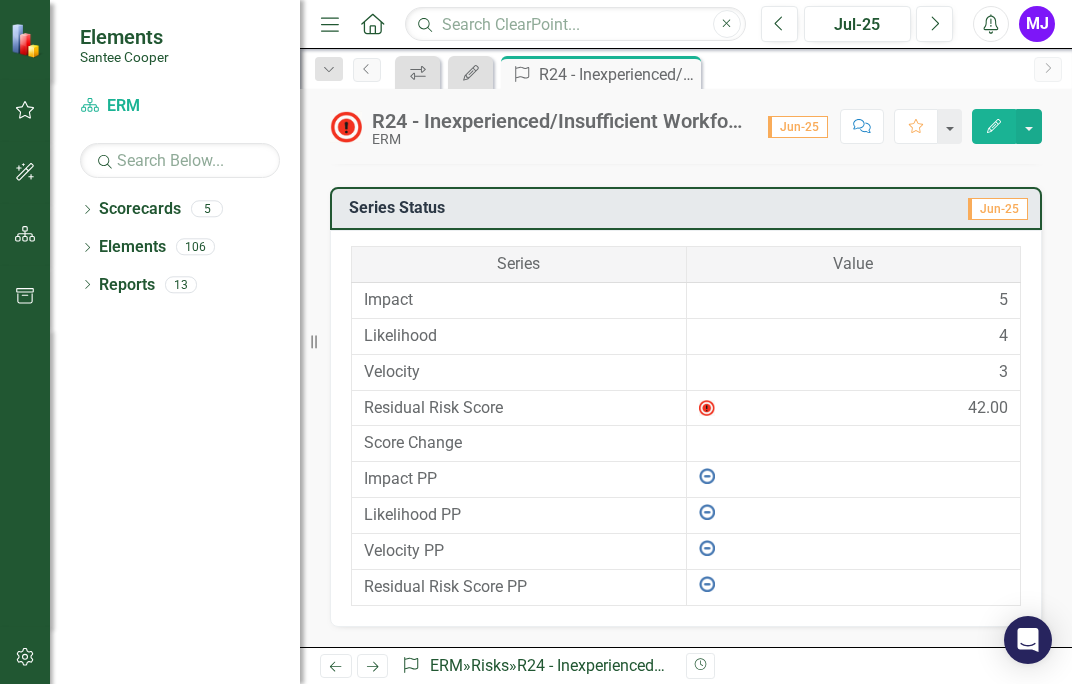scroll, scrollTop: 1106, scrollLeft: 0, axis: vertical 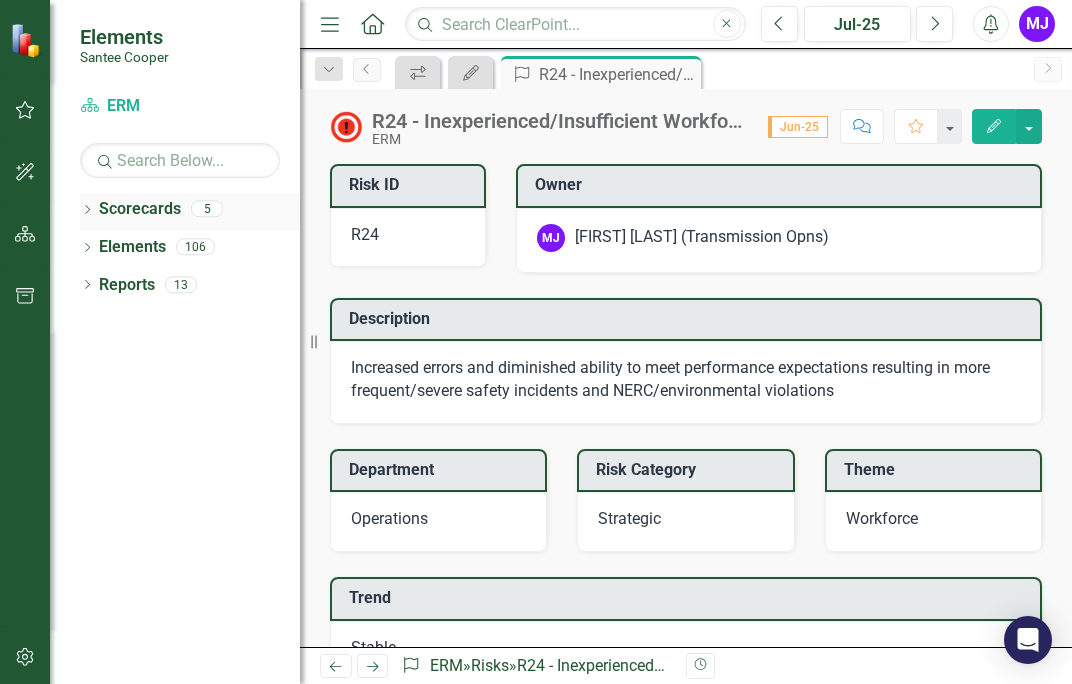click on "Scorecards" at bounding box center [140, 209] 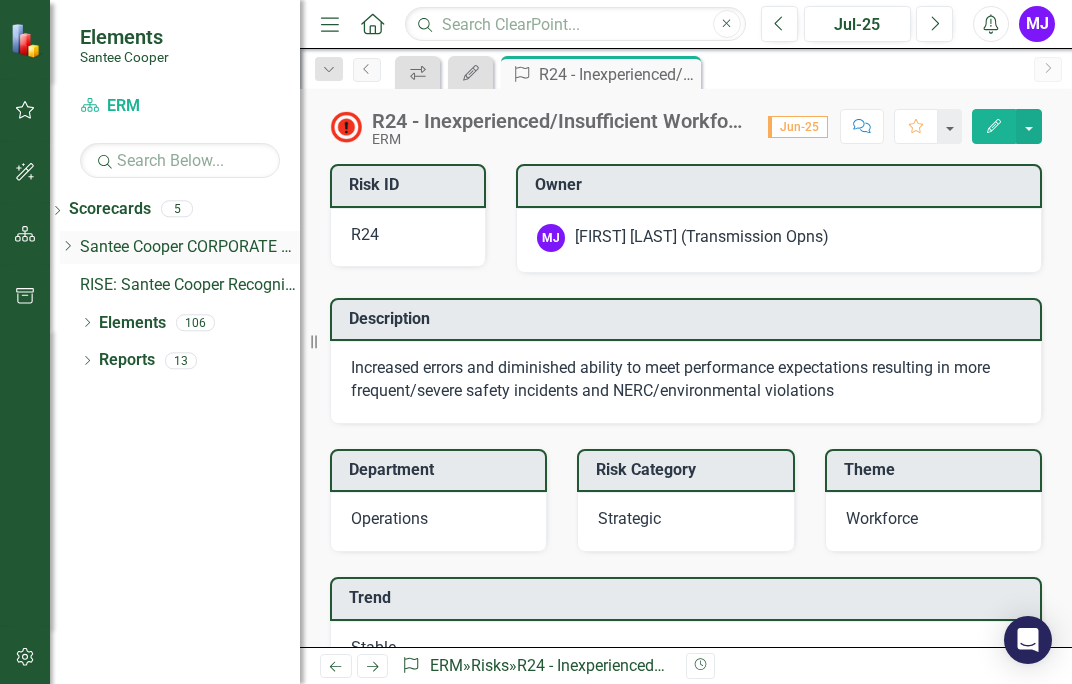 click on "Santee Cooper CORPORATE Balanced Scorecard" at bounding box center [190, 247] 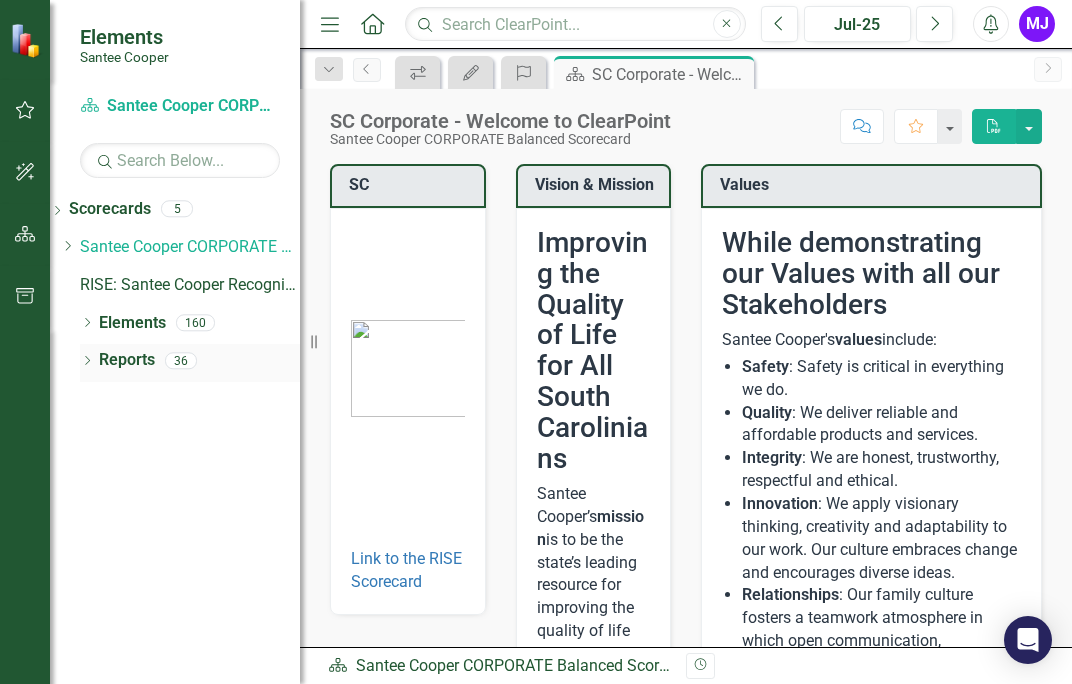 click on "Dropdown" 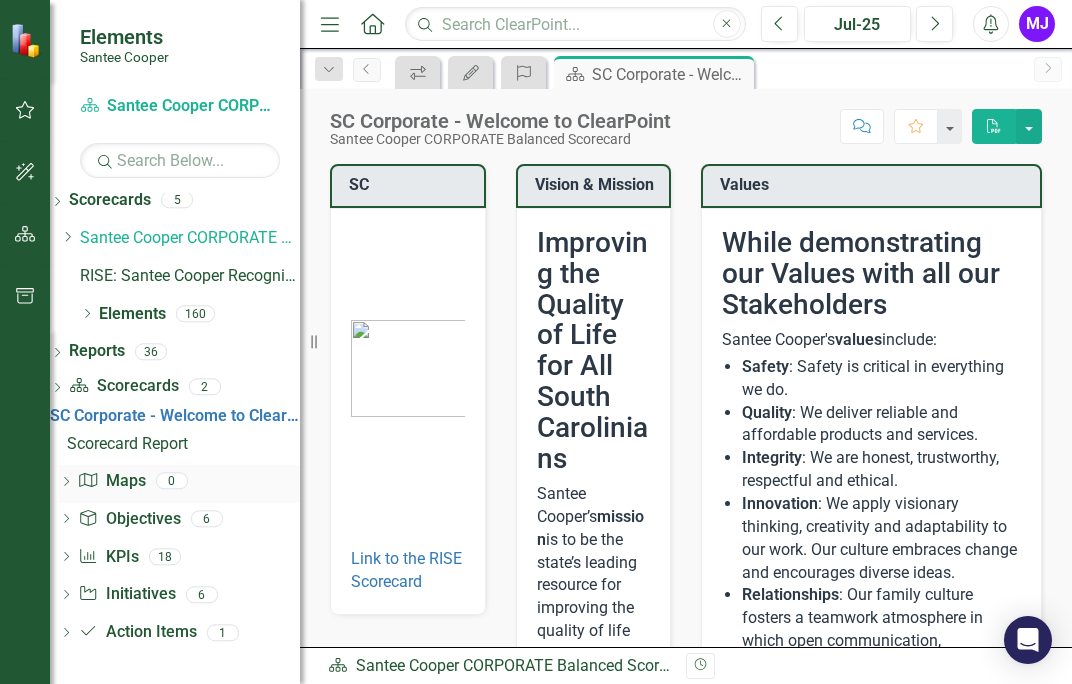 scroll, scrollTop: 0, scrollLeft: 0, axis: both 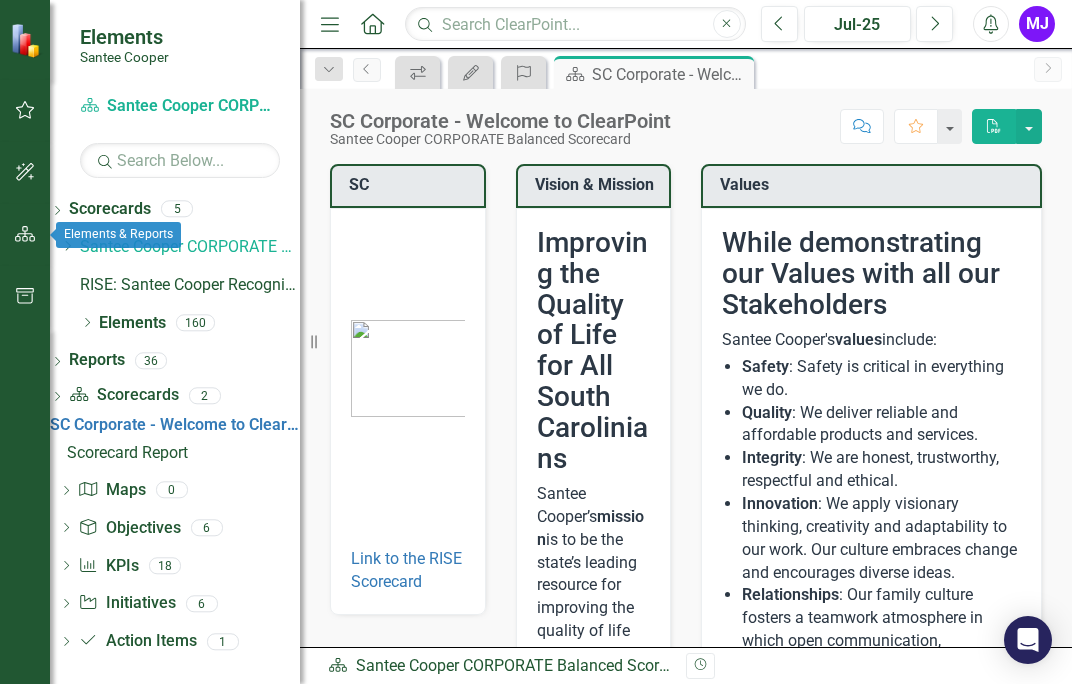 click 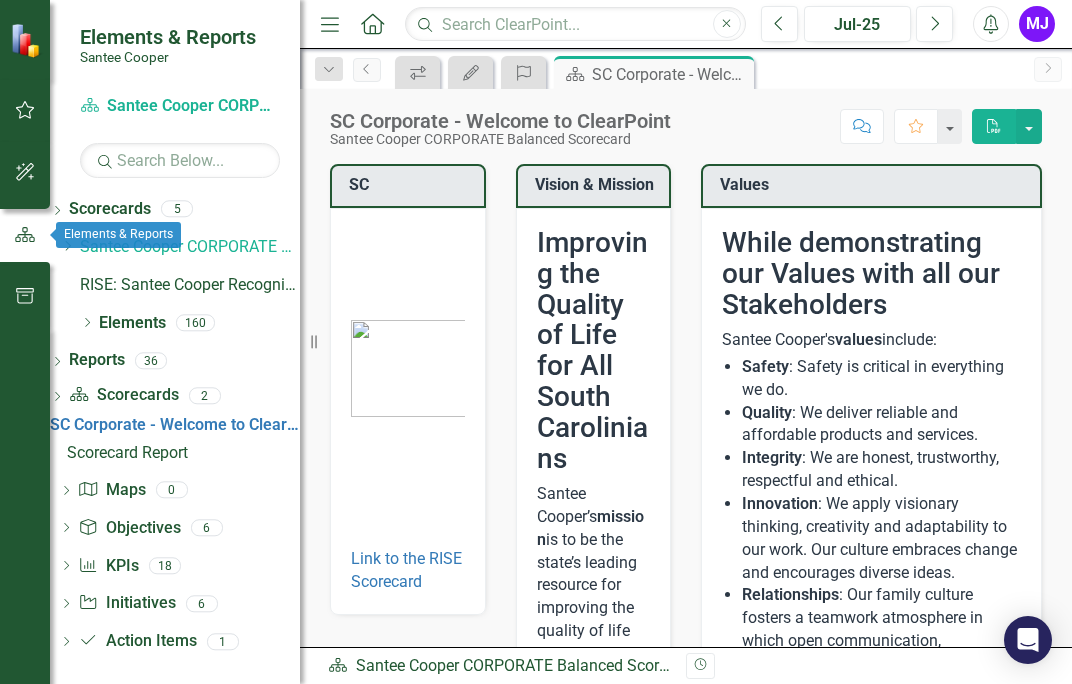 click at bounding box center (25, 173) 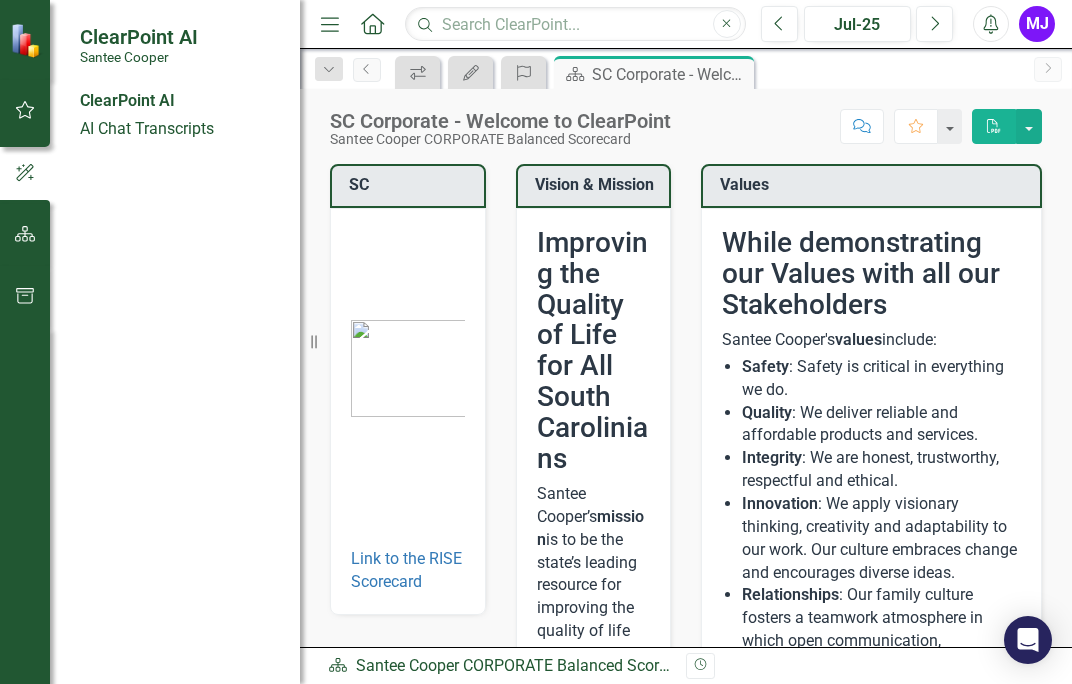 click 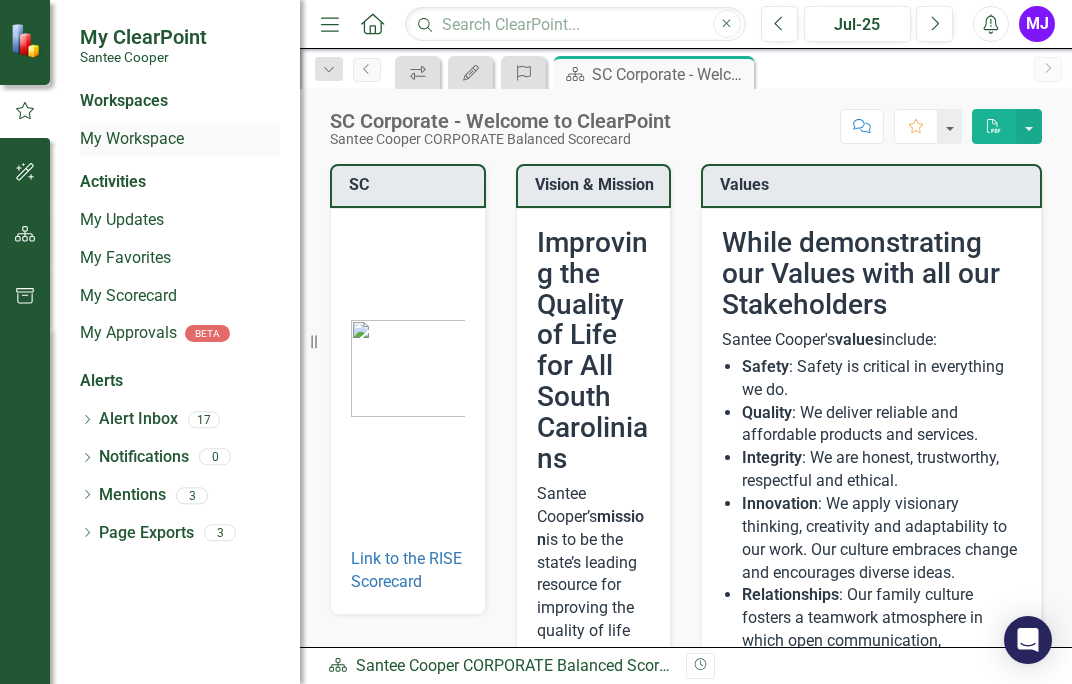 click on "My Workspace" at bounding box center (180, 139) 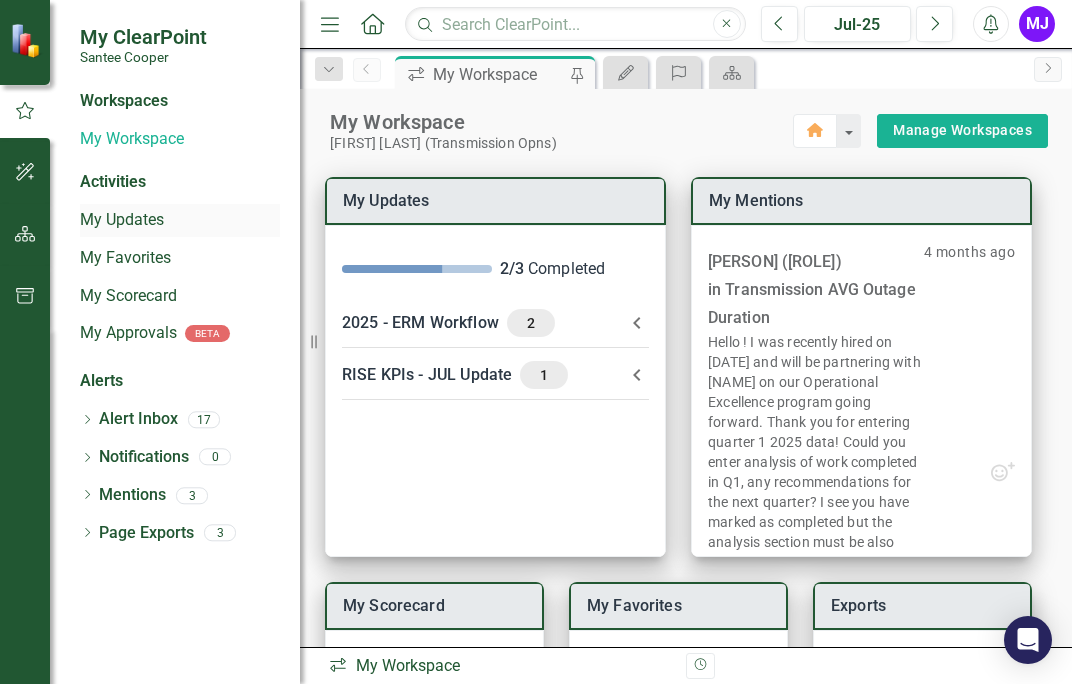 click on "My Updates" at bounding box center (180, 220) 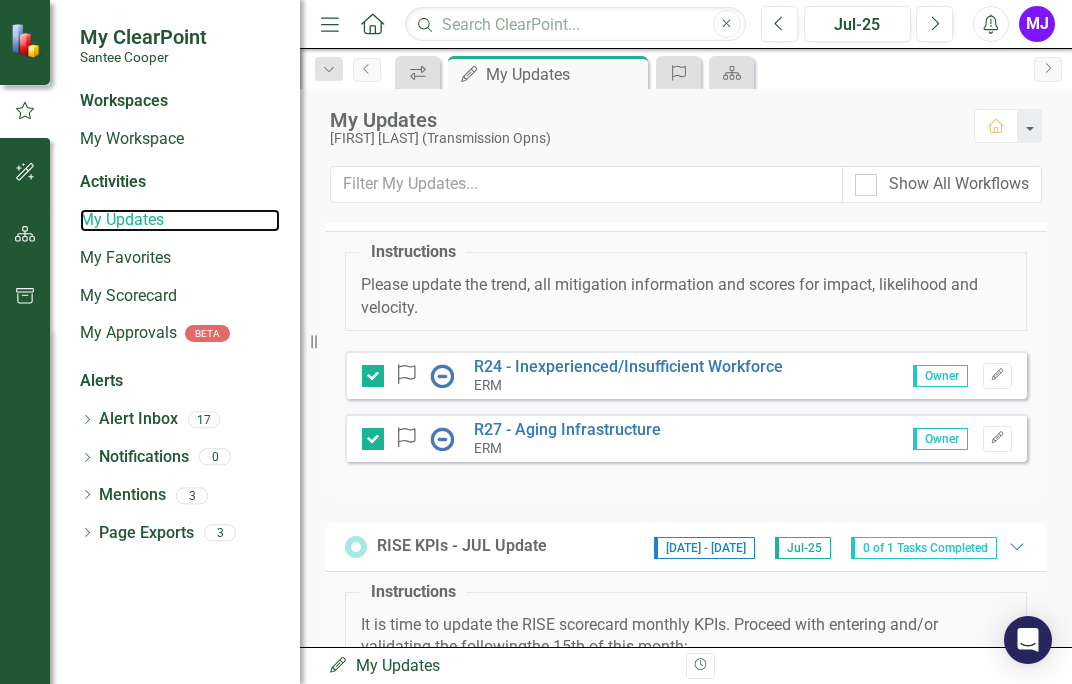 scroll, scrollTop: 82, scrollLeft: 0, axis: vertical 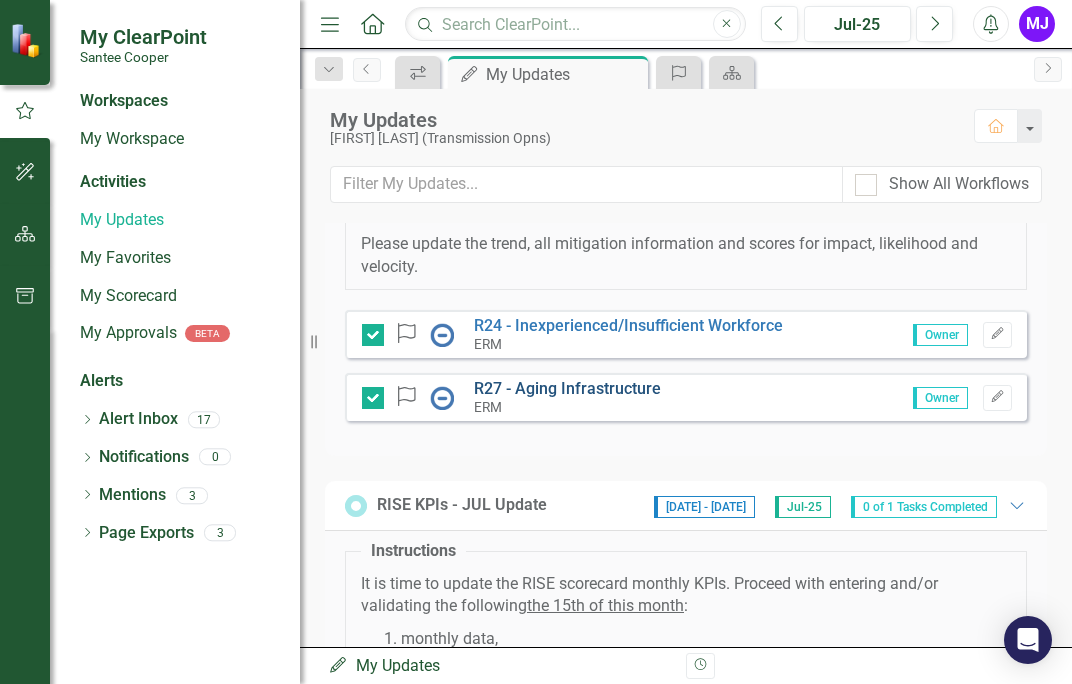 click on "R27 - Aging Infrastructure" at bounding box center [567, 388] 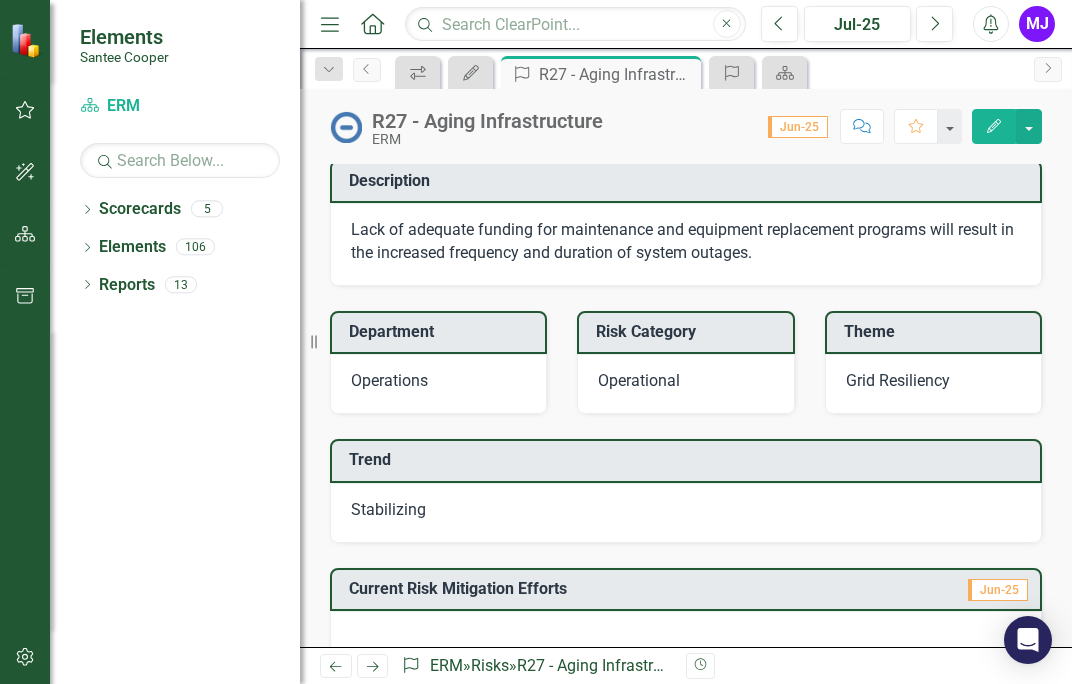 scroll, scrollTop: 213, scrollLeft: 0, axis: vertical 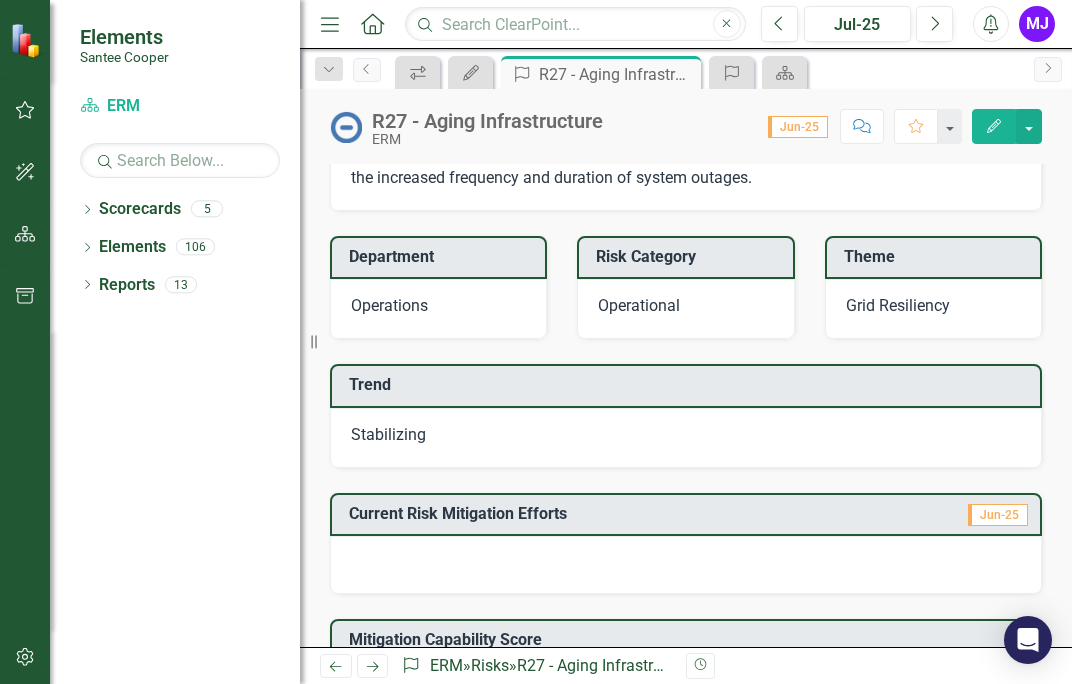 click on "Stabilizing" at bounding box center (686, 438) 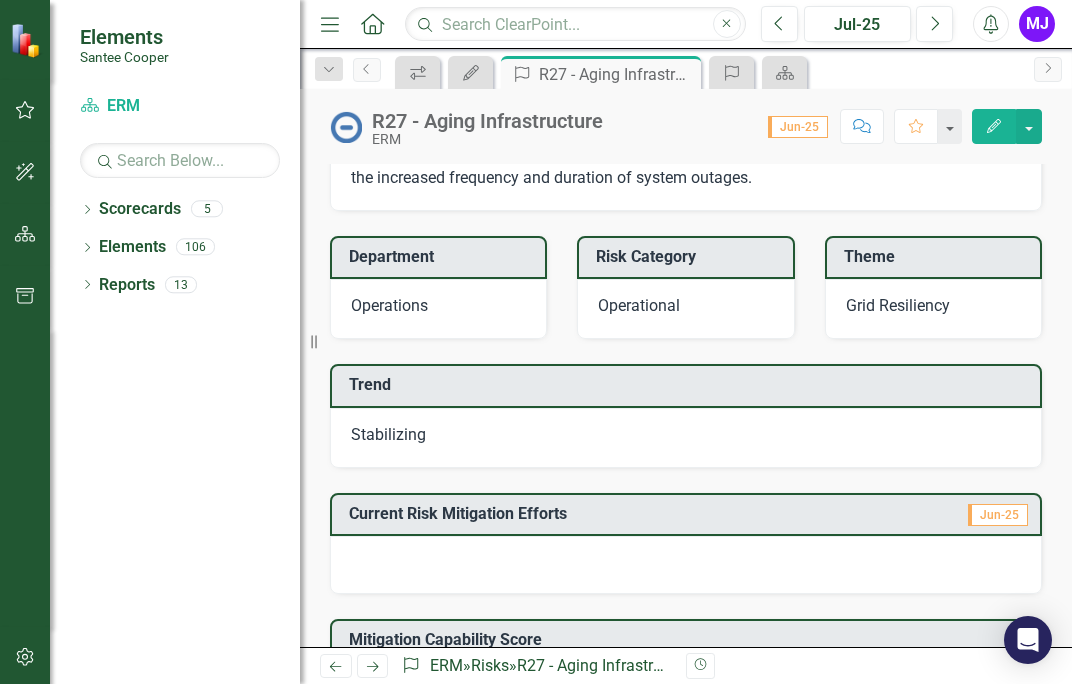 click on "Stabilizing" at bounding box center [686, 438] 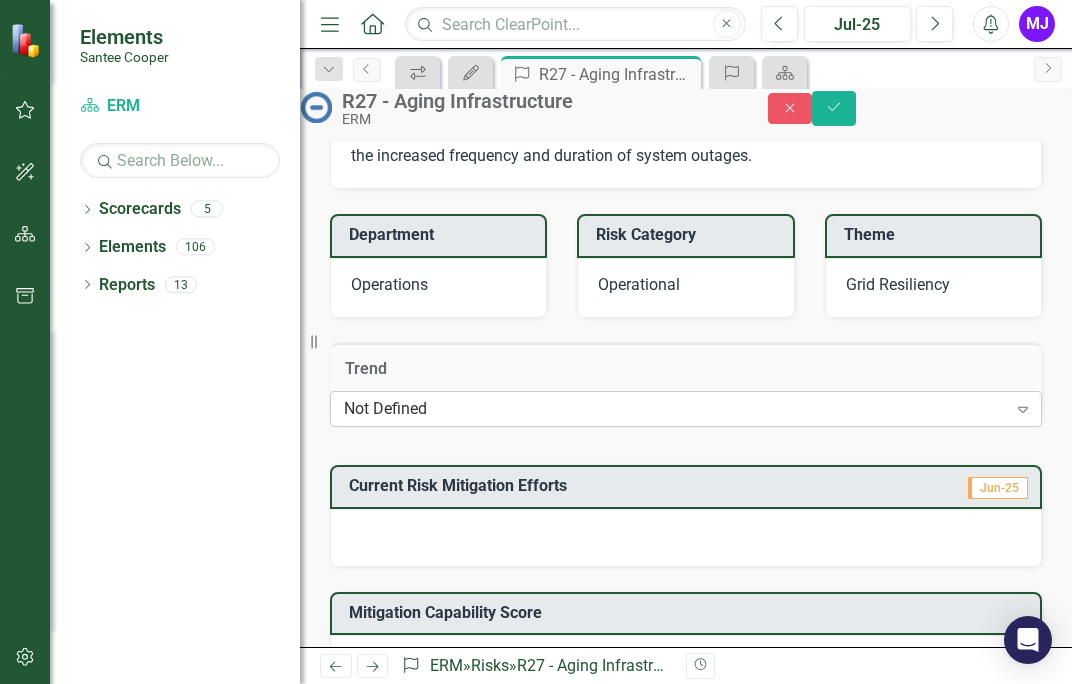 click on "Not Defined" at bounding box center (675, 409) 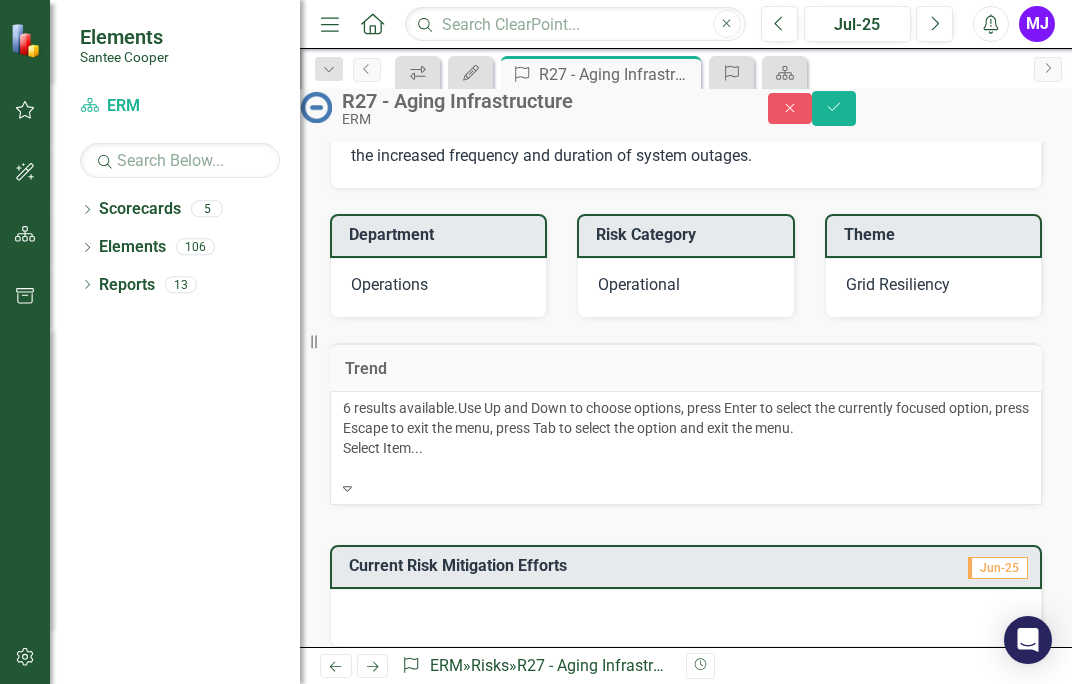 click on "New" at bounding box center (536, 764) 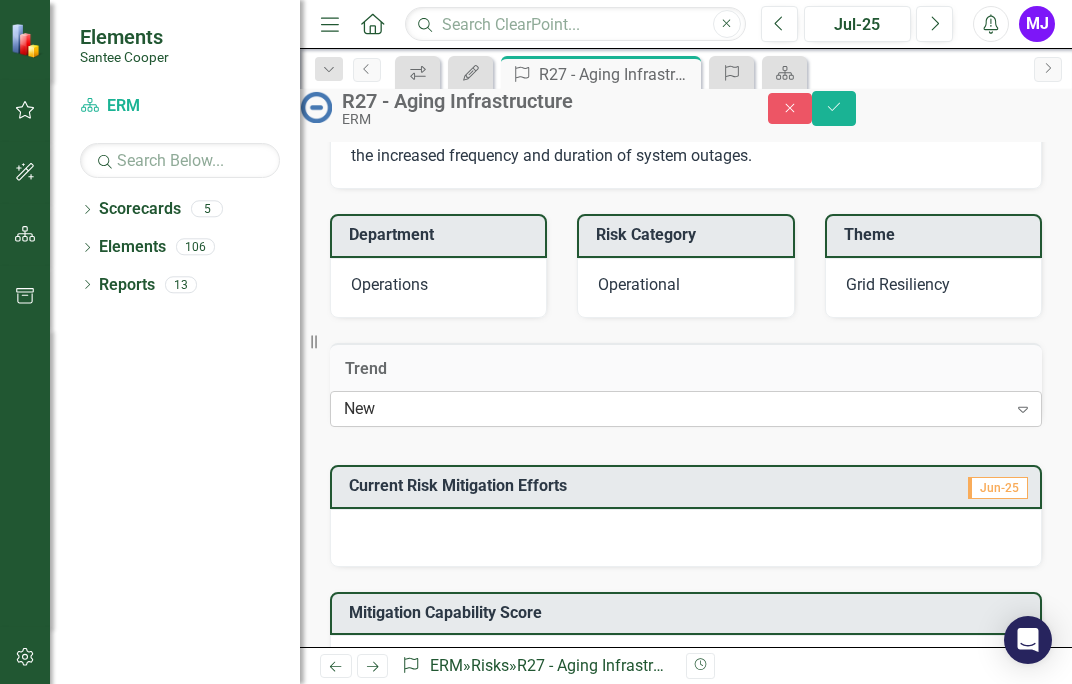 click on "New" at bounding box center (675, 409) 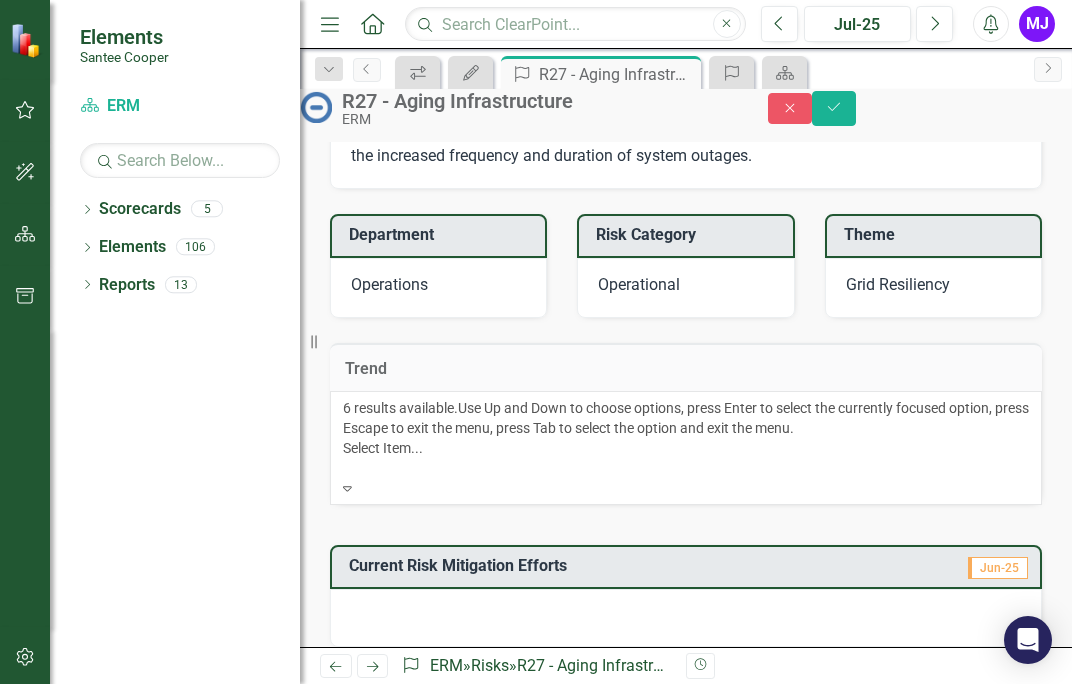 click on "Stable" at bounding box center (536, 809) 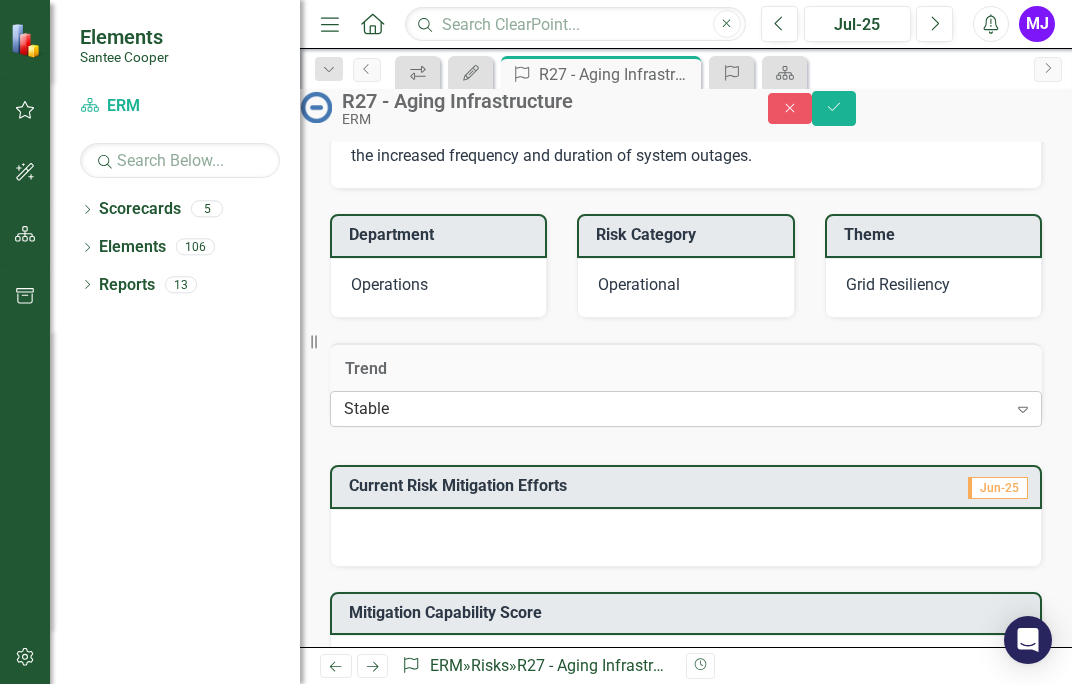 click on "Stable" at bounding box center [675, 409] 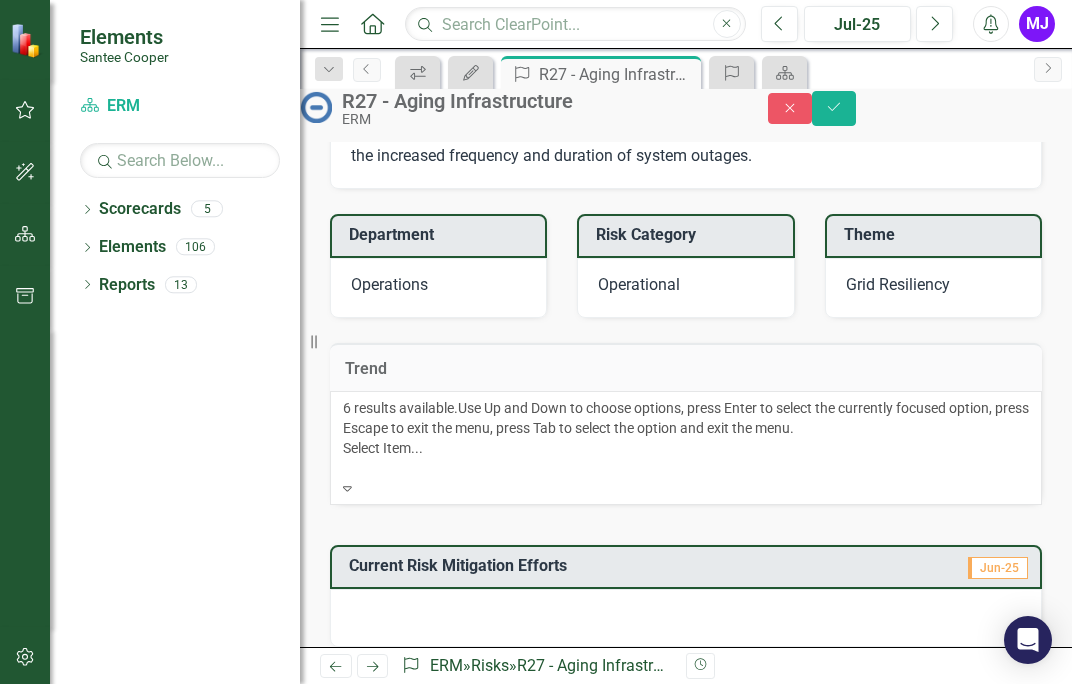 click on "Stable" at bounding box center [536, 809] 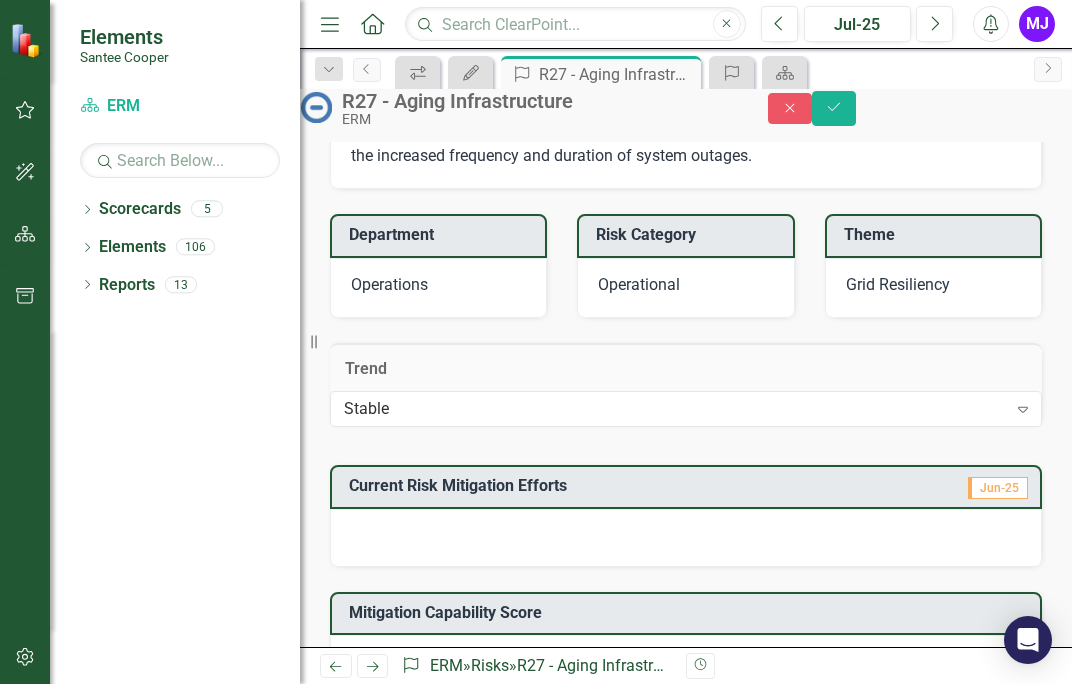 click on "Stable Expand" at bounding box center (686, 408) 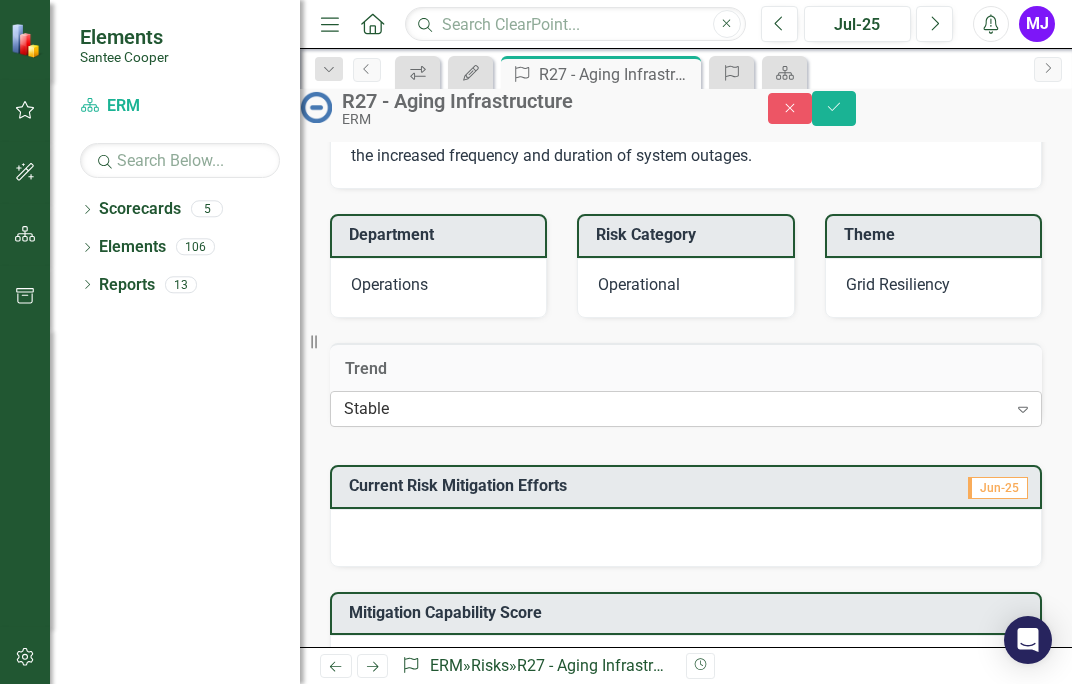 click on "Stable" at bounding box center [675, 409] 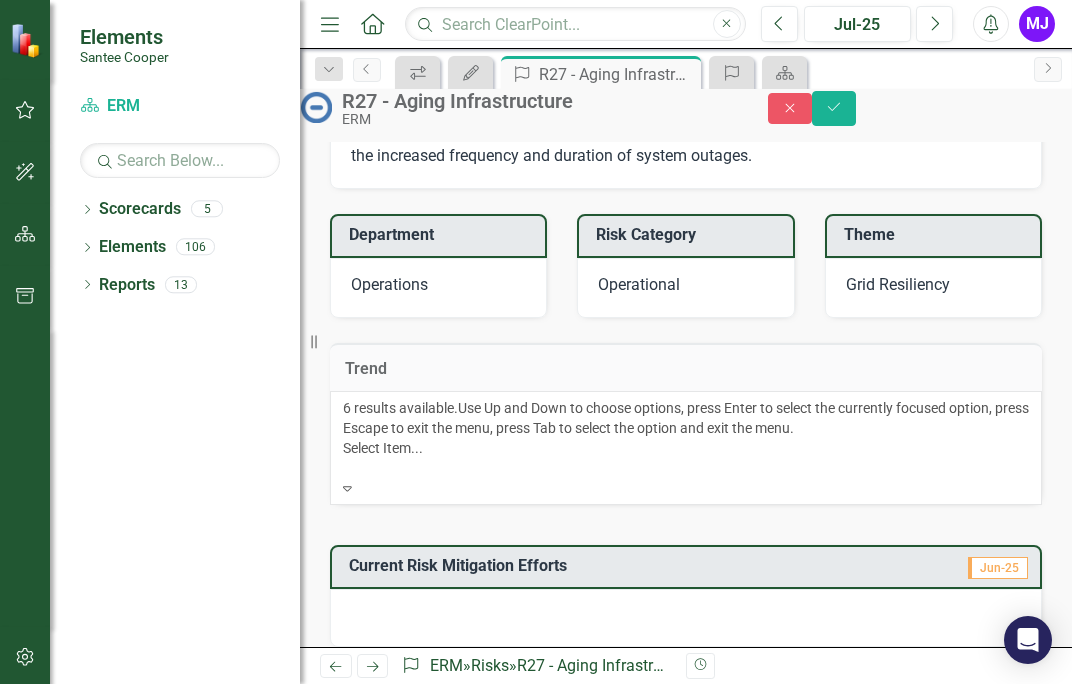 click on "6 results available. Use Up and Down to choose options, press Enter to select the currently focused option, press Escape to exit the menu, press Tab to select the option and exit the menu. Select Item... Expand" at bounding box center (686, 448) 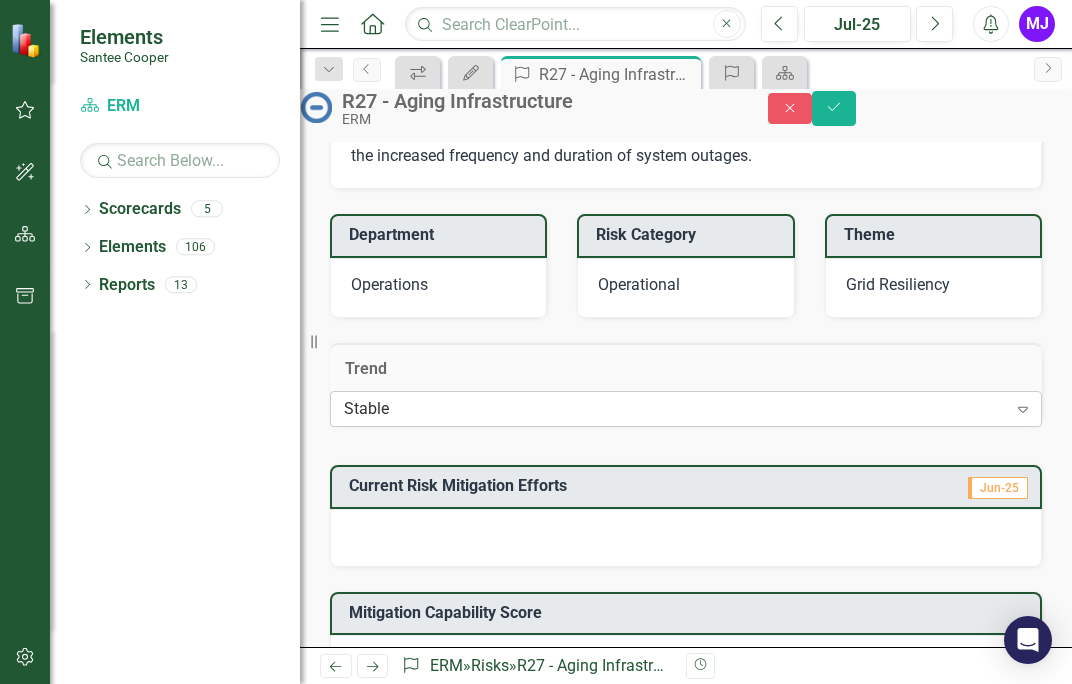 click on "Stable" at bounding box center [675, 409] 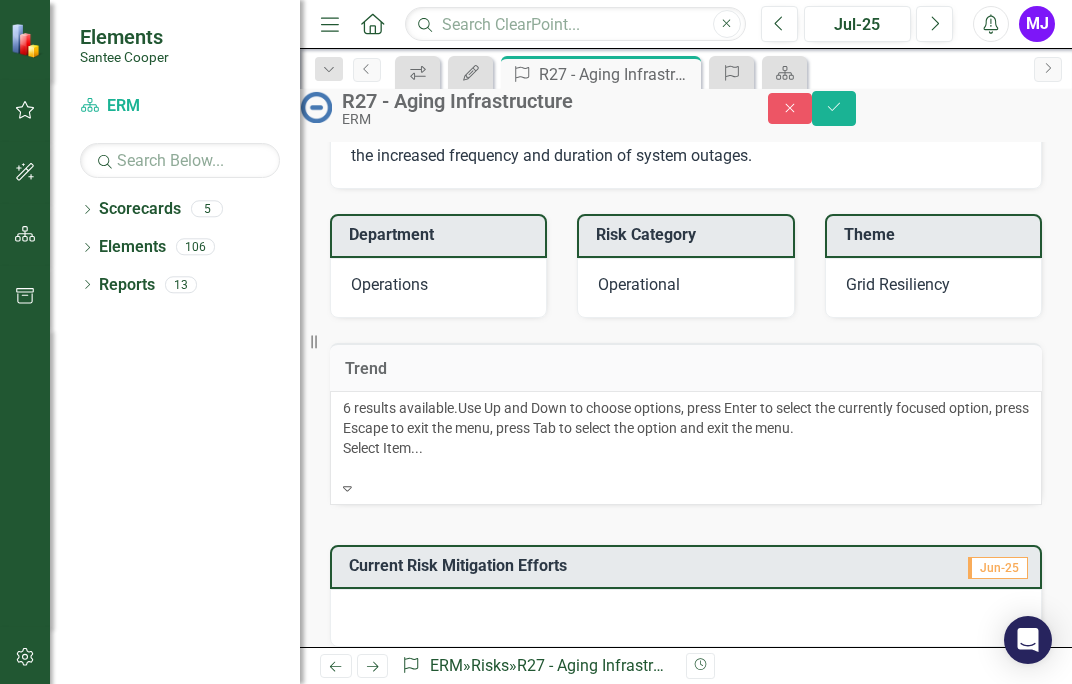click on "Decreasing" at bounding box center [536, 718] 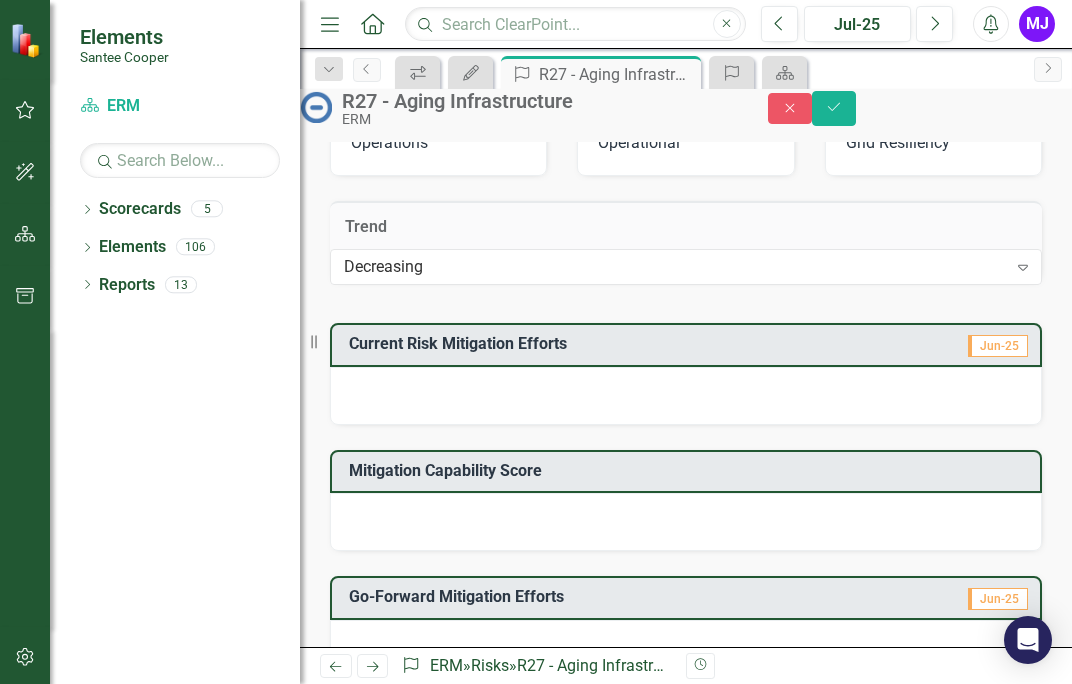 scroll, scrollTop: 366, scrollLeft: 0, axis: vertical 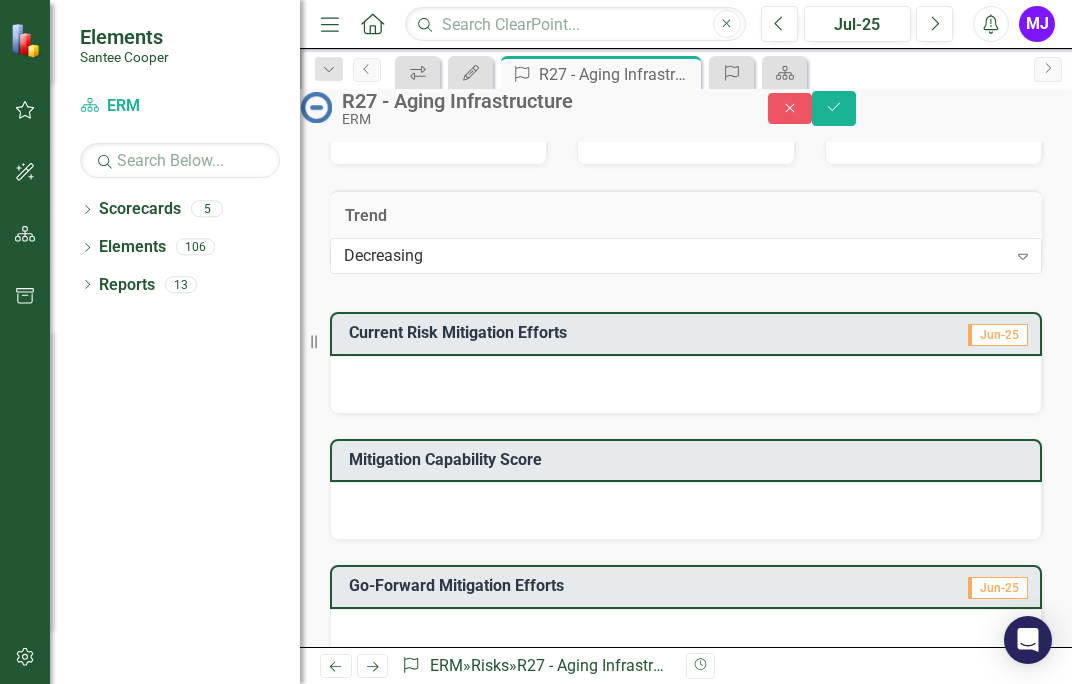 click at bounding box center (686, 385) 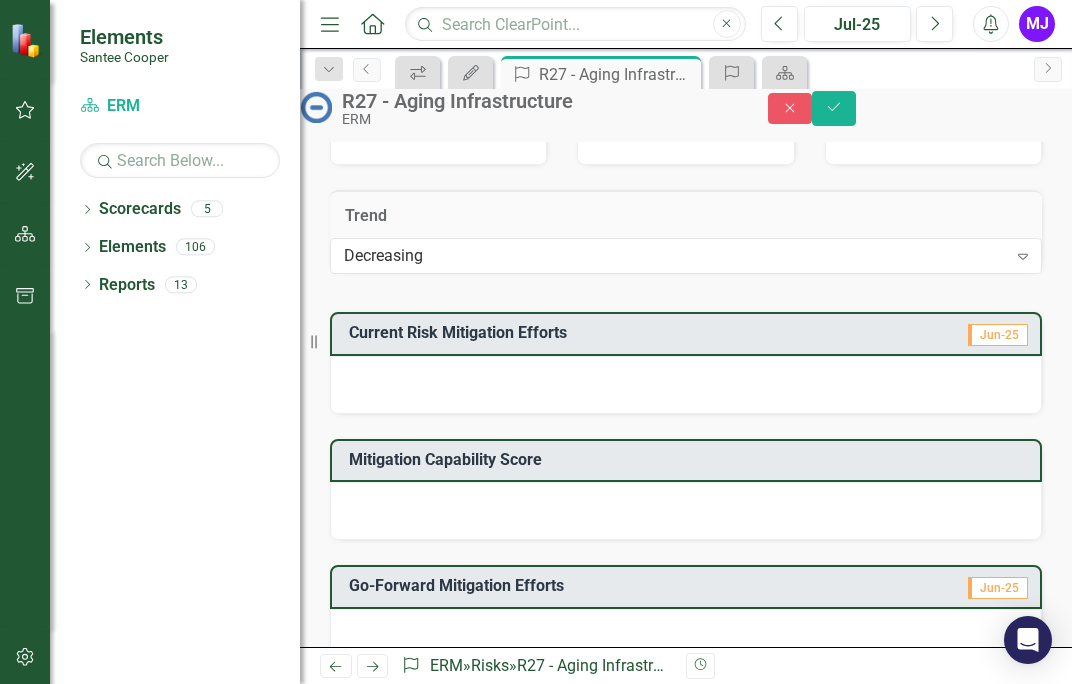 click at bounding box center [686, 385] 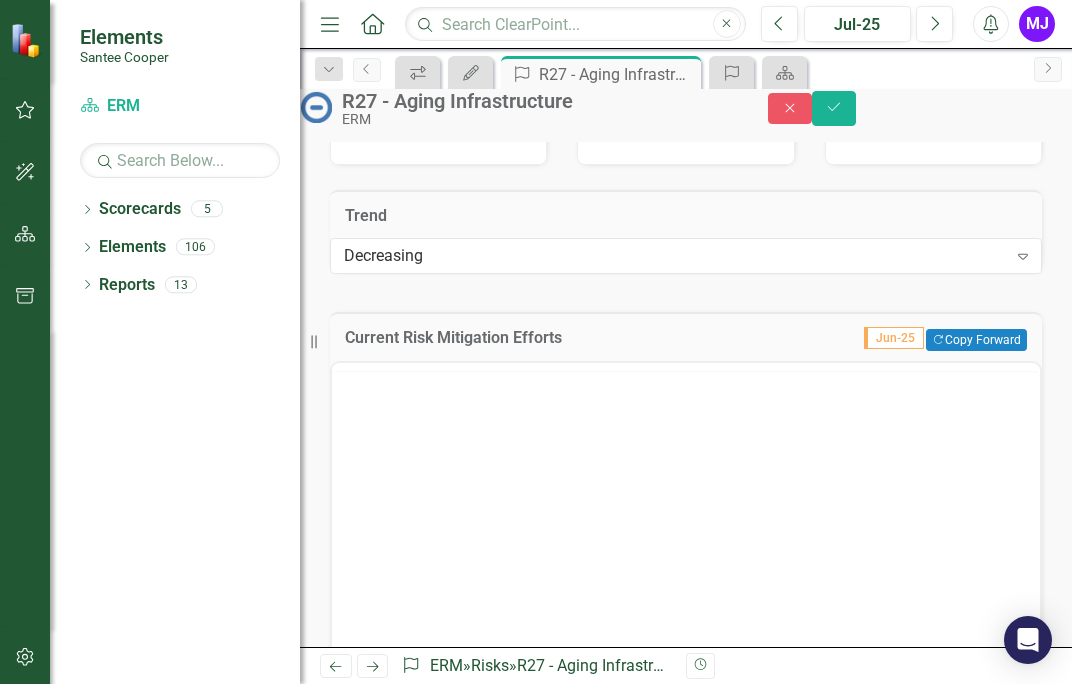 scroll, scrollTop: 0, scrollLeft: 0, axis: both 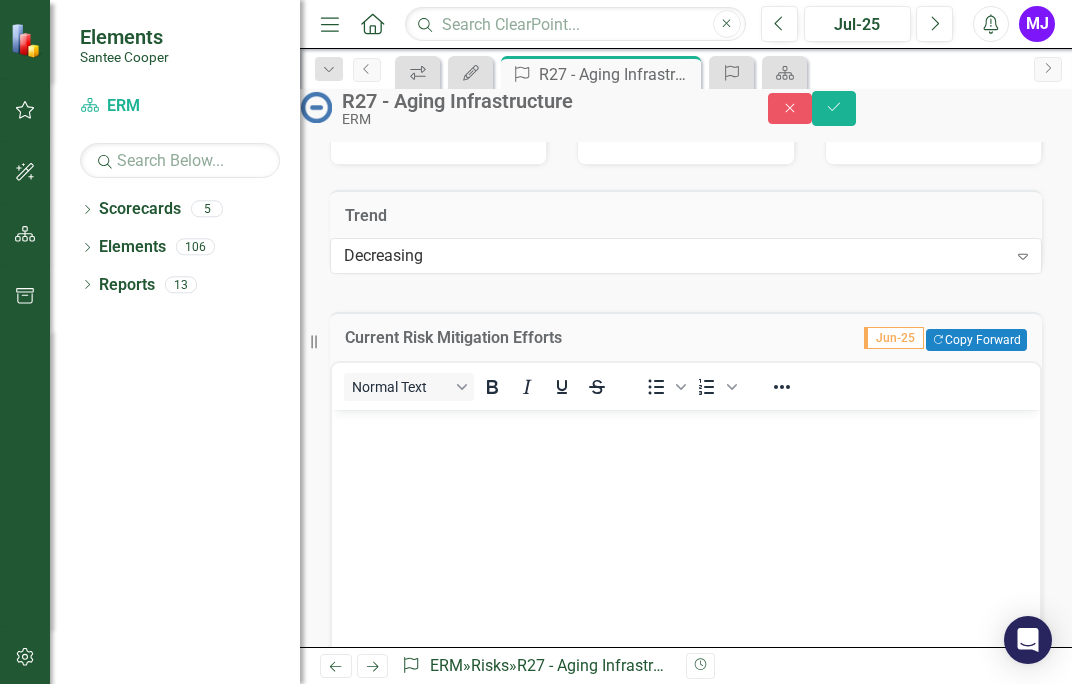 click at bounding box center [686, 426] 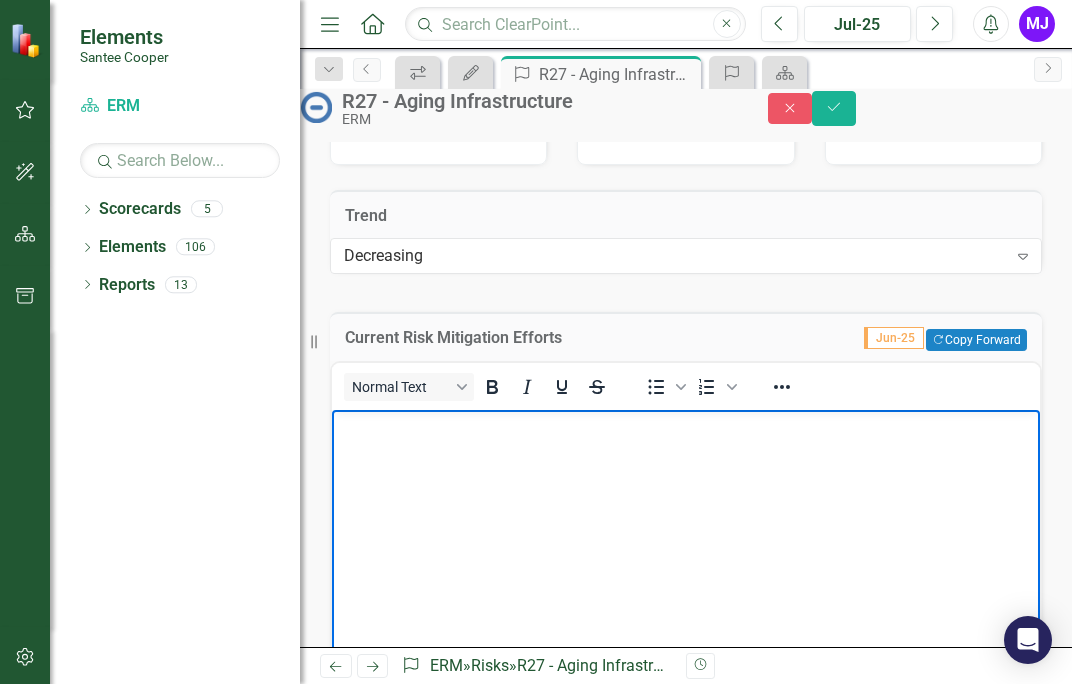 type 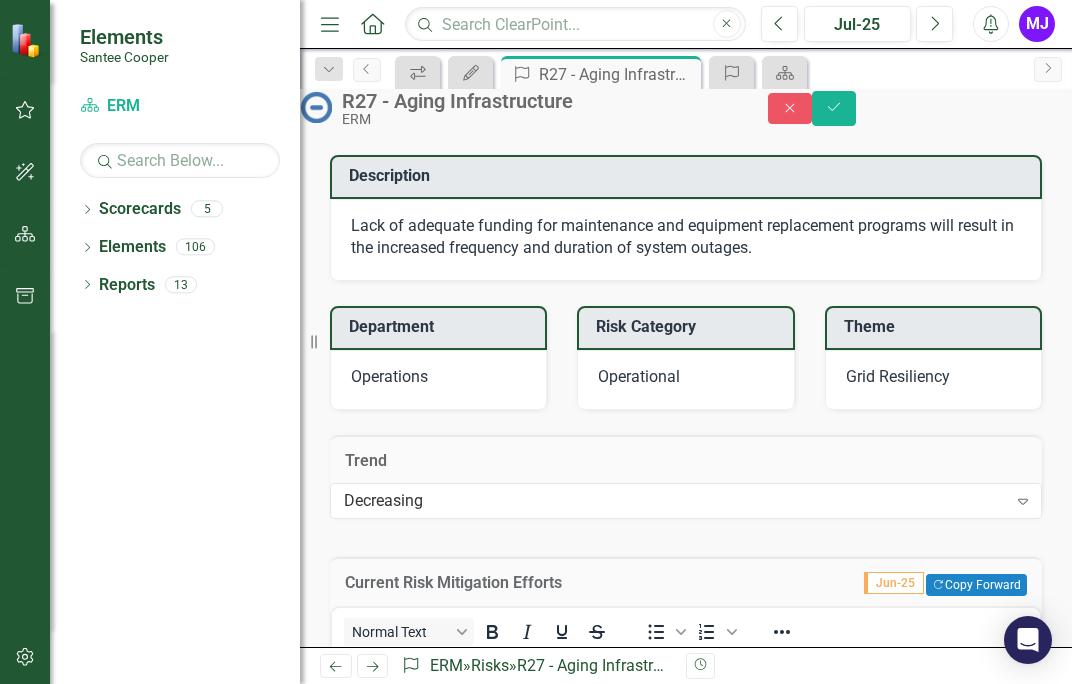 scroll, scrollTop: 132, scrollLeft: 0, axis: vertical 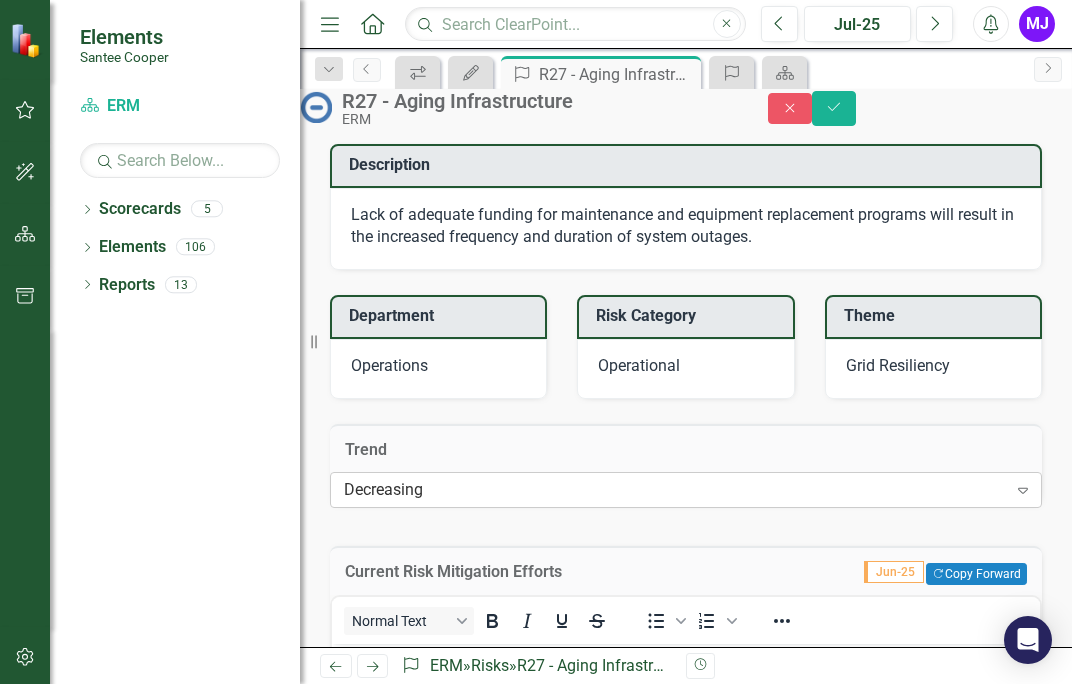 click on "Decreasing" at bounding box center [675, 490] 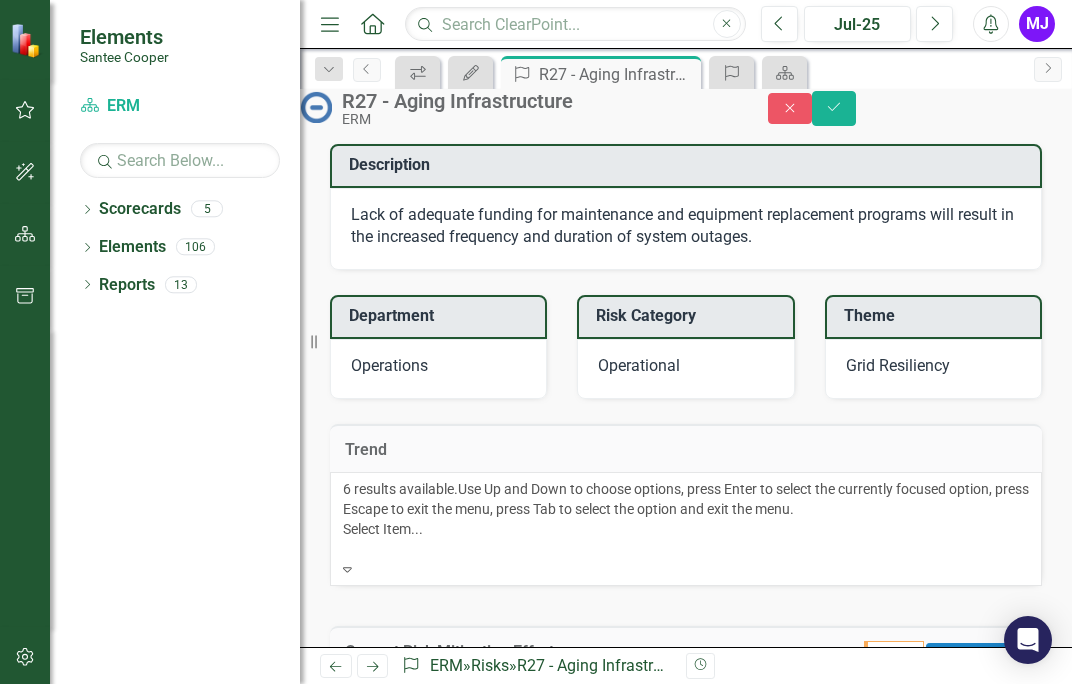 click on "Trend 6 results available. Use Up and Down to choose options, press Enter to select the currently focused option, press Escape to exit the menu, press Tab to select the option and exit the menu. Select Item... Expand" at bounding box center [686, 500] 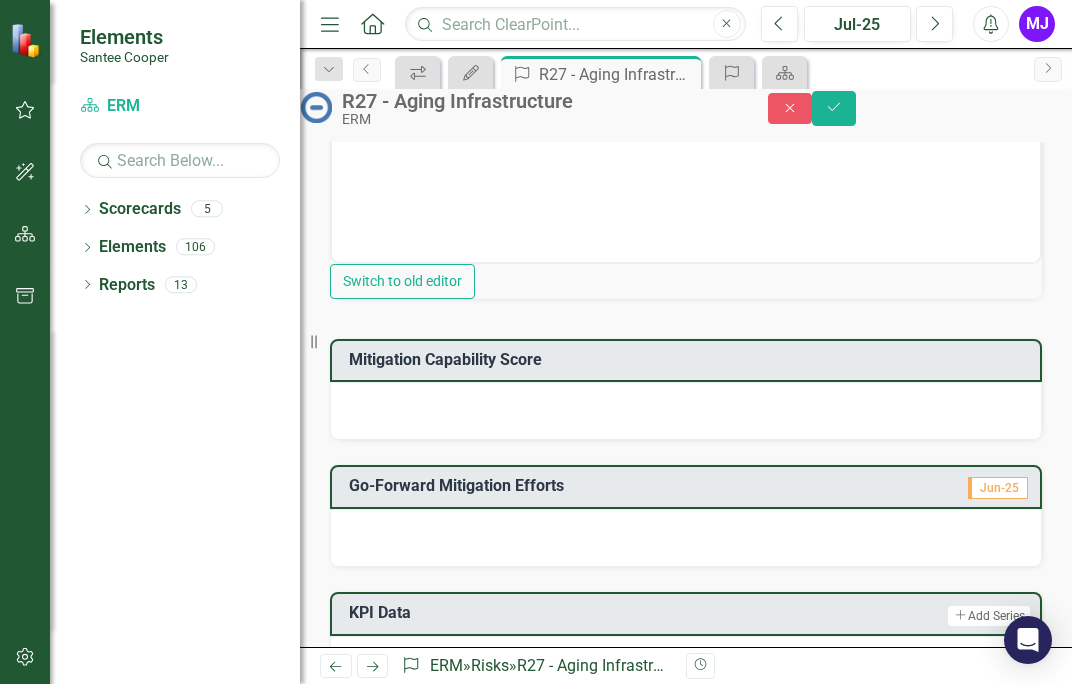 scroll, scrollTop: 867, scrollLeft: 0, axis: vertical 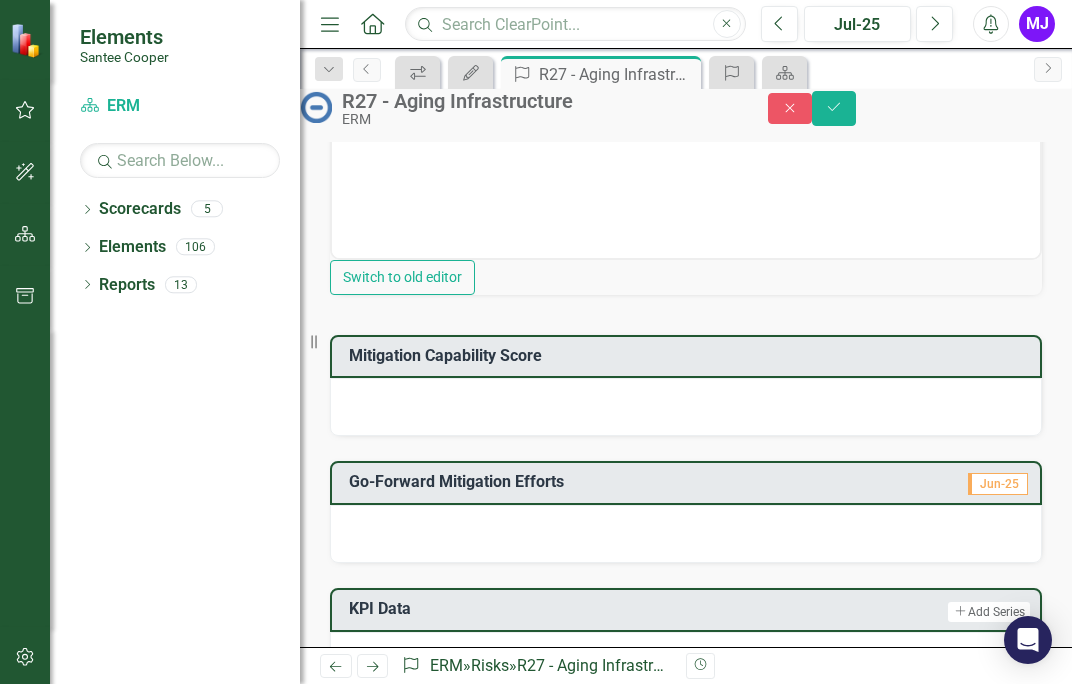 click at bounding box center (686, 407) 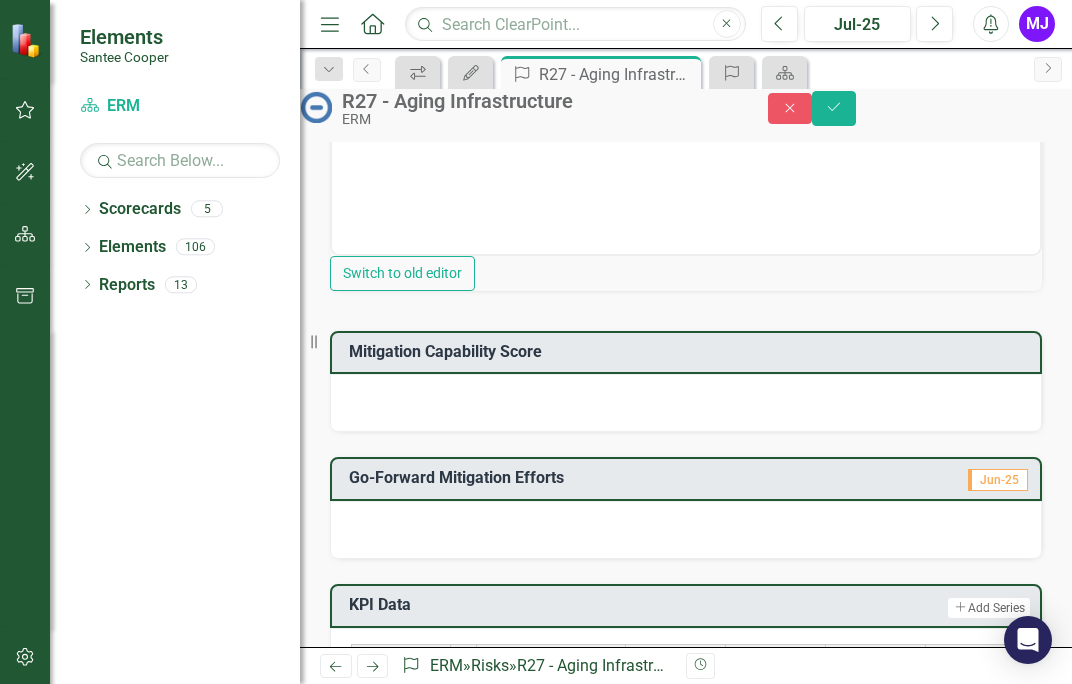 scroll, scrollTop: 910, scrollLeft: 0, axis: vertical 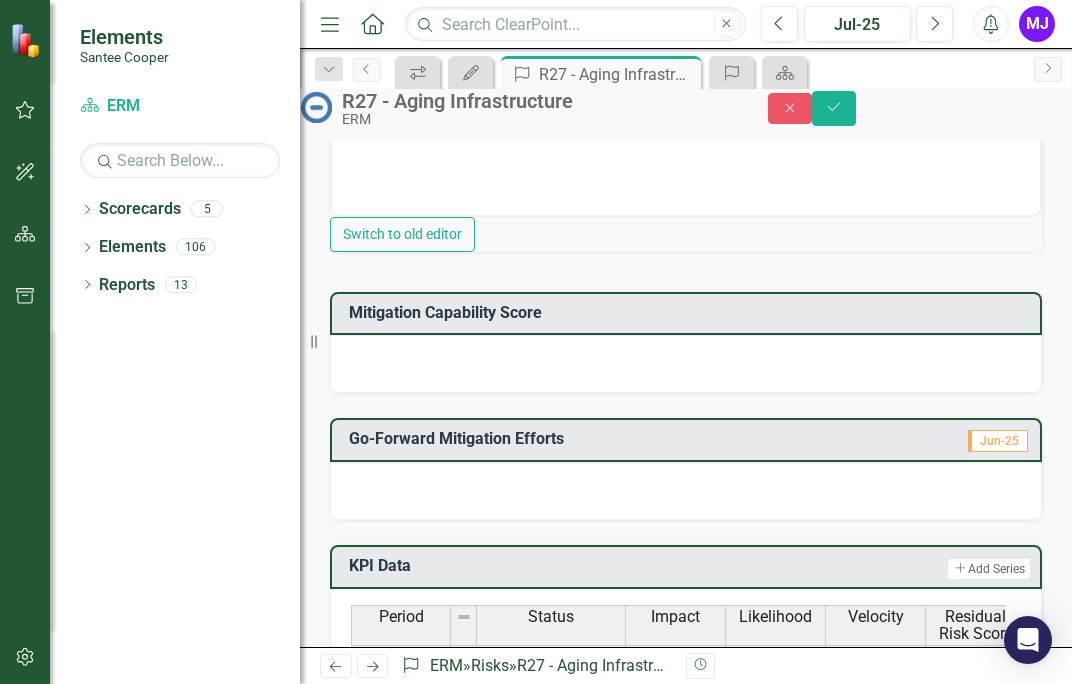 click at bounding box center [686, 491] 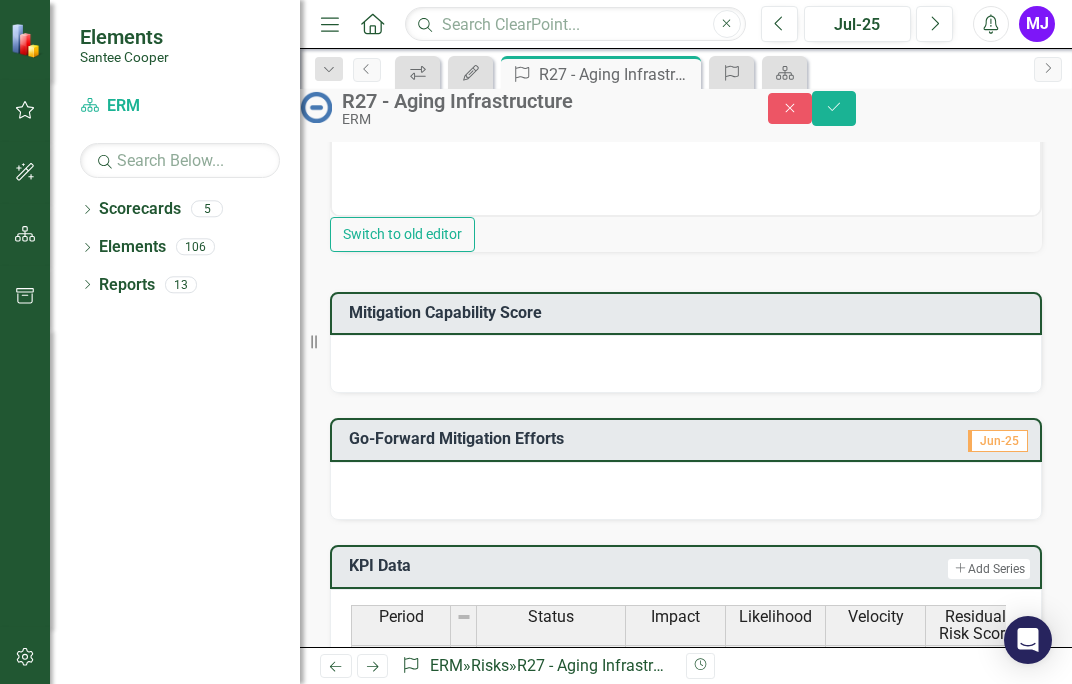 click at bounding box center (686, 491) 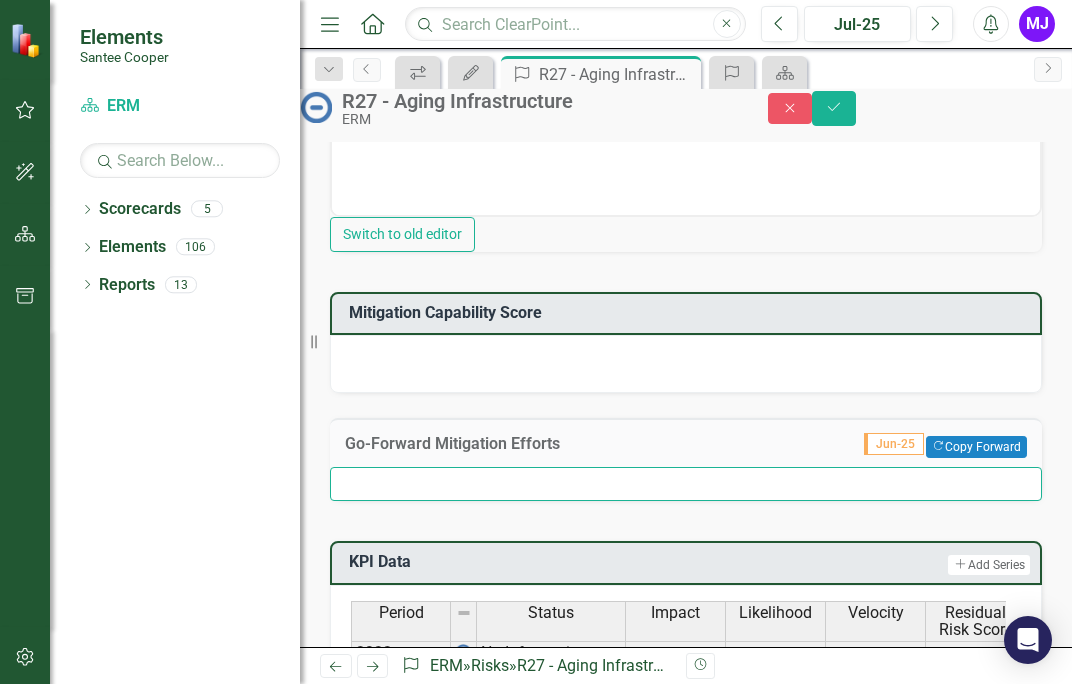click at bounding box center (686, 484) 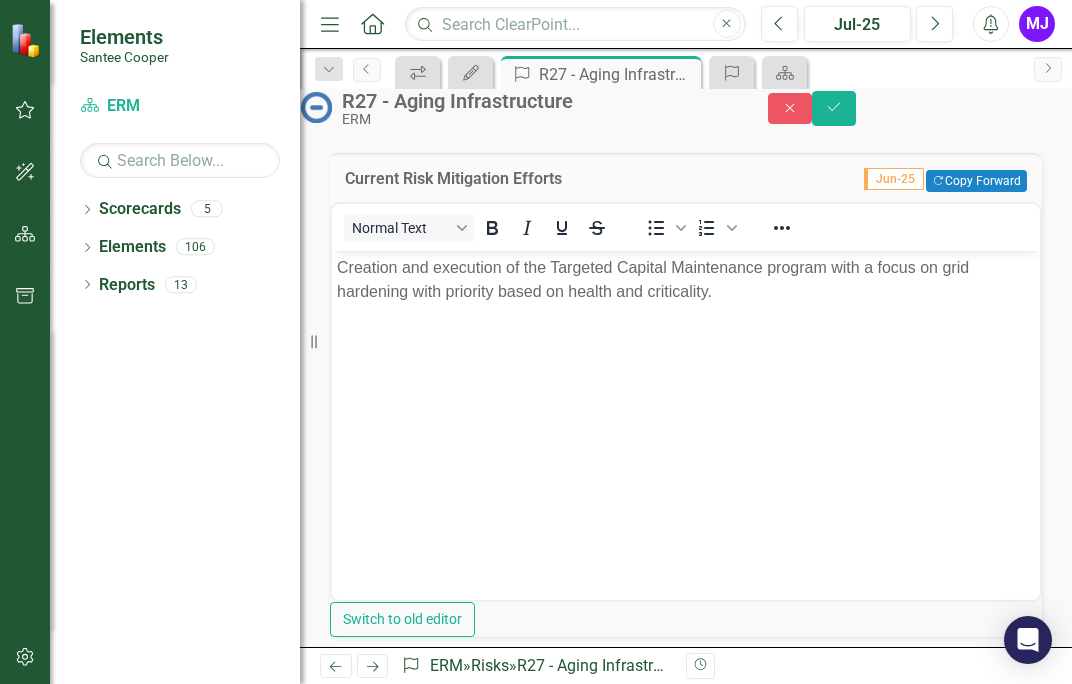 scroll, scrollTop: 521, scrollLeft: 0, axis: vertical 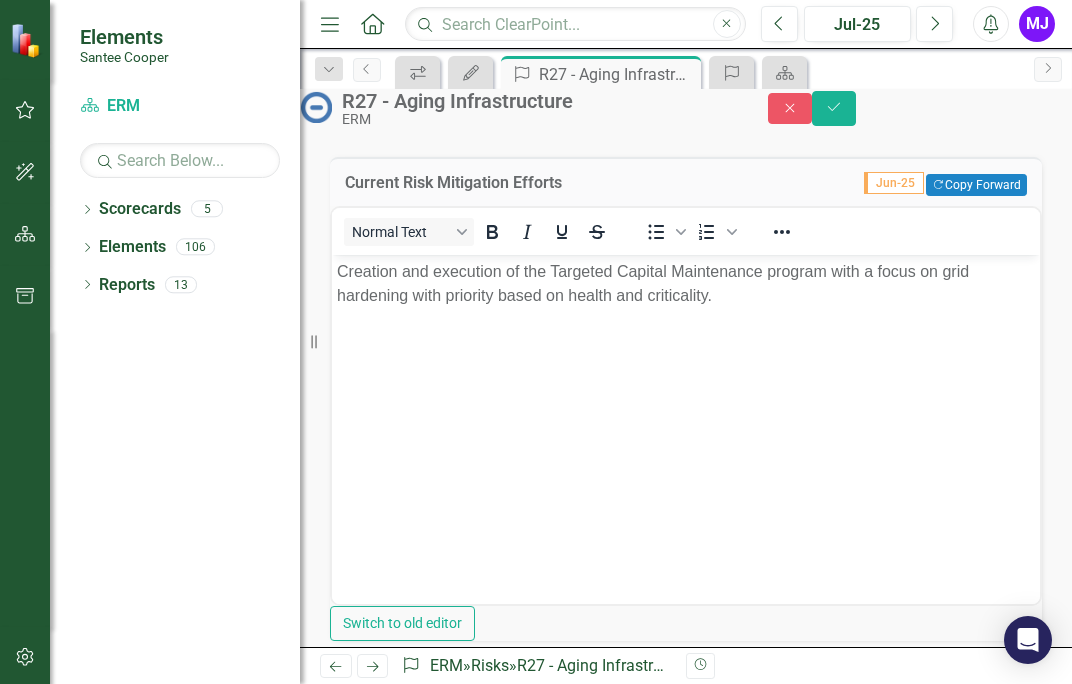 type on "Continue executing the TCM program" 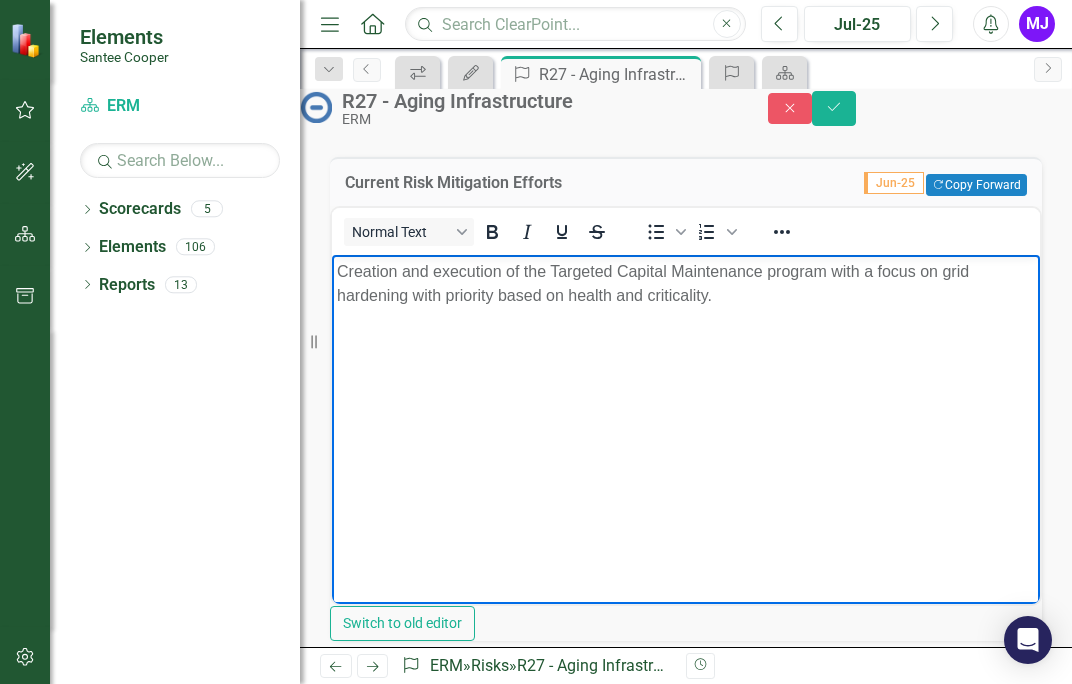 click on "Creation and execution of the Targeted Capital Maintenance program with a focus on grid hardening with priority based on health and criticality." at bounding box center (686, 283) 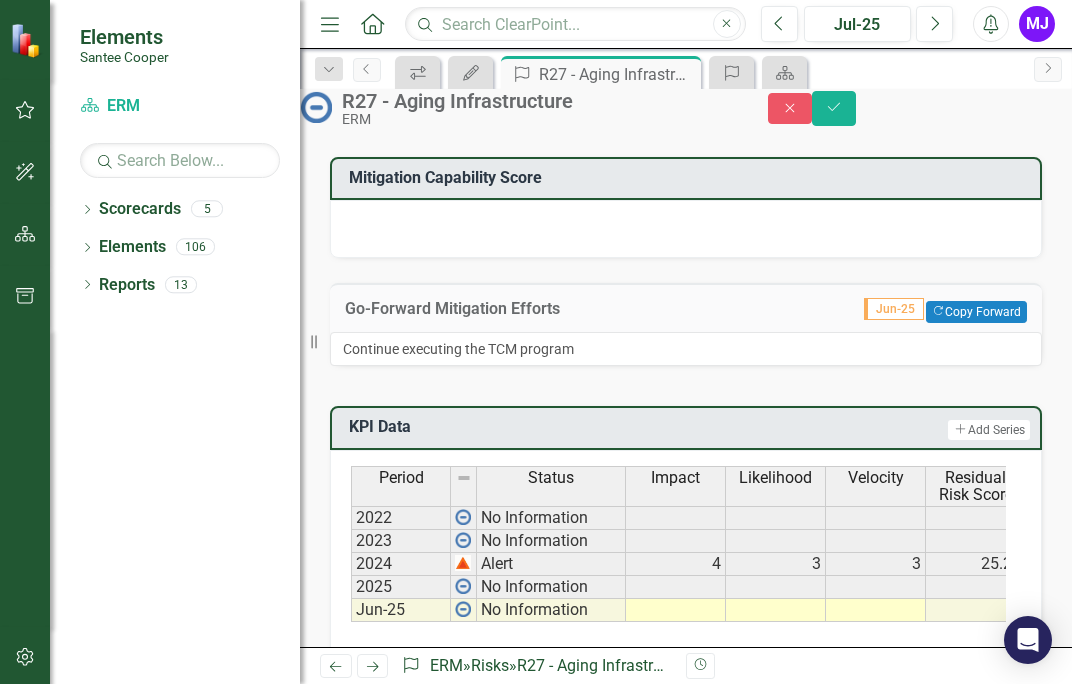 scroll, scrollTop: 1089, scrollLeft: 0, axis: vertical 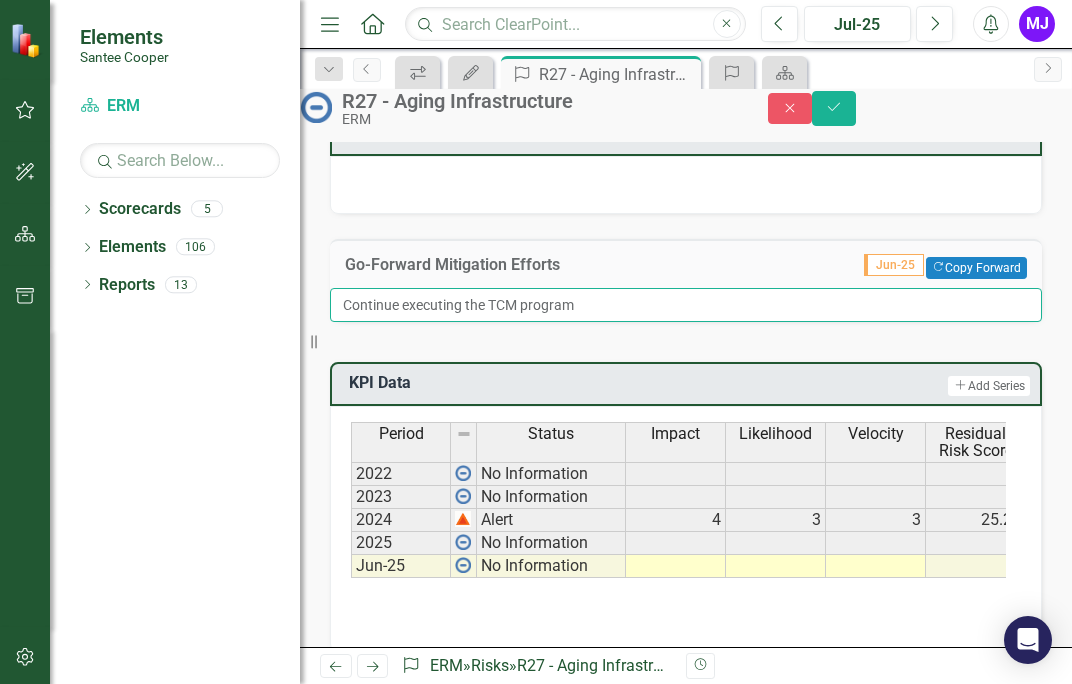 click on "Continue executing the TCM program" at bounding box center [686, 305] 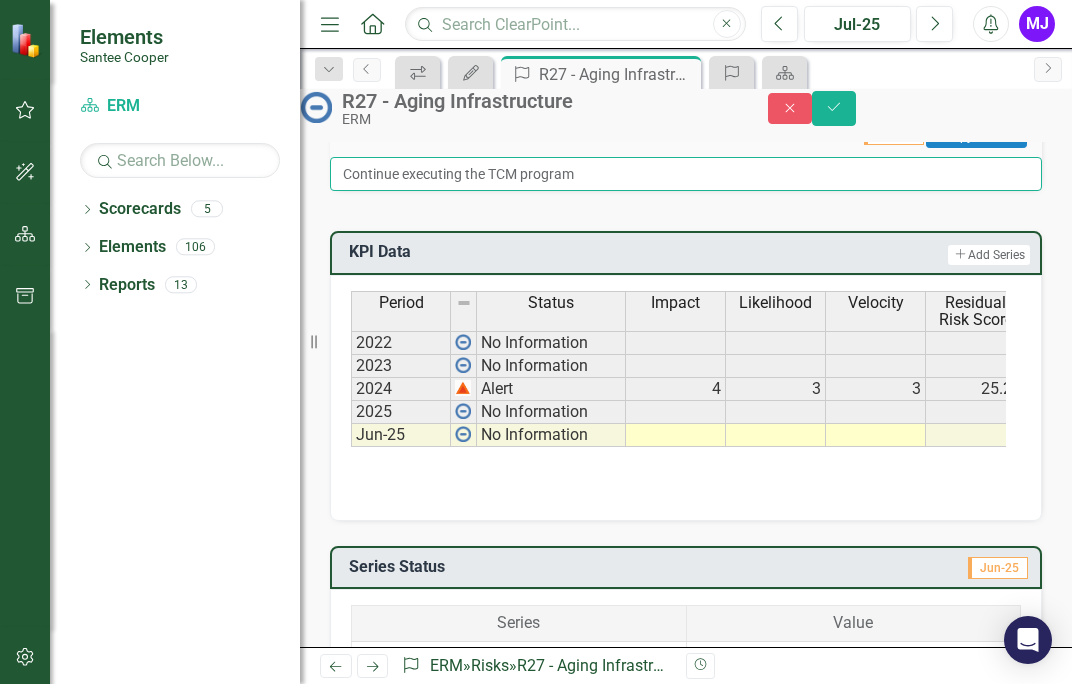scroll, scrollTop: 1264, scrollLeft: 0, axis: vertical 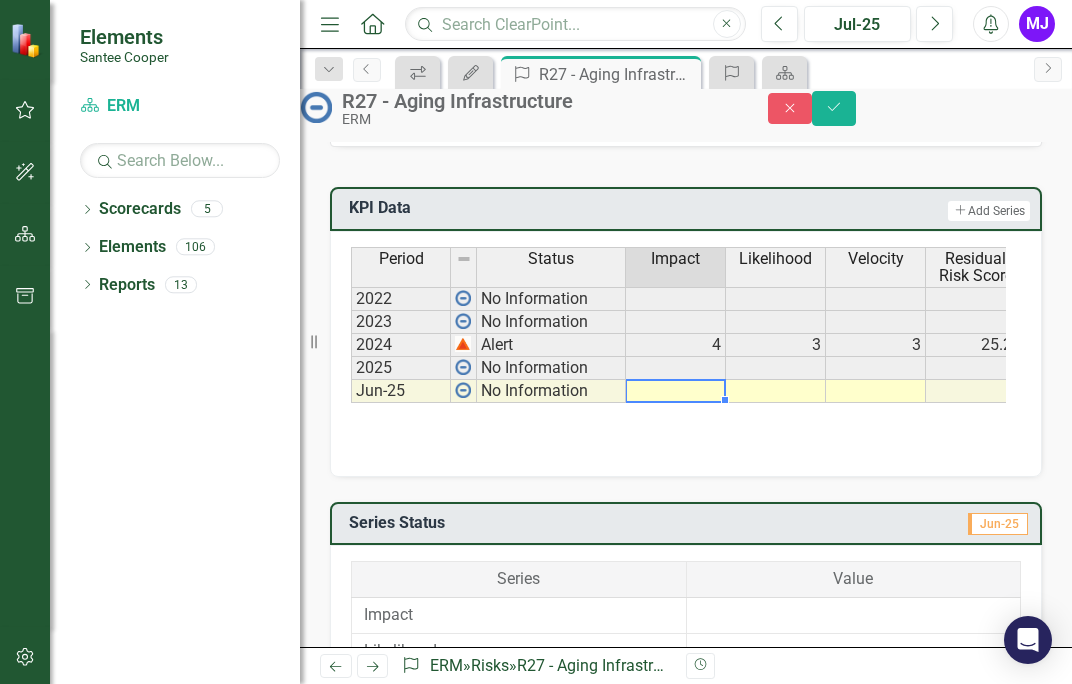 click at bounding box center (676, 391) 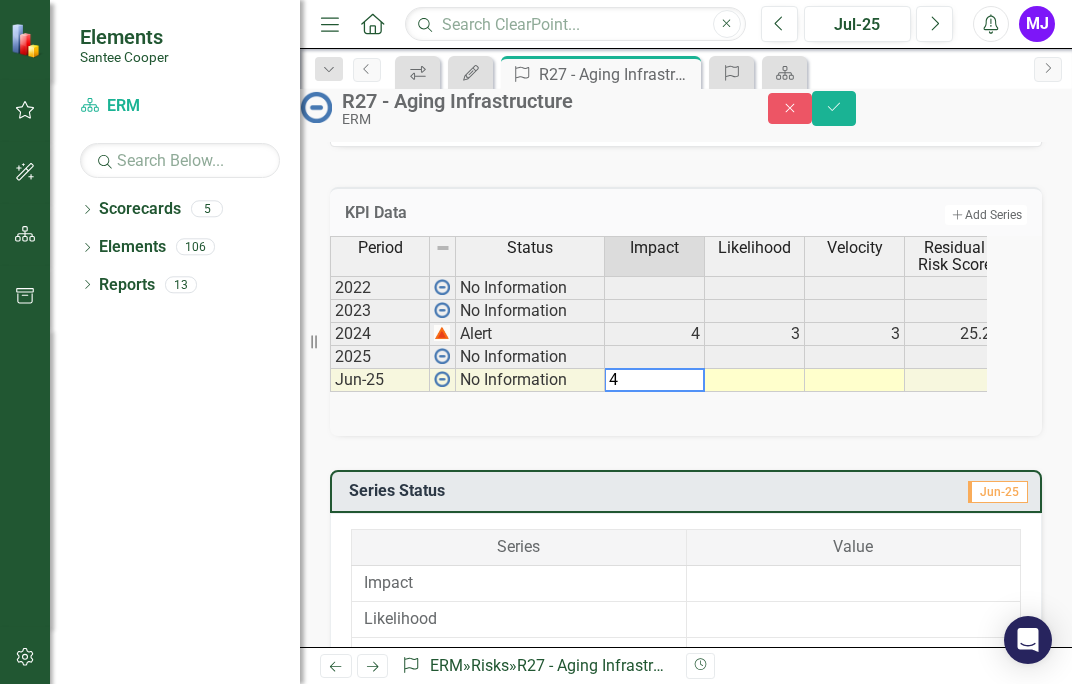 click at bounding box center (755, 380) 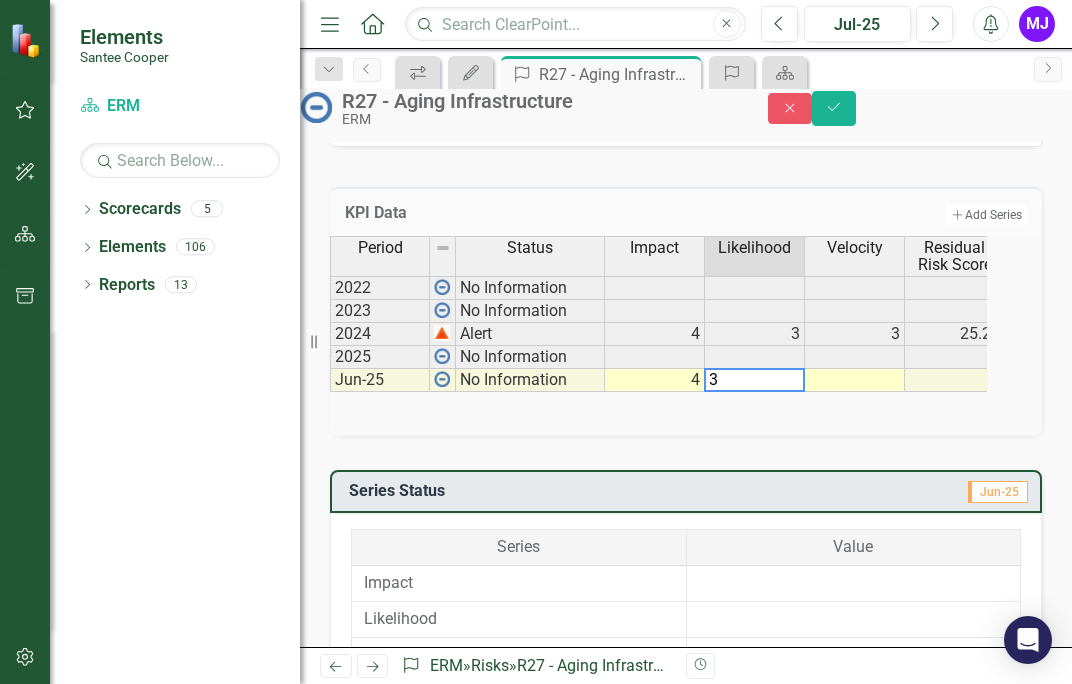 click at bounding box center [855, 380] 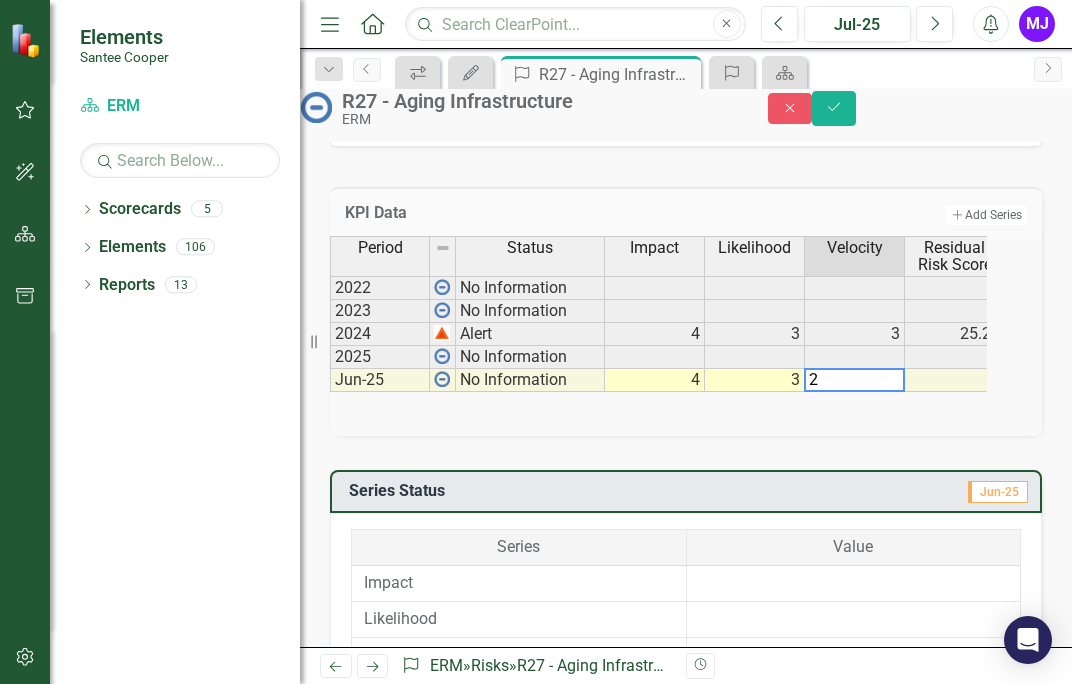 click at bounding box center [955, 380] 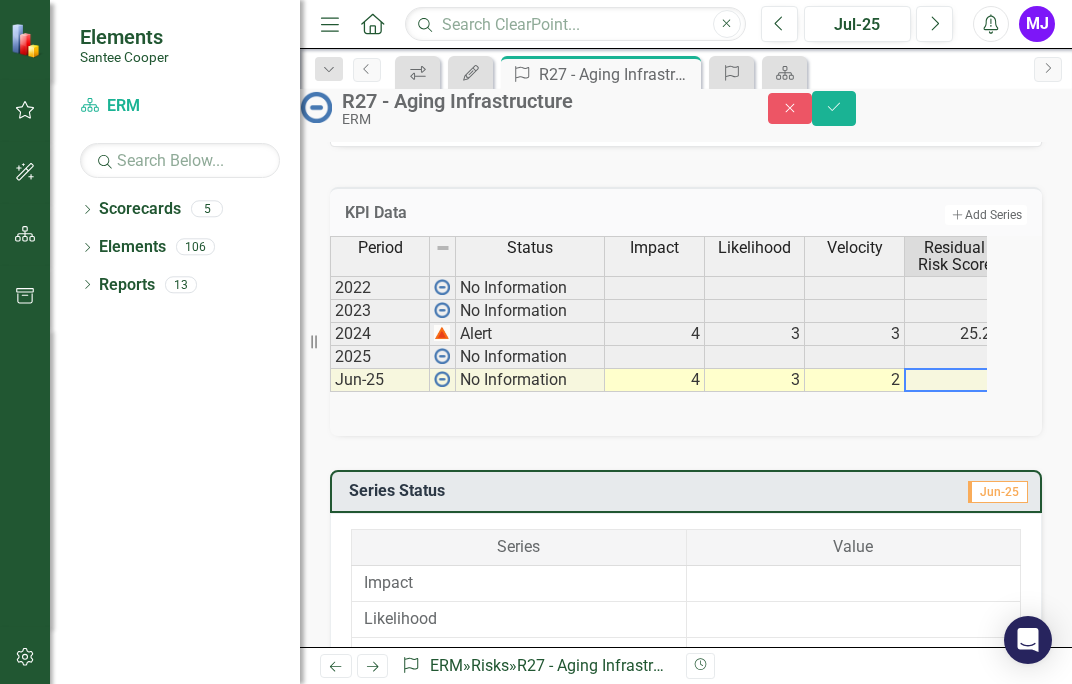 click on "2" at bounding box center (855, 380) 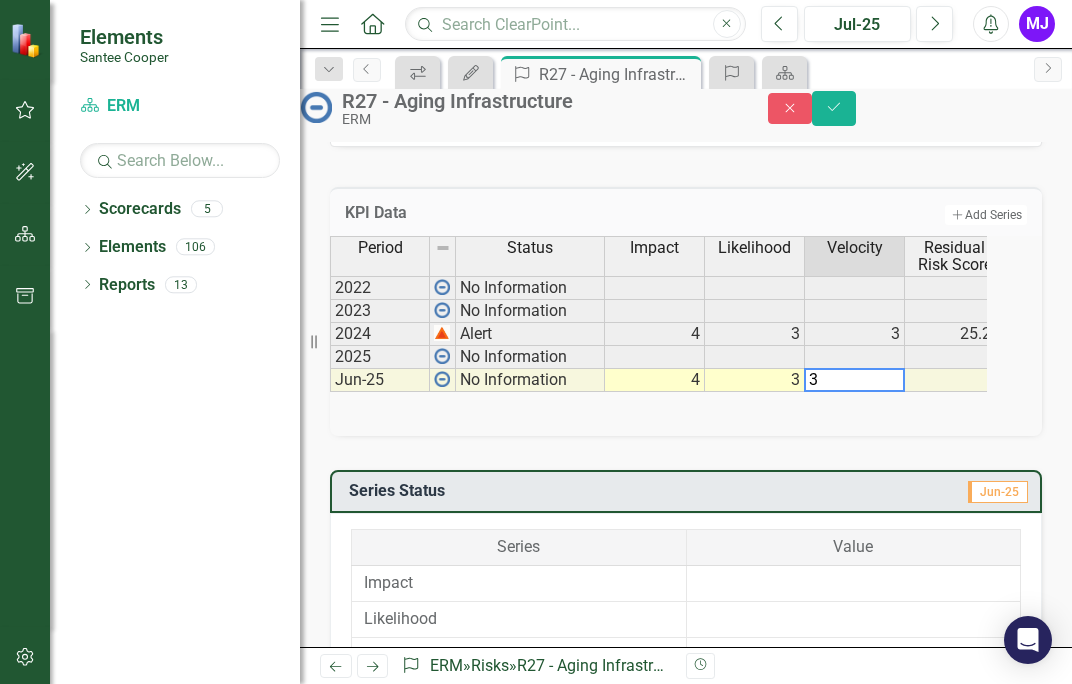 type on "3" 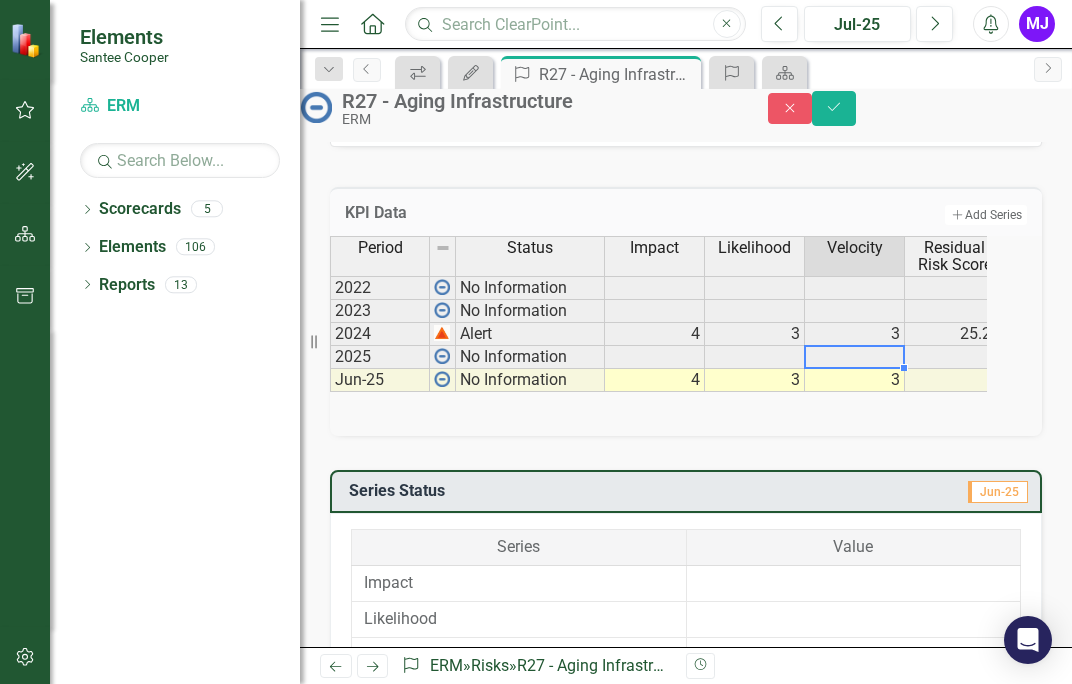 click at bounding box center (855, 357) 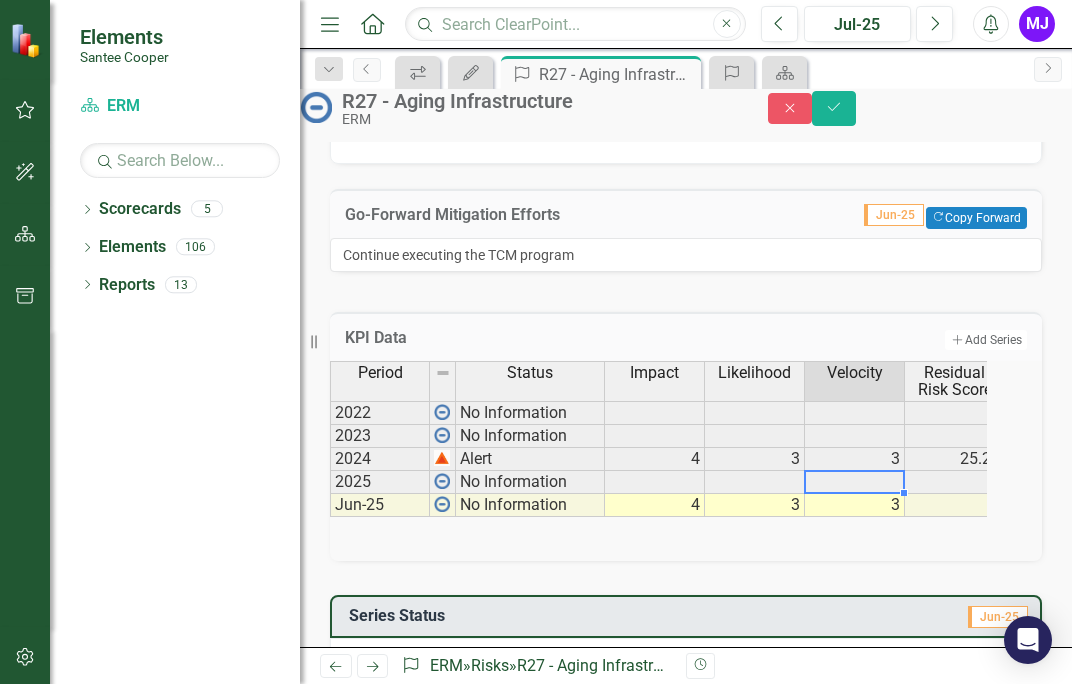 scroll, scrollTop: 1281, scrollLeft: 0, axis: vertical 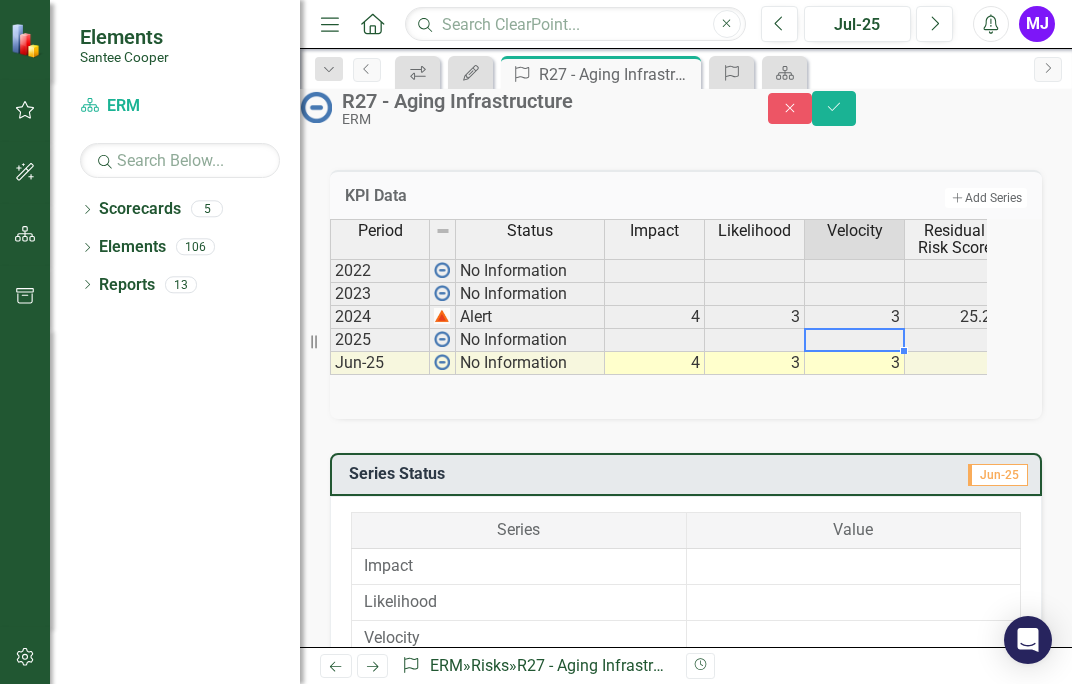 click on "3" at bounding box center [855, 363] 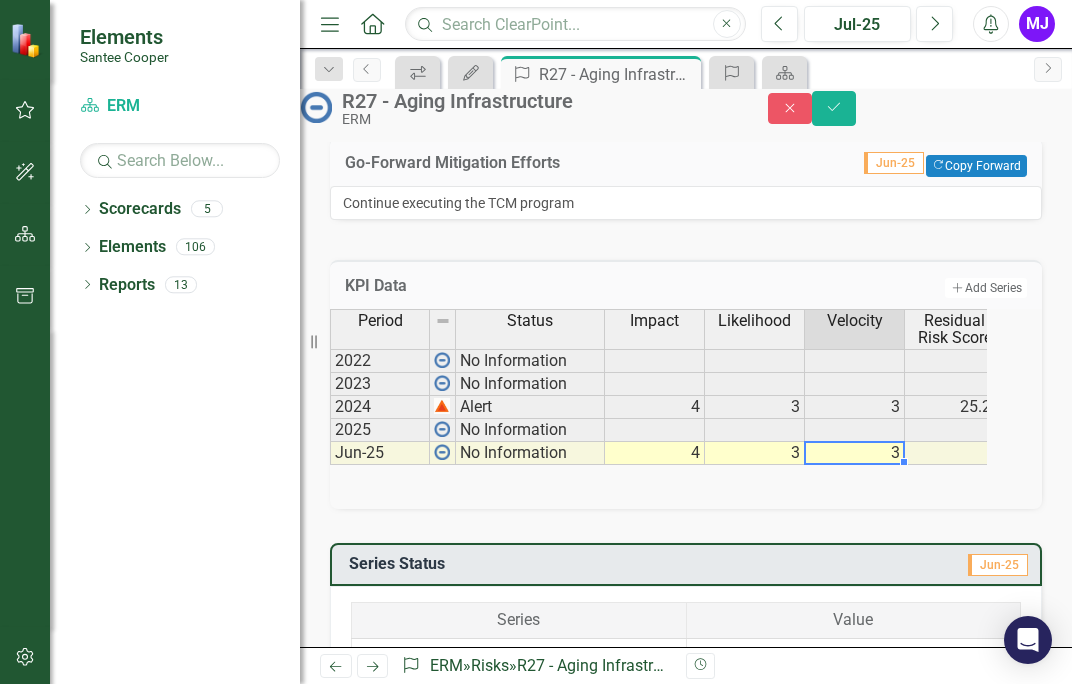 scroll, scrollTop: 1045, scrollLeft: 0, axis: vertical 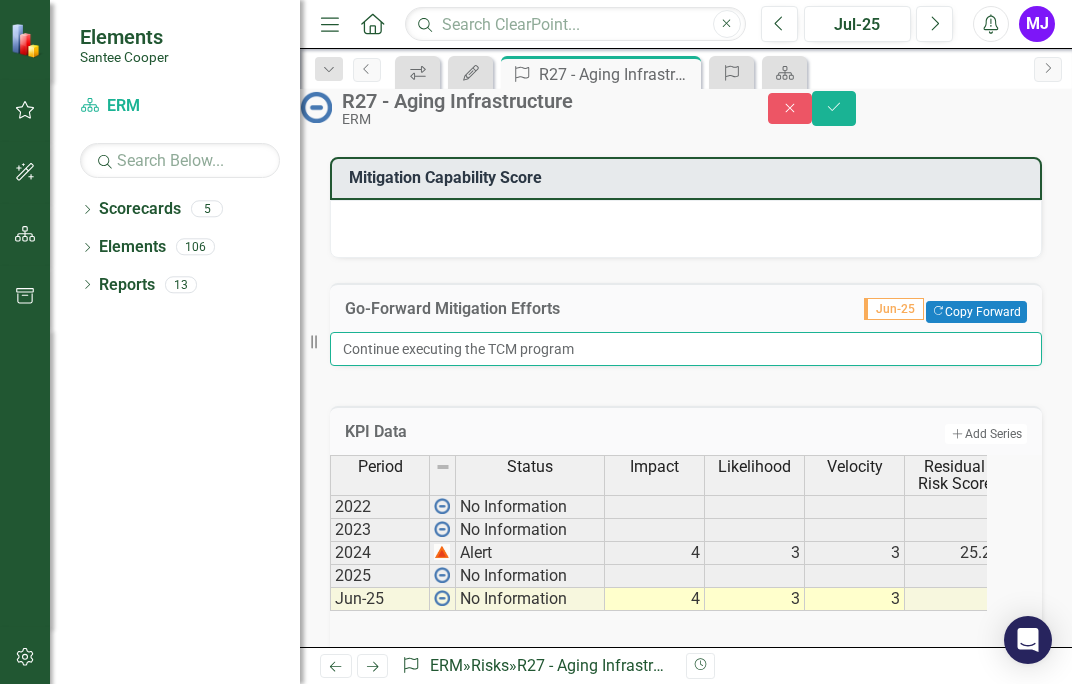 click on "Continue executing the TCM program" at bounding box center [686, 349] 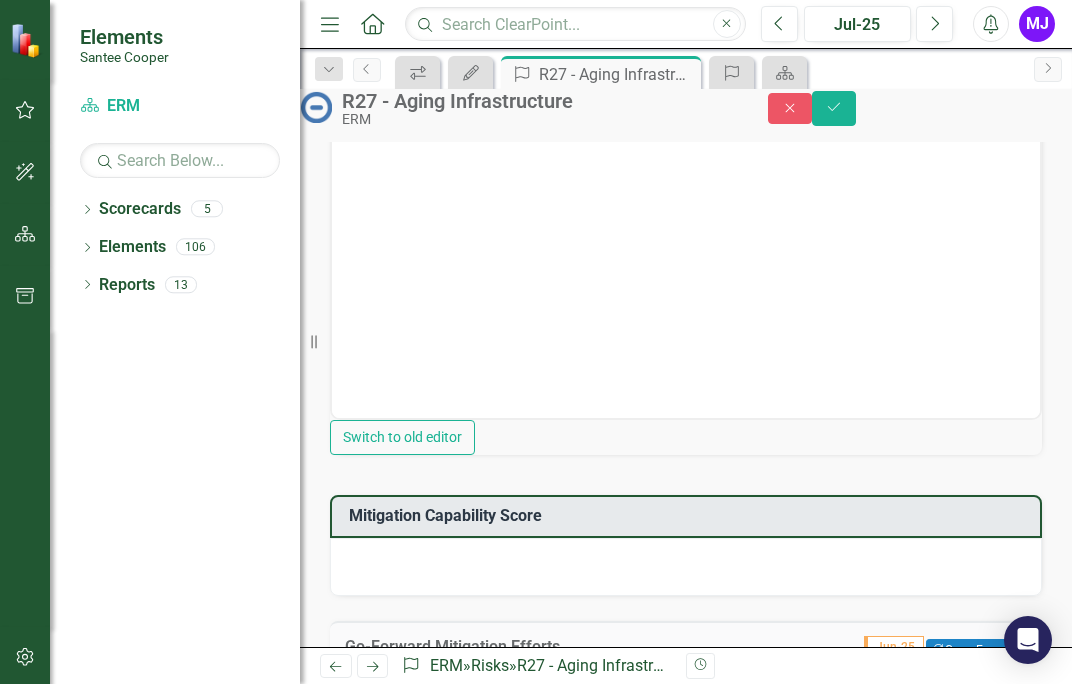 scroll, scrollTop: 552, scrollLeft: 0, axis: vertical 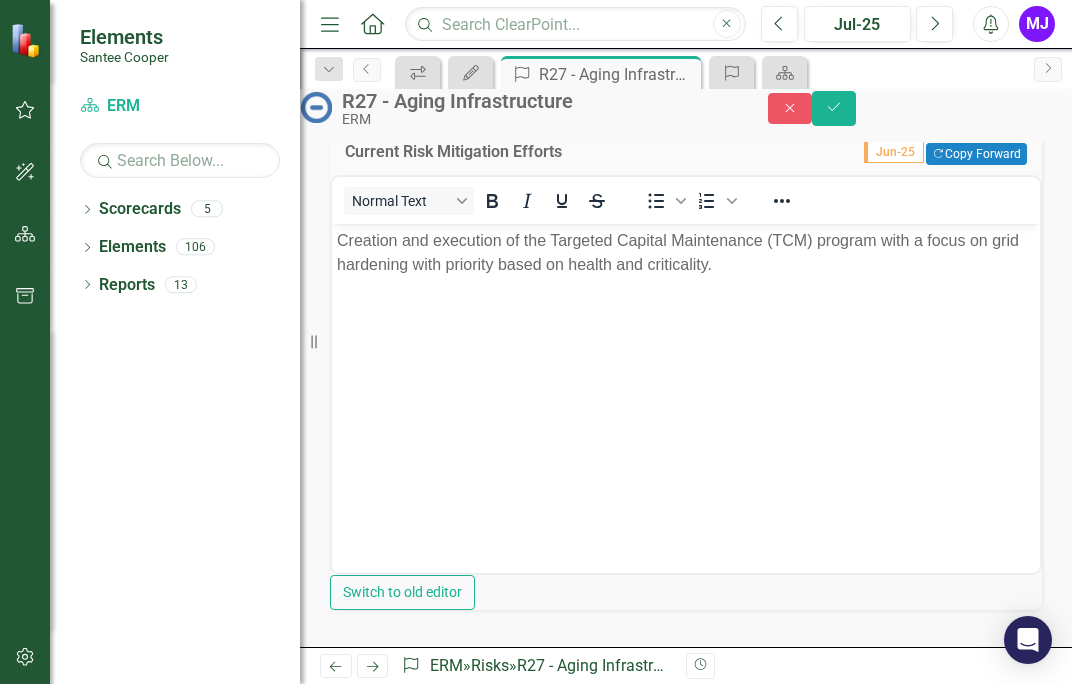 click on "Creation and execution of the Targeted Capital Maintenance (TCM) program with a focus on grid hardening with priority based on health and criticality." at bounding box center (686, 252) 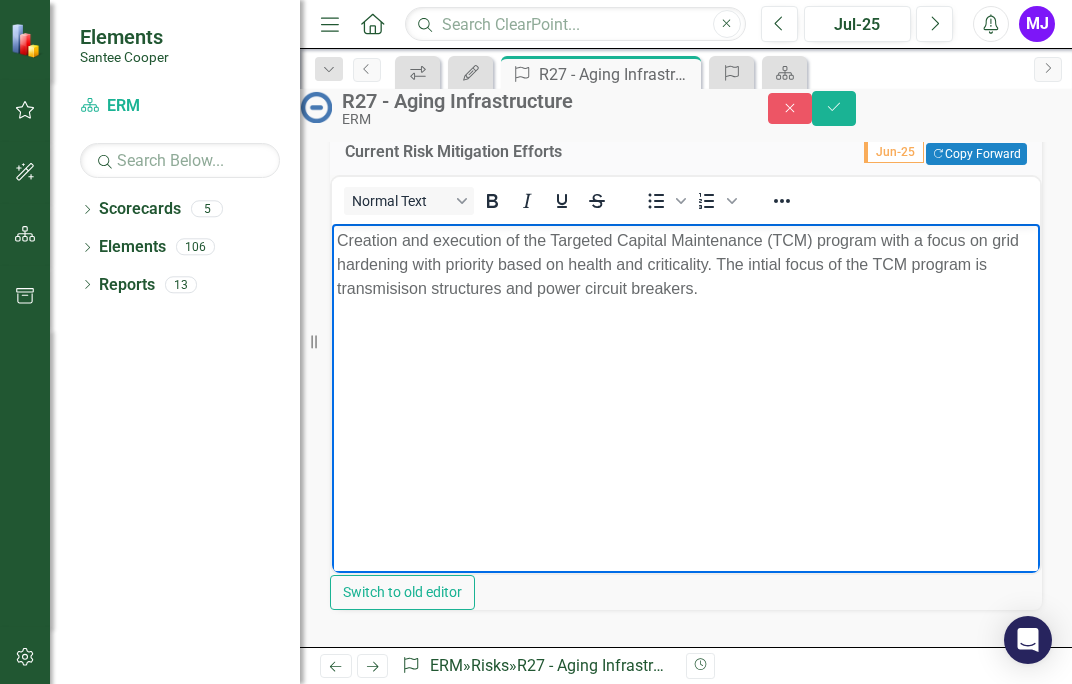 drag, startPoint x: 808, startPoint y: 250, endPoint x: 809, endPoint y: 268, distance: 18.027756 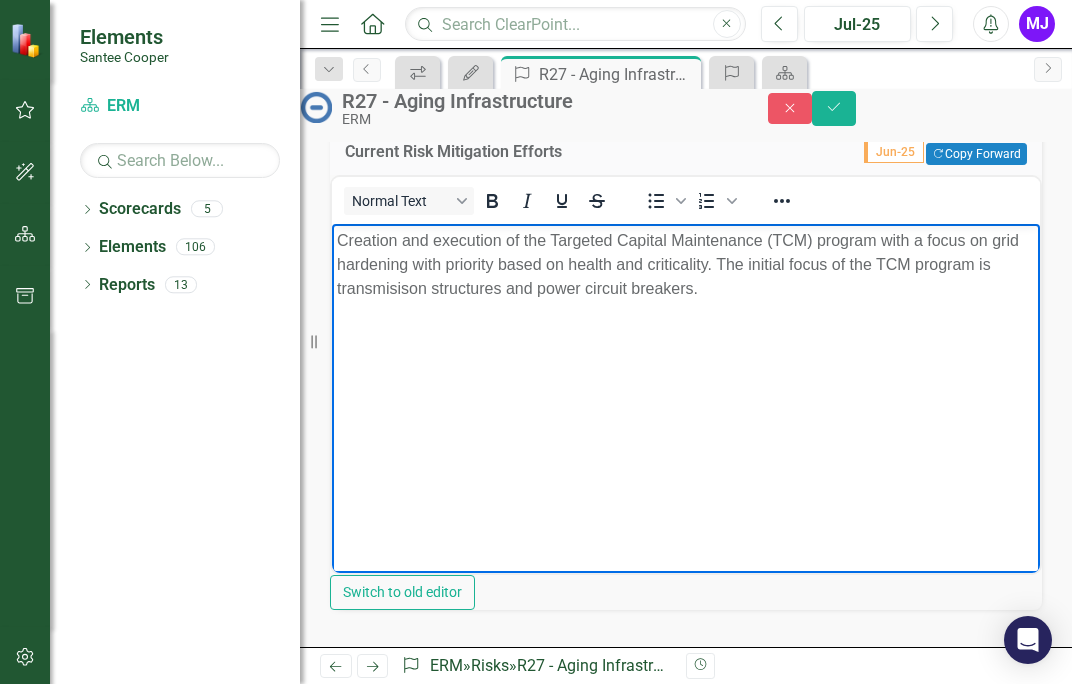 drag, startPoint x: 450, startPoint y: 300, endPoint x: 471, endPoint y: 291, distance: 22.847319 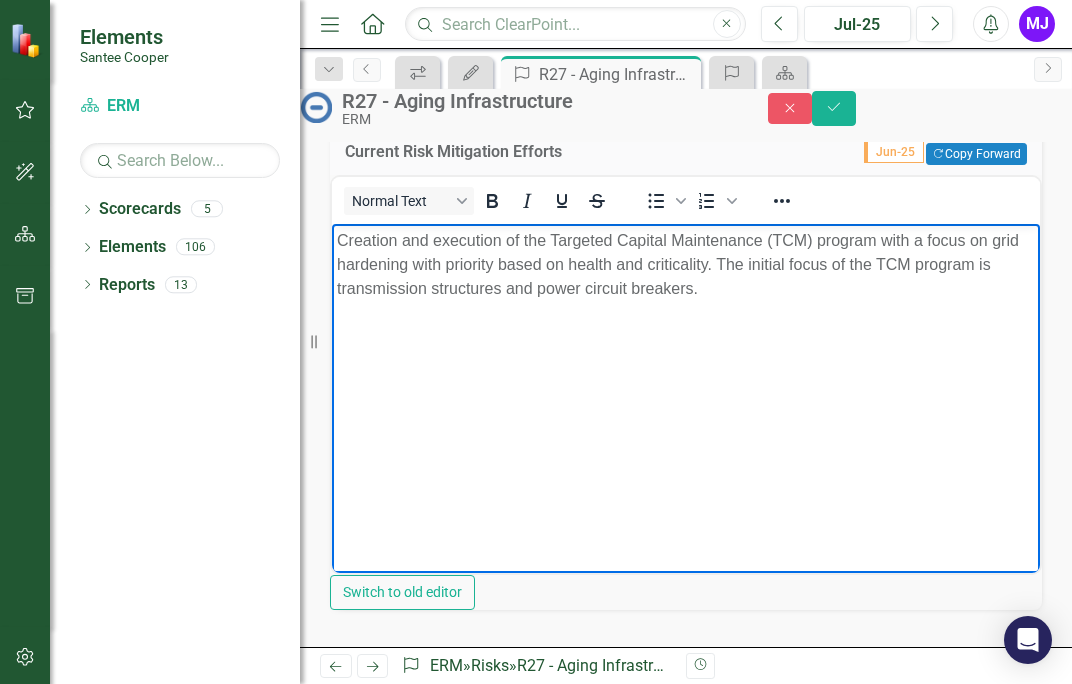 click on "Creation and execution of the Targeted Capital Maintenance (TCM) program with a focus on grid hardening with priority based on health and criticality. The initial focus of the TCM program is transmission structures and power circuit breakers." at bounding box center (686, 373) 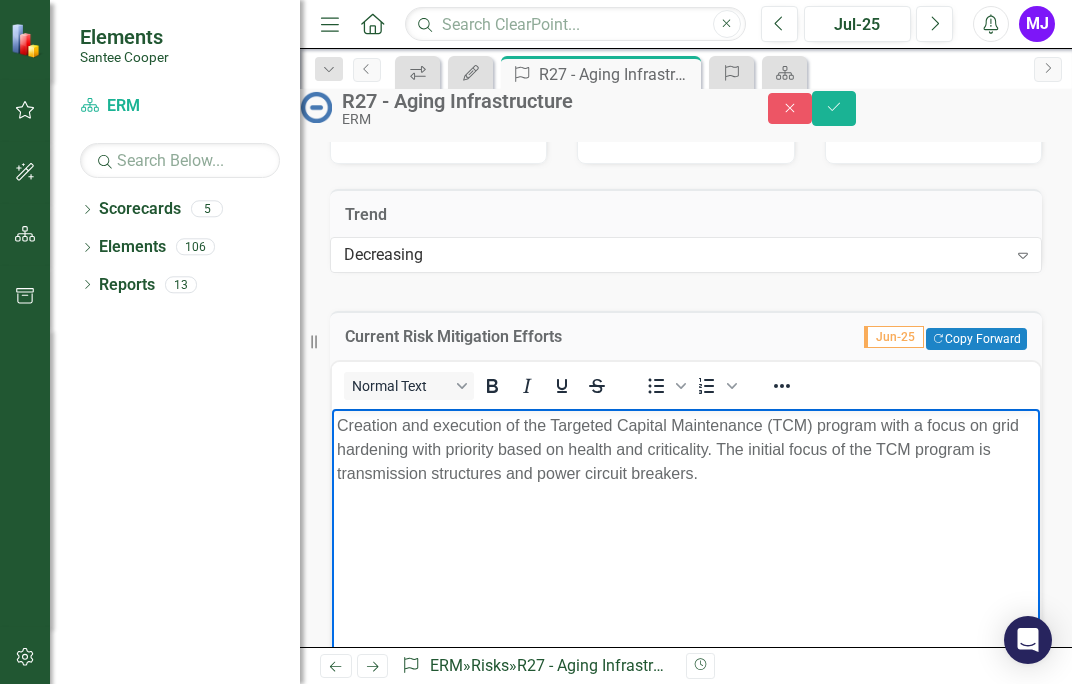 scroll, scrollTop: 509, scrollLeft: 0, axis: vertical 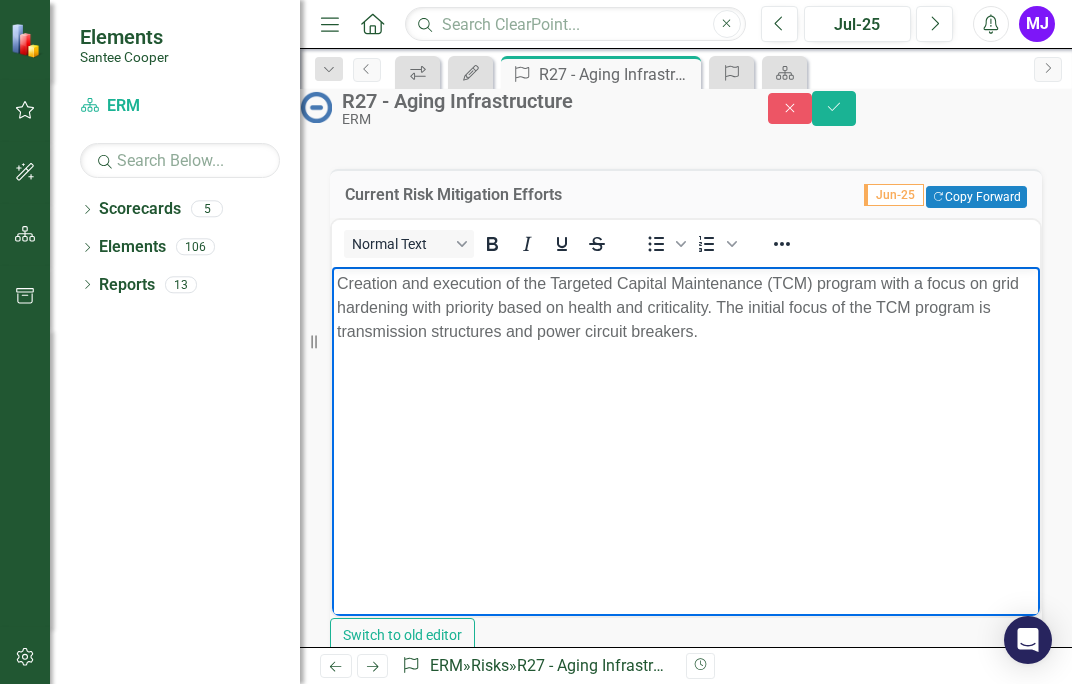 click on "Creation and execution of the Targeted Capital Maintenance (TCM) program with a focus on grid hardening with priority based on health and criticality. The initial focus of the TCM program is transmission structures and power circuit breakers." at bounding box center [686, 307] 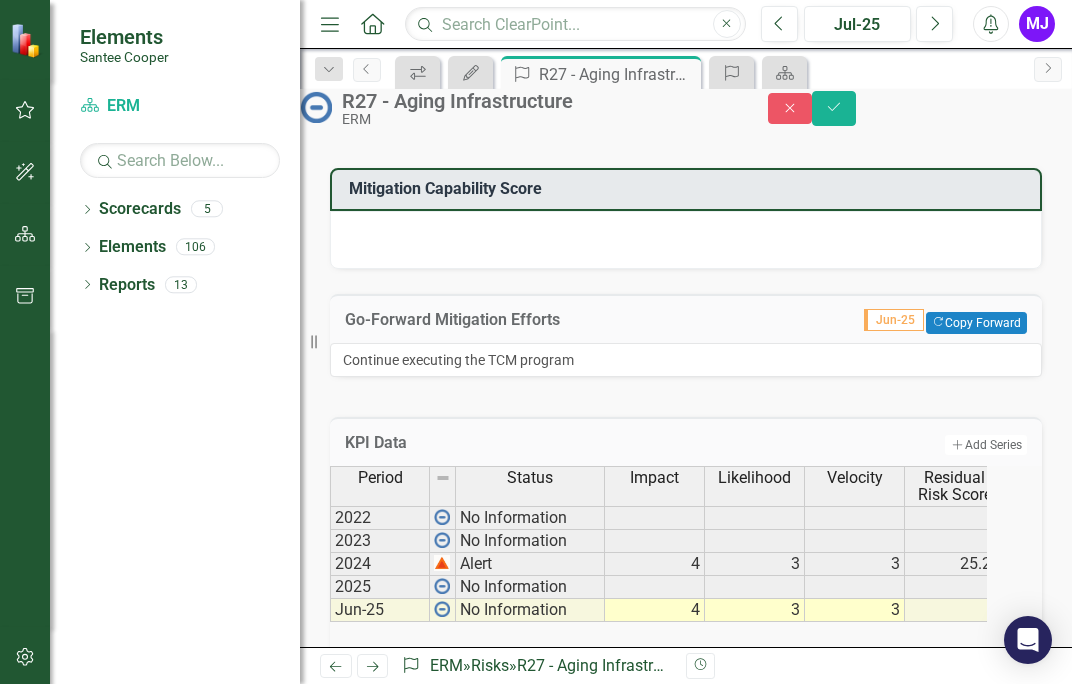scroll, scrollTop: 1067, scrollLeft: 0, axis: vertical 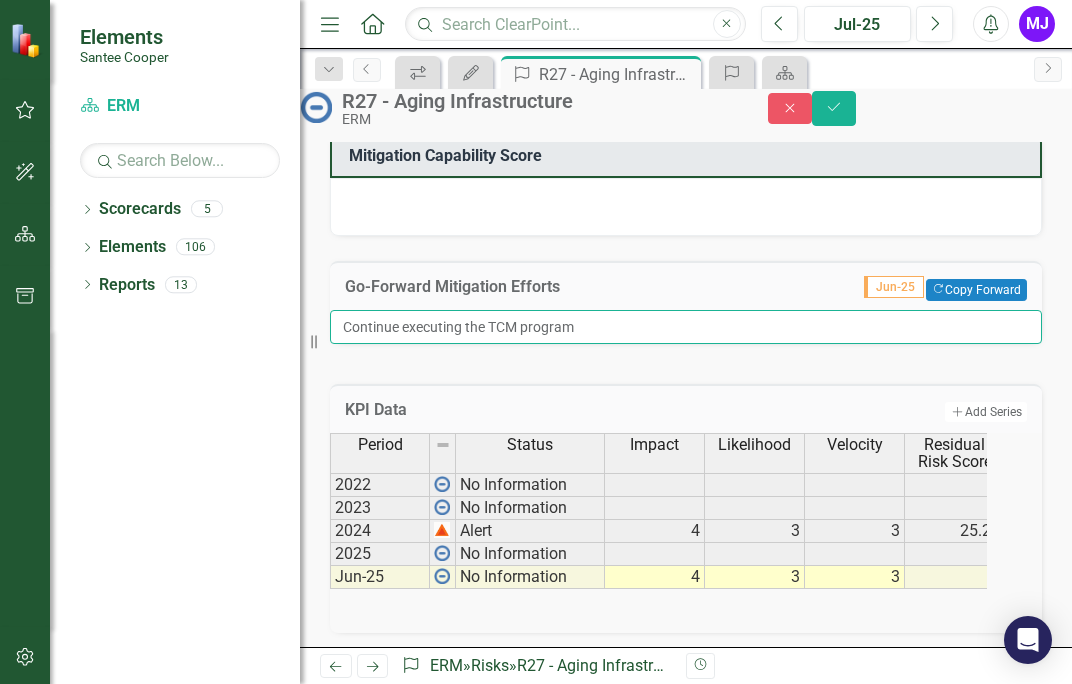 click on "Continue executing the TCM program" at bounding box center [686, 327] 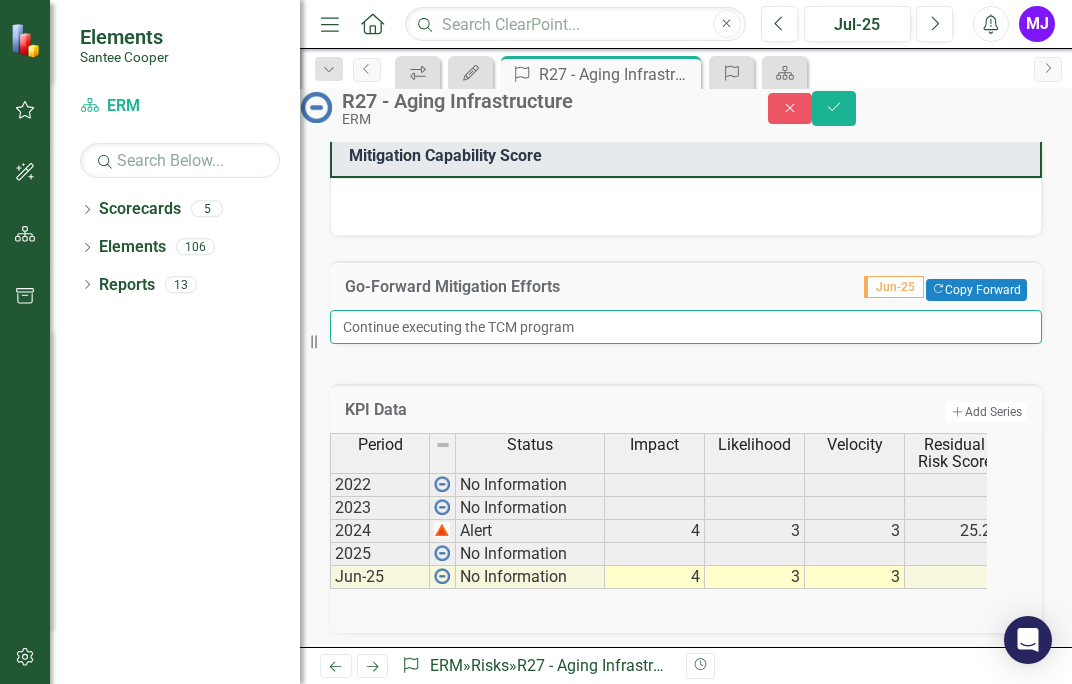 click on "Continue executing the TCM program" at bounding box center (686, 327) 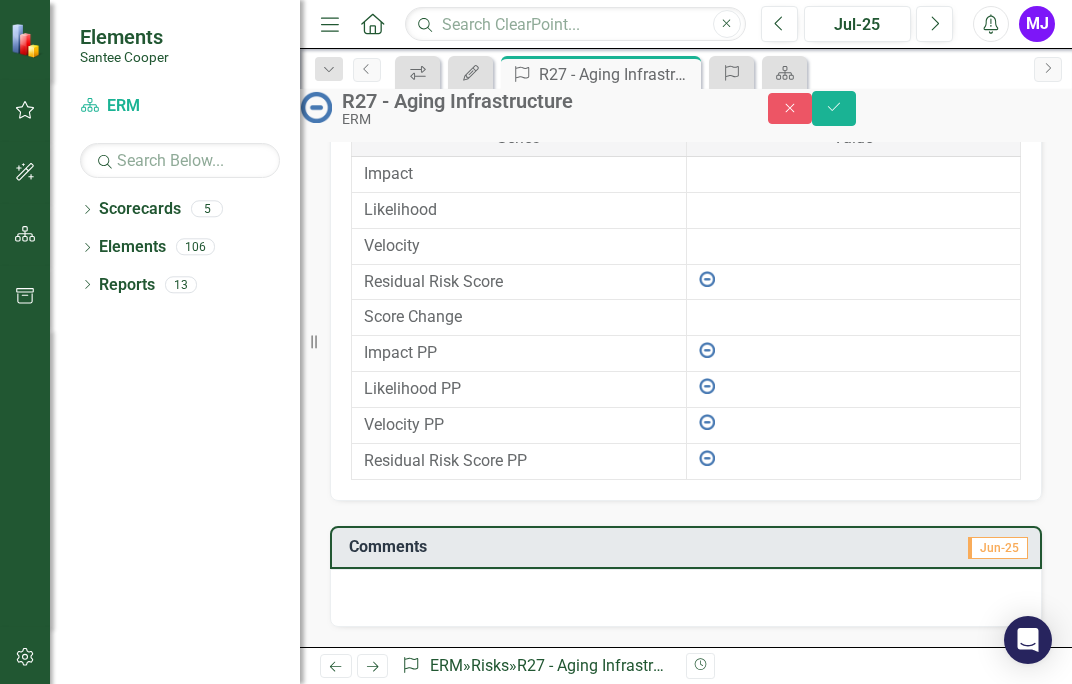 scroll, scrollTop: 1492, scrollLeft: 0, axis: vertical 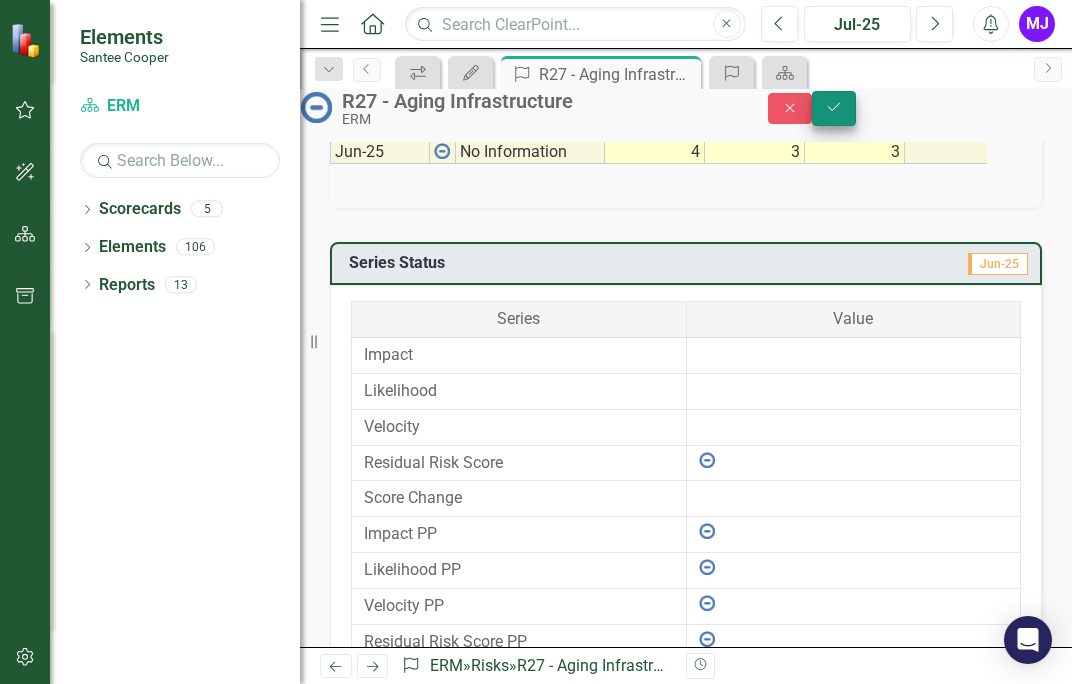 type on "Continue executing and expanding the TCM program" 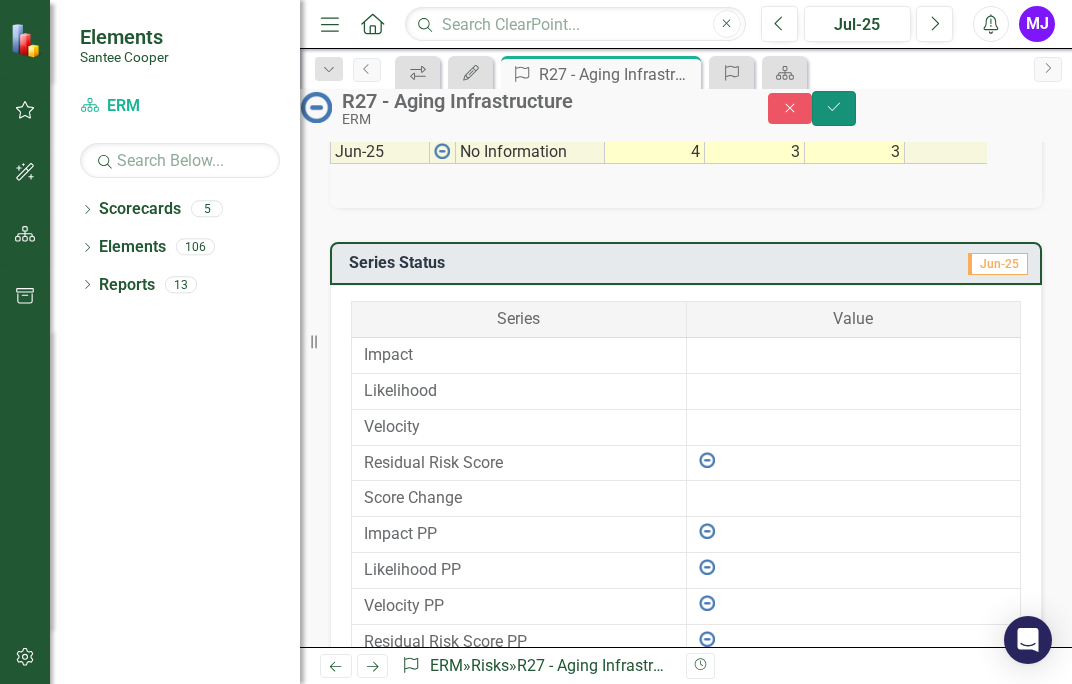 click on "Save" at bounding box center (834, 108) 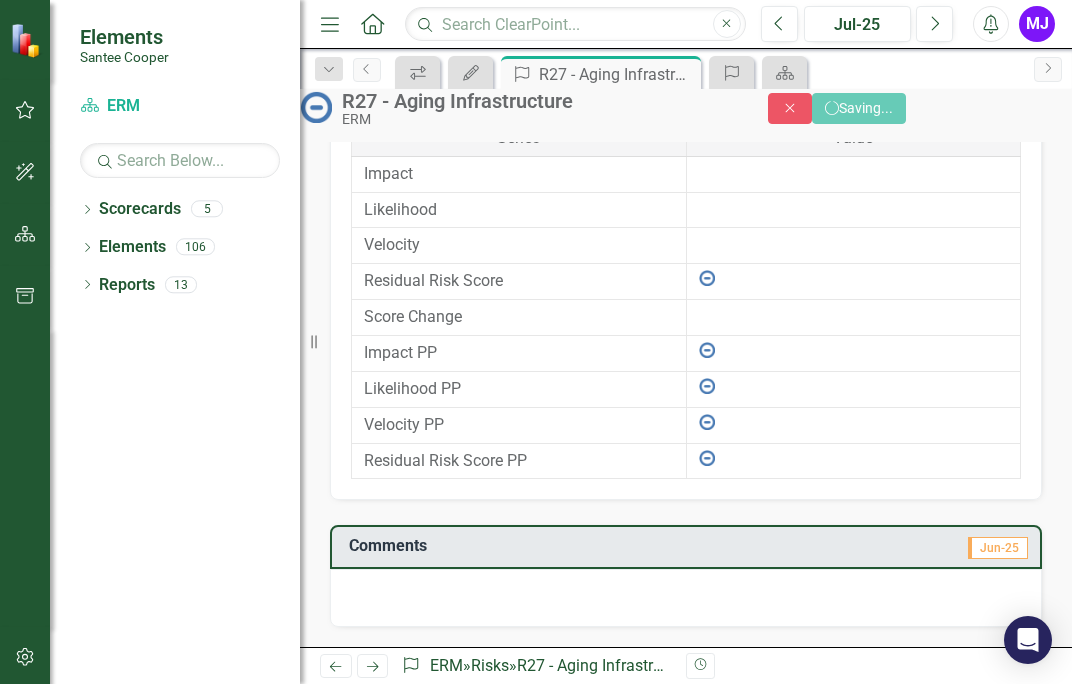 scroll, scrollTop: 999, scrollLeft: 0, axis: vertical 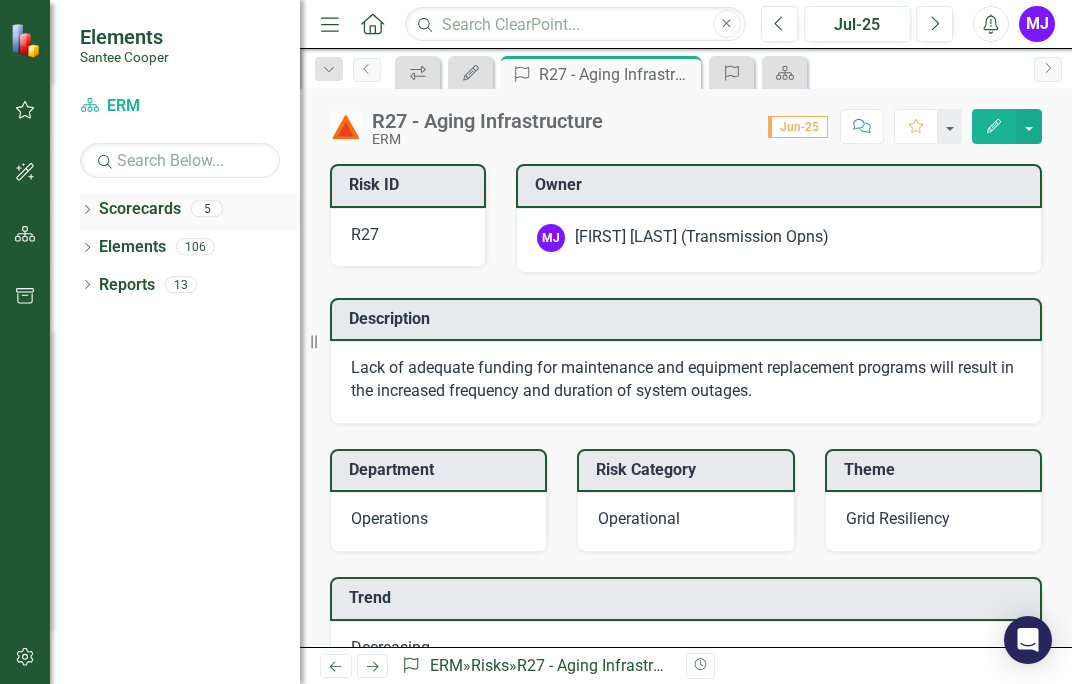 click on "Scorecards" at bounding box center [140, 209] 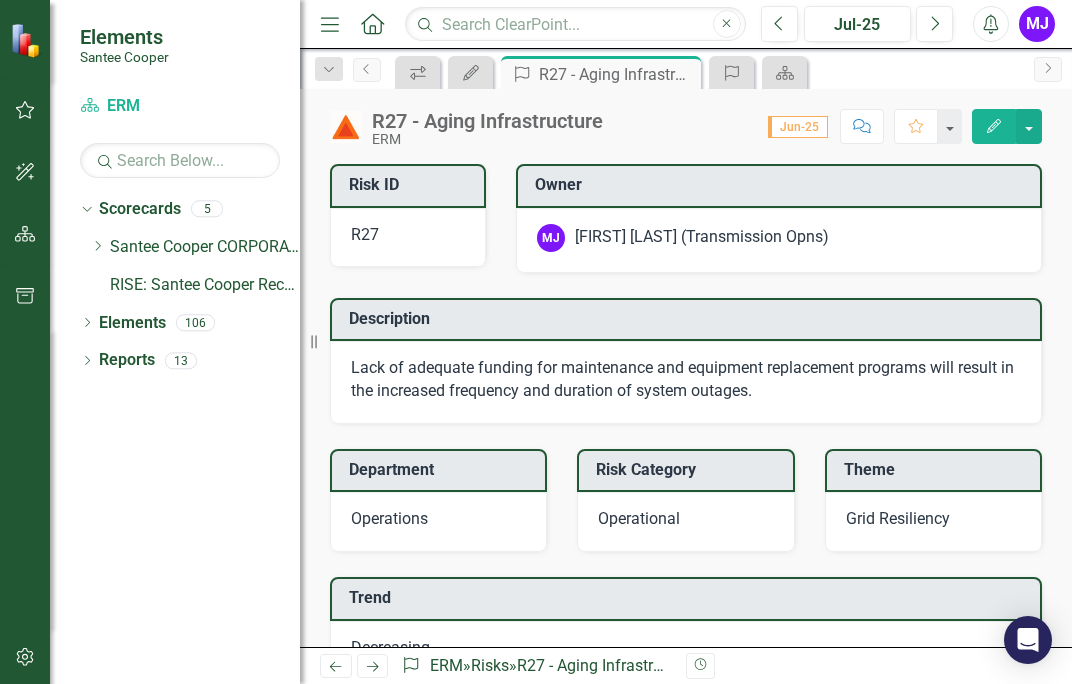 scroll, scrollTop: 0, scrollLeft: 0, axis: both 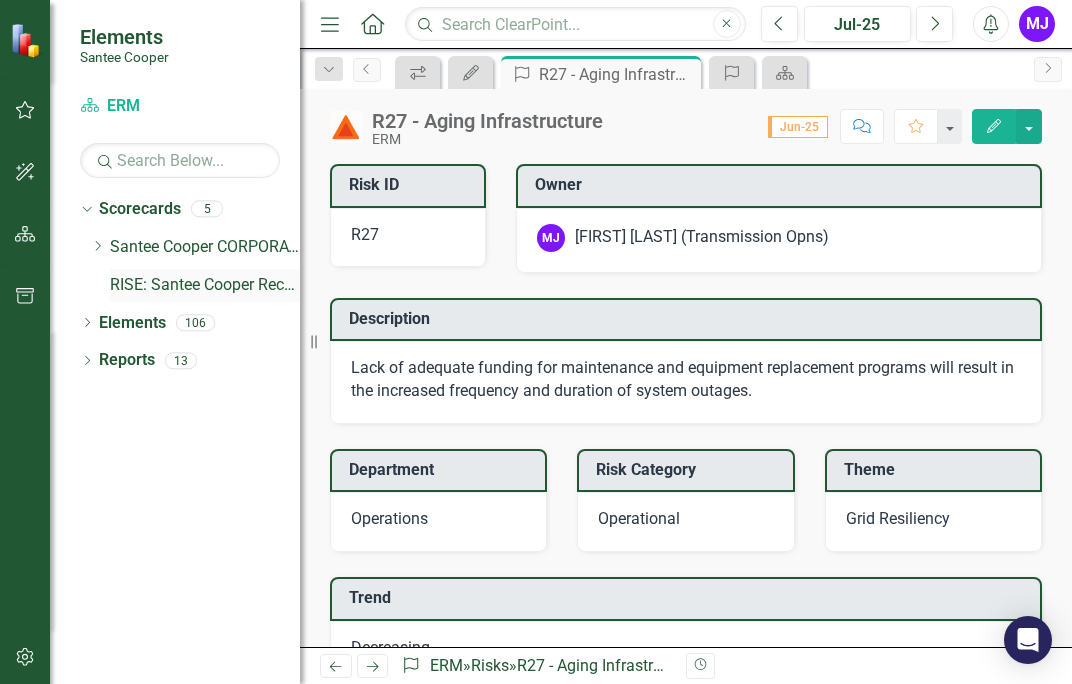 click on "RISE:  Santee Cooper Recognizing Innovation, Safety and Excellence" at bounding box center (205, 285) 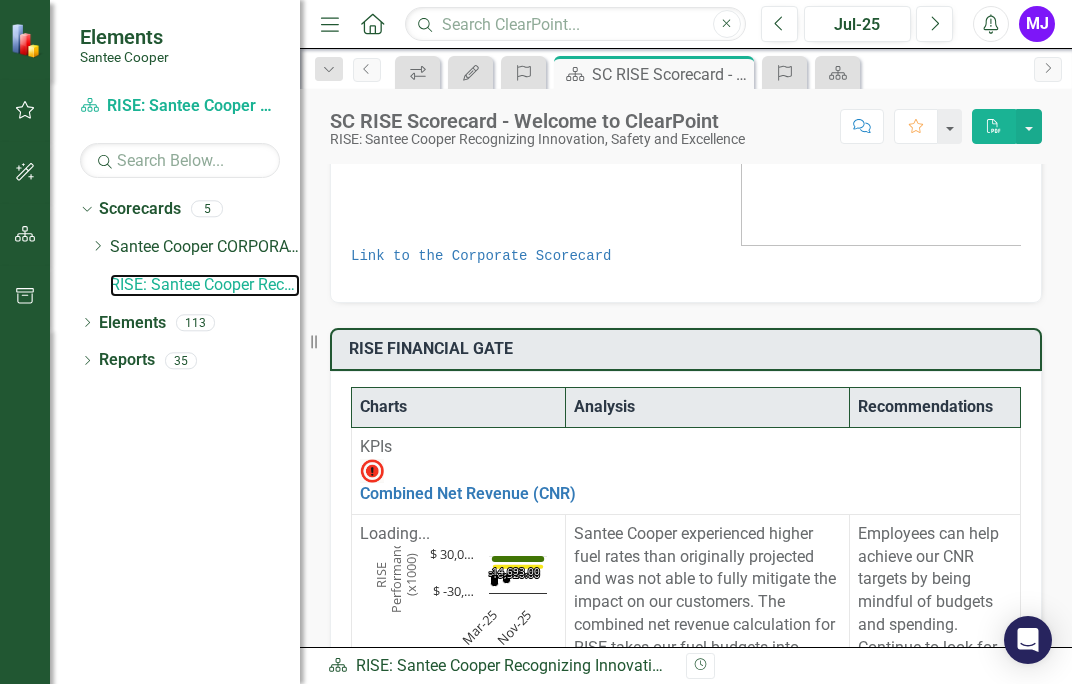 scroll, scrollTop: 416, scrollLeft: 0, axis: vertical 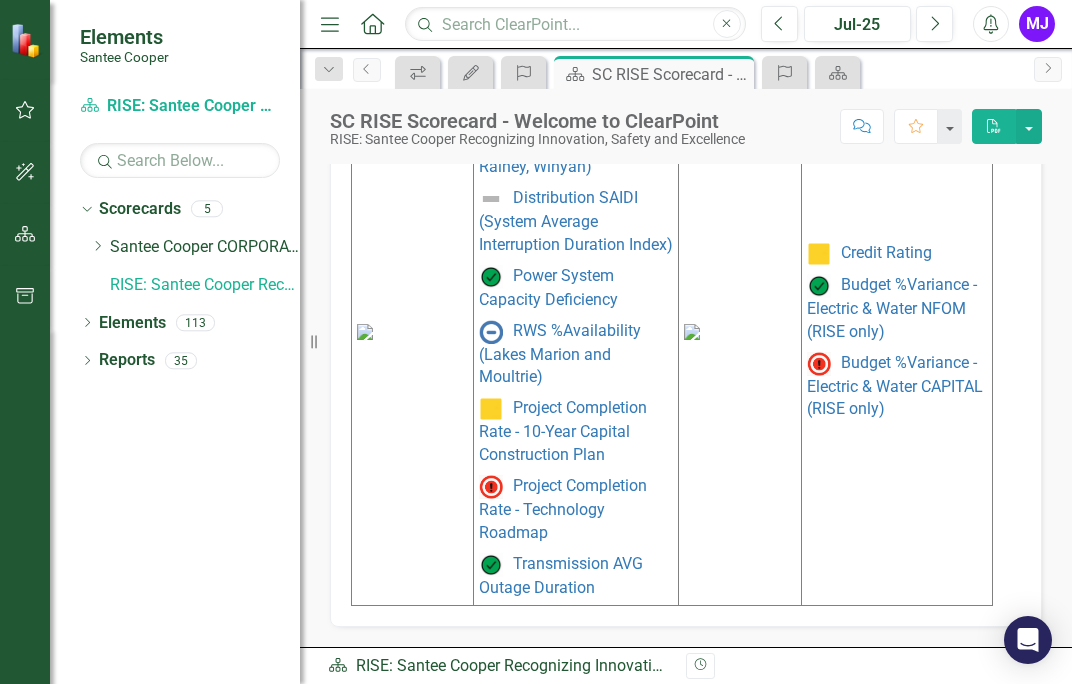 click on "Transmission AVG Outage Duration" at bounding box center [576, 574] 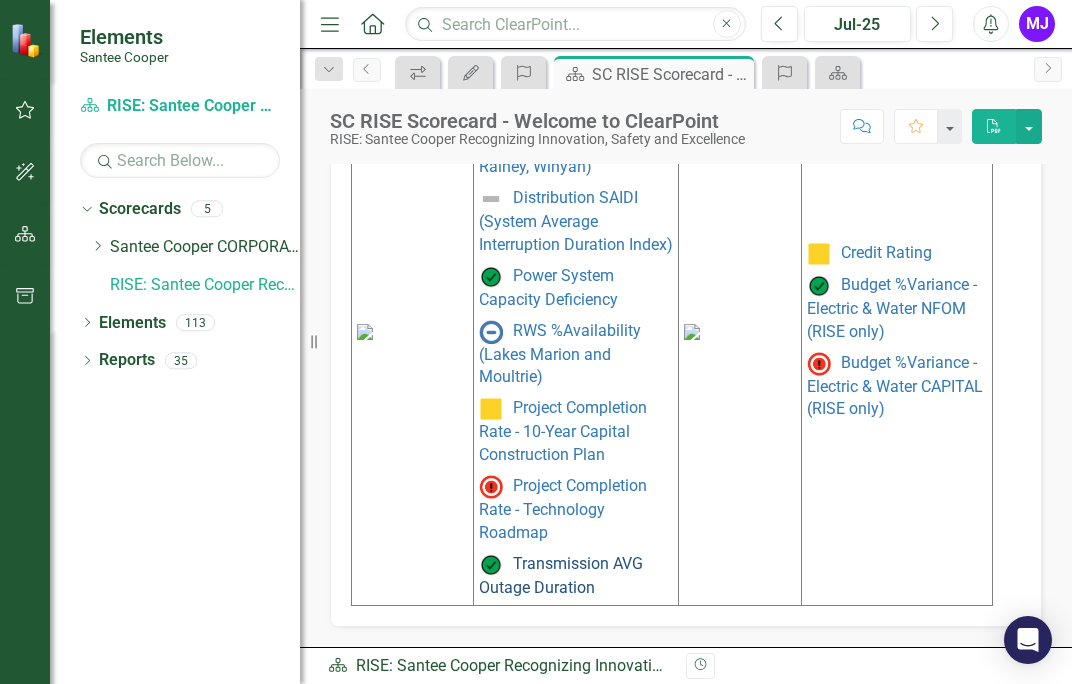 click on "Transmission AVG Outage Duration" at bounding box center [561, 575] 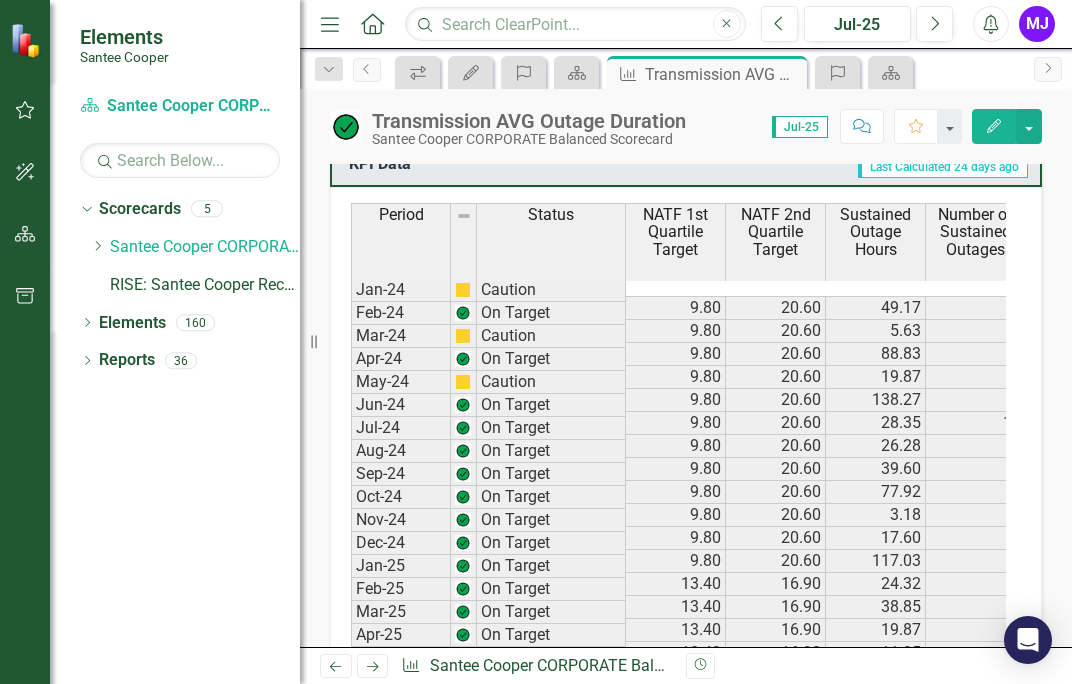 scroll, scrollTop: 1410, scrollLeft: 0, axis: vertical 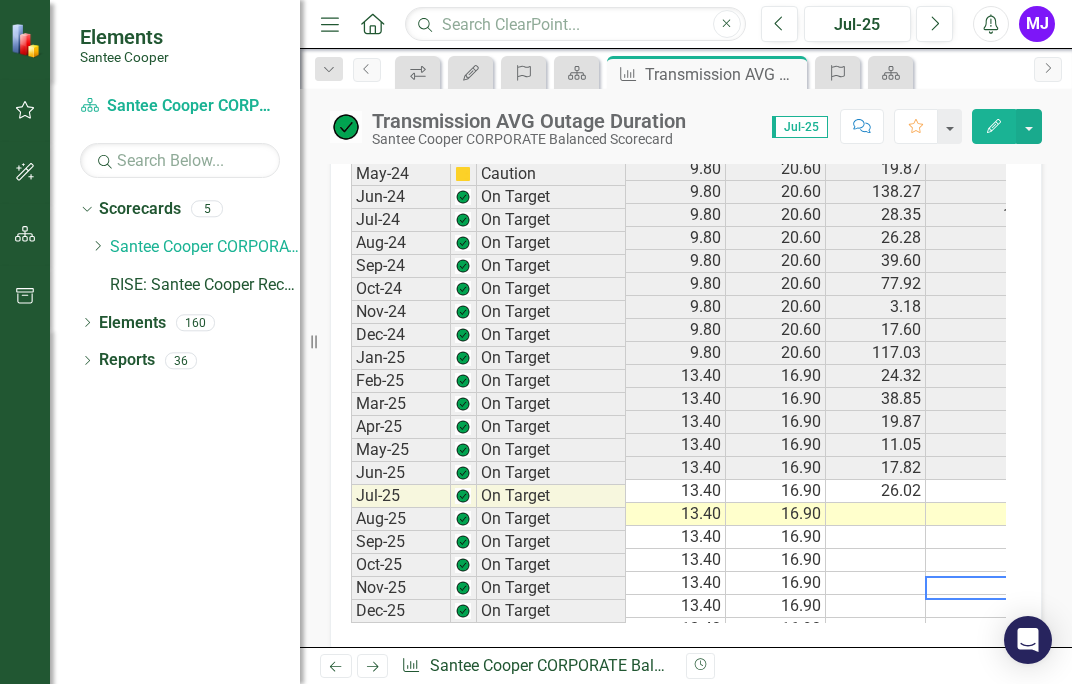 click at bounding box center [976, 606] 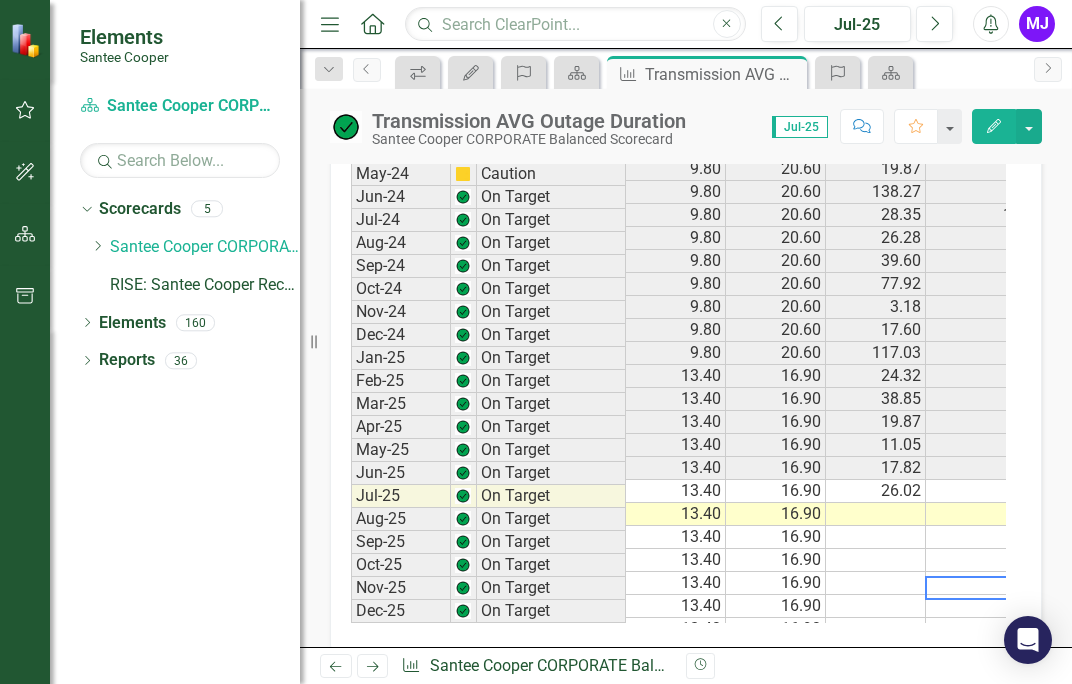 scroll, scrollTop: 1362, scrollLeft: 0, axis: vertical 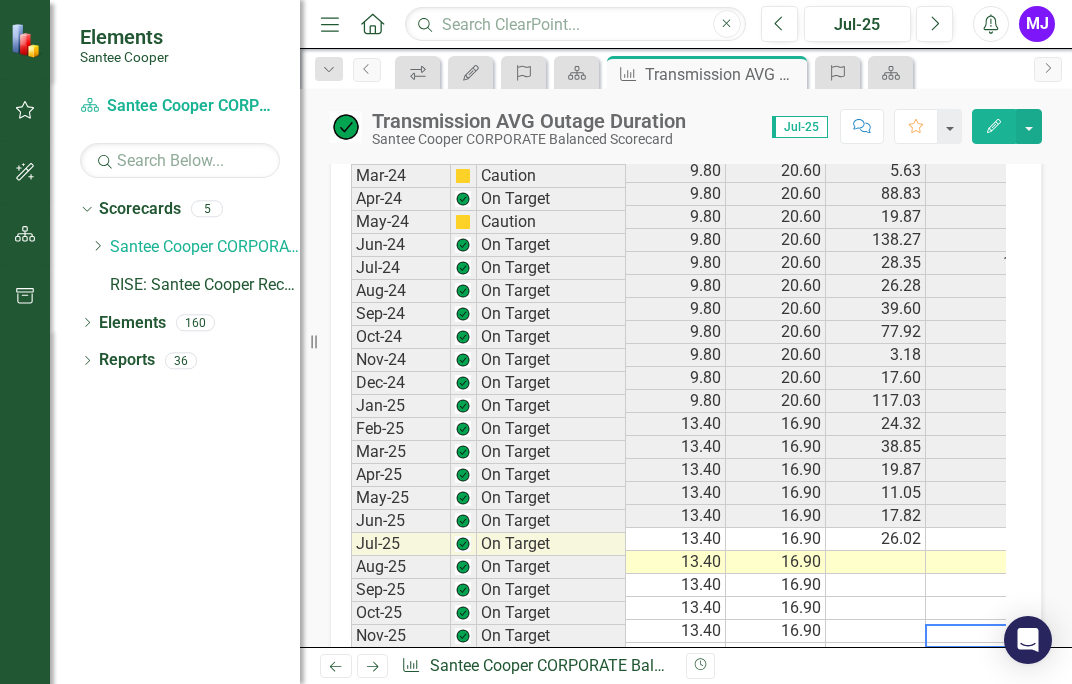 click at bounding box center (876, 562) 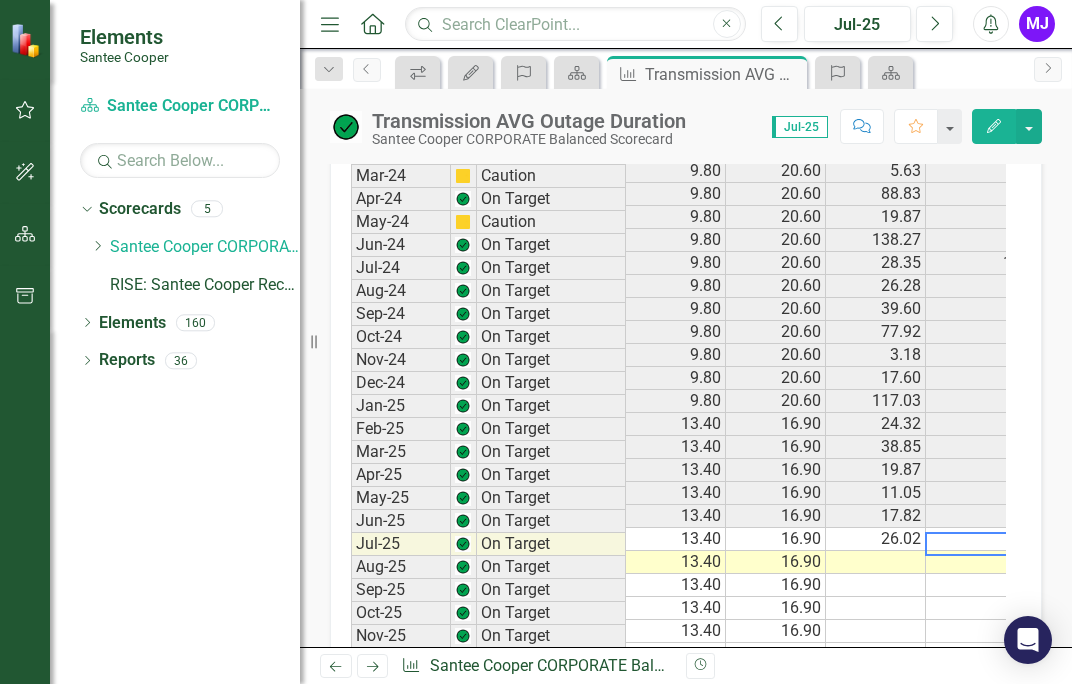 scroll, scrollTop: 0, scrollLeft: 20, axis: horizontal 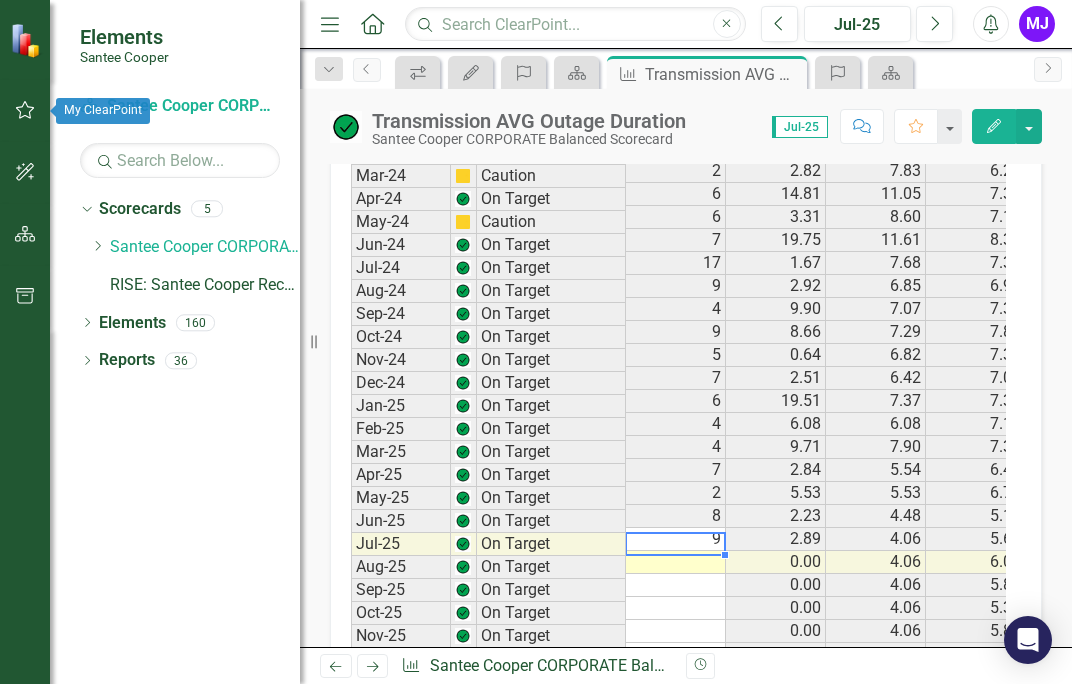 click 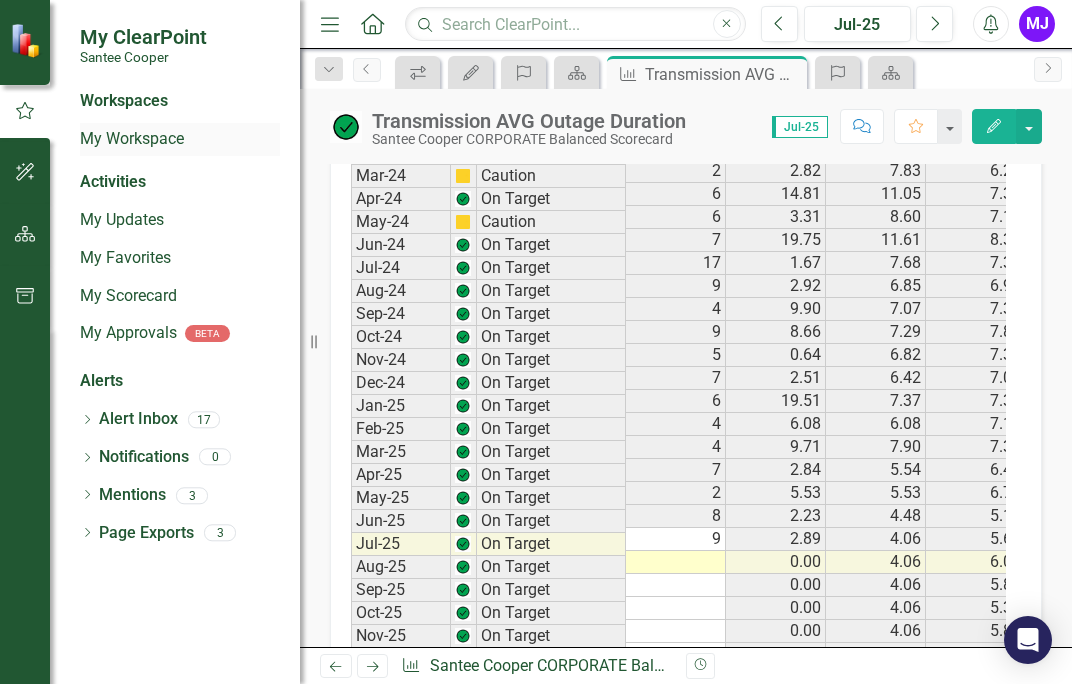 click on "My Workspace" at bounding box center (180, 139) 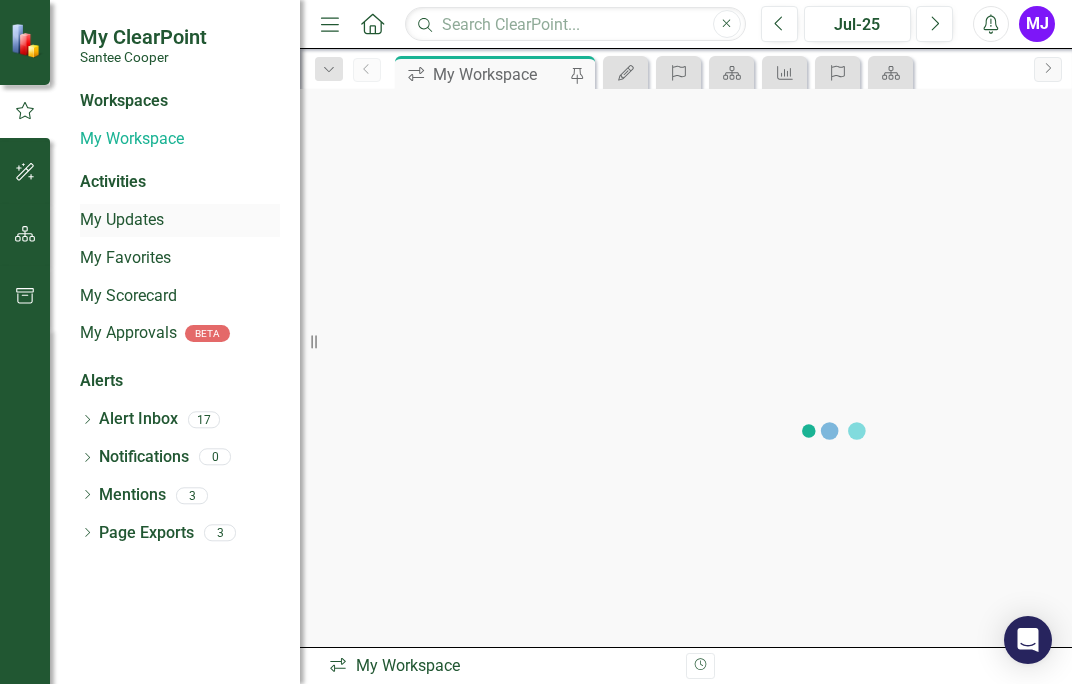 click on "My Updates" at bounding box center [180, 220] 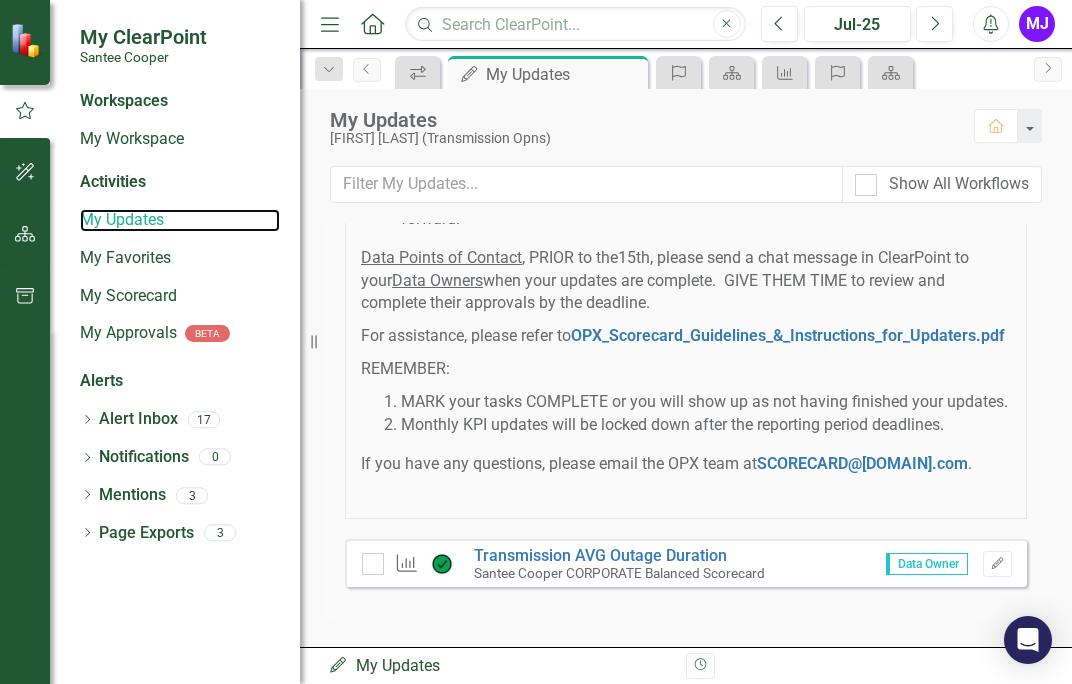 scroll, scrollTop: 525, scrollLeft: 0, axis: vertical 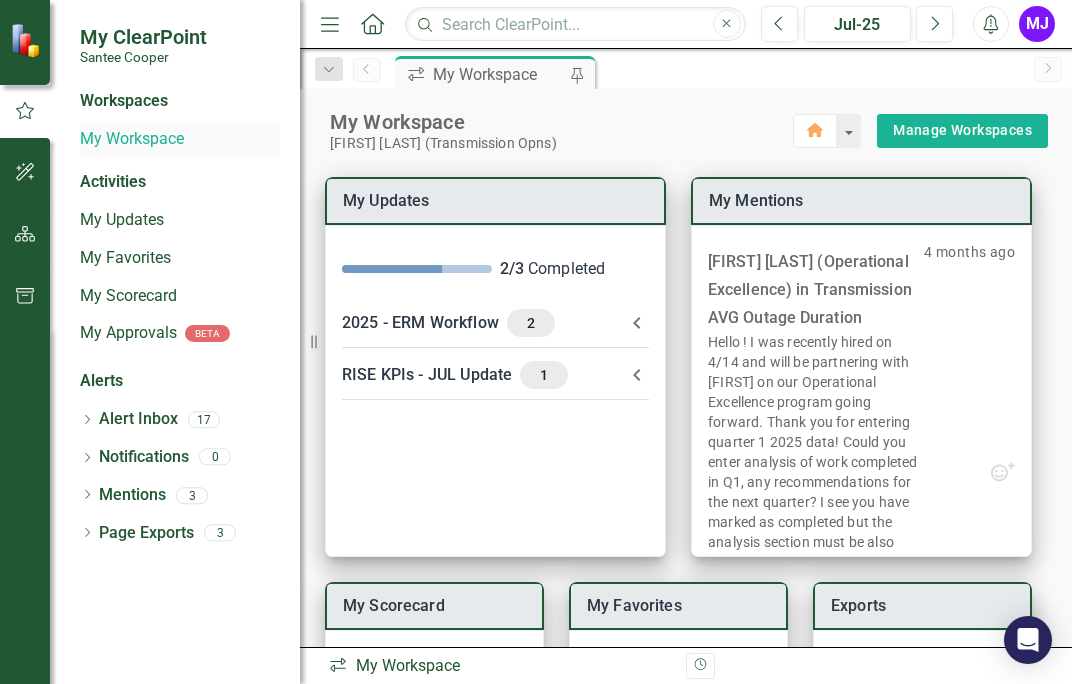 click on "My Workspace" at bounding box center (180, 139) 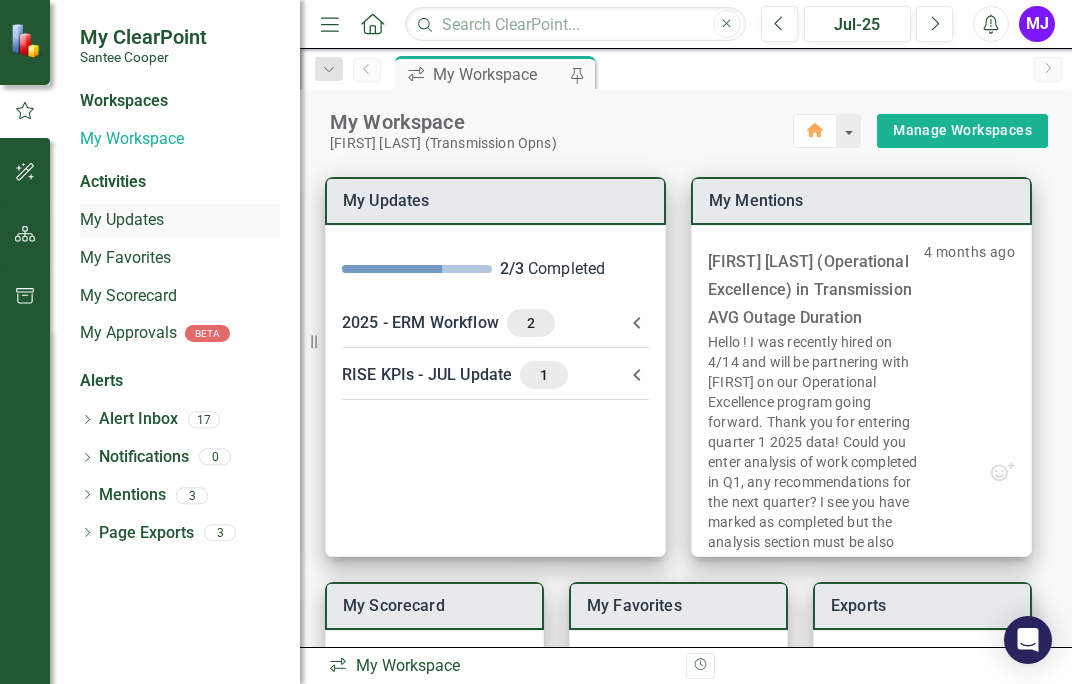 click on "My Updates" at bounding box center (180, 220) 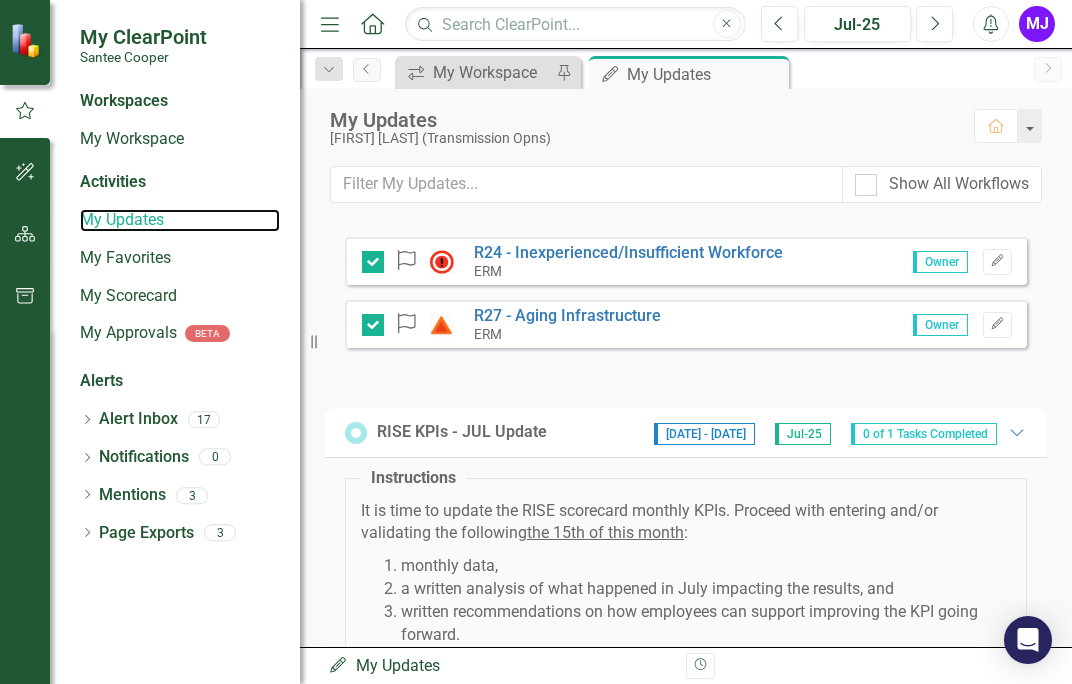 scroll, scrollTop: 0, scrollLeft: 0, axis: both 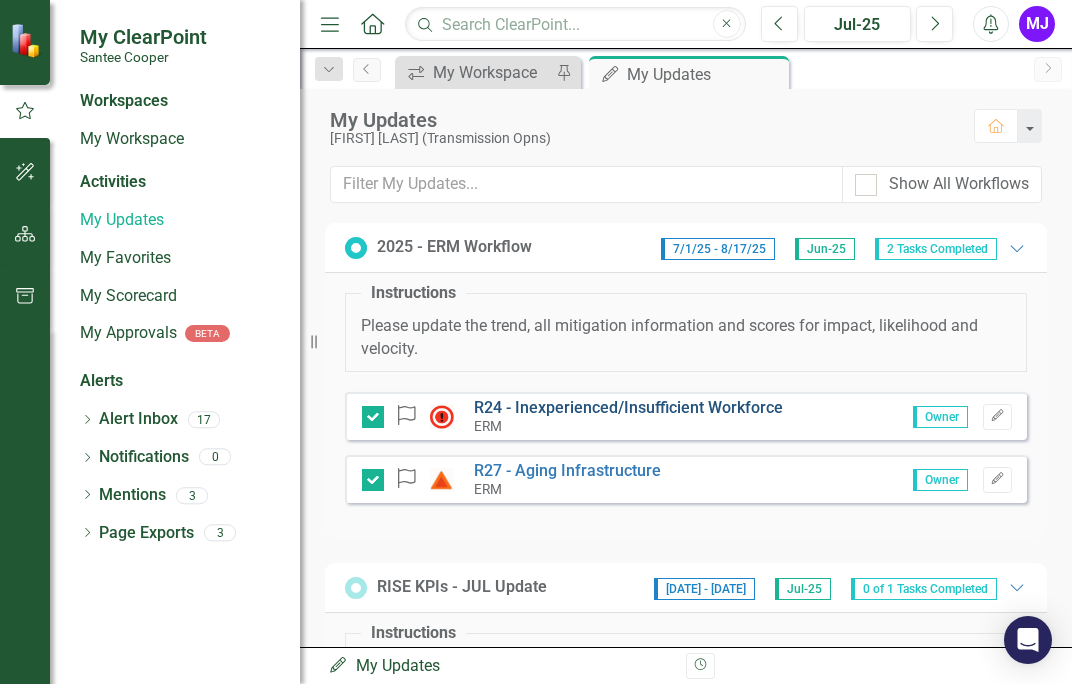 click on "R24 - Inexperienced/Insufficient Workforce" at bounding box center (628, 407) 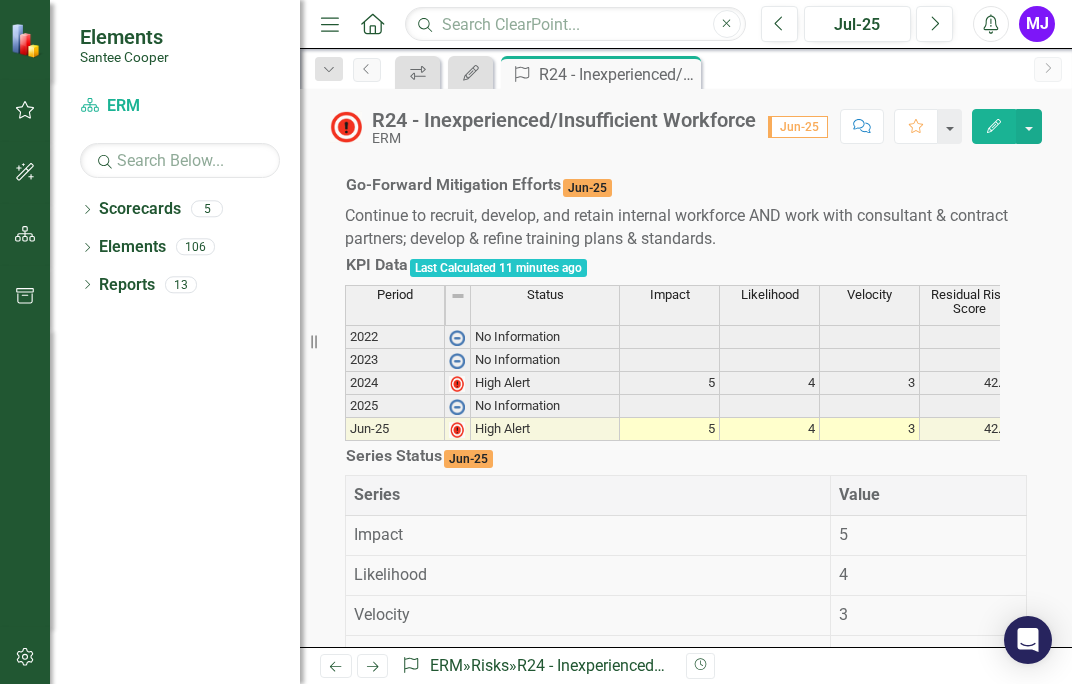 scroll, scrollTop: 414, scrollLeft: 0, axis: vertical 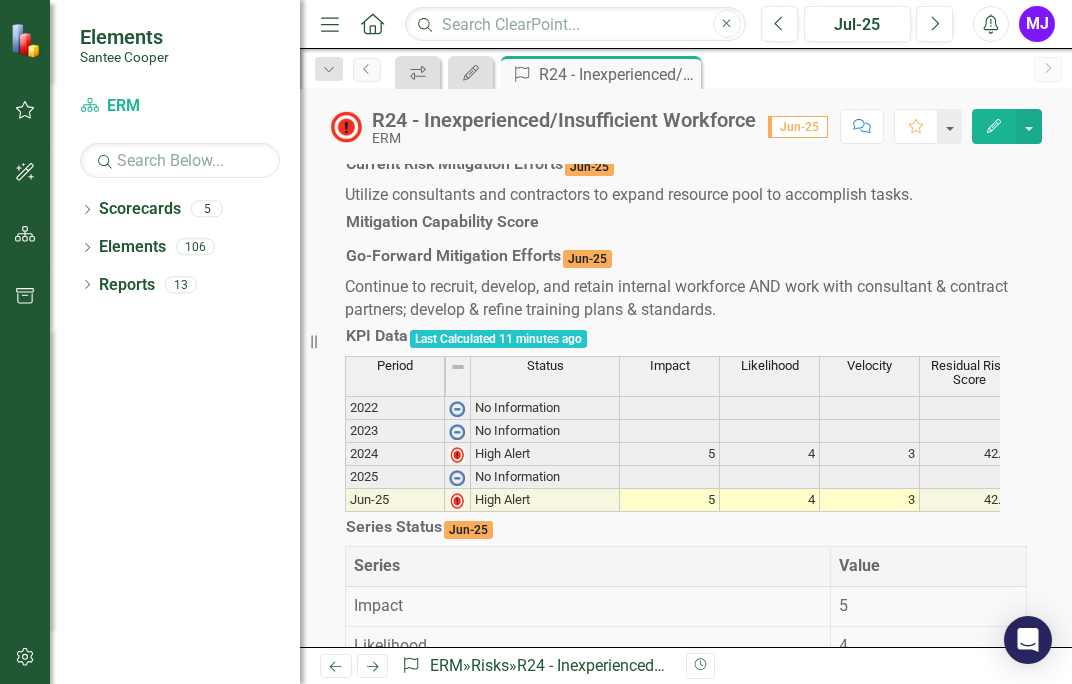 click on "Utilize consultants and contractors to expand resource pool to accomplish tasks." at bounding box center [686, 195] 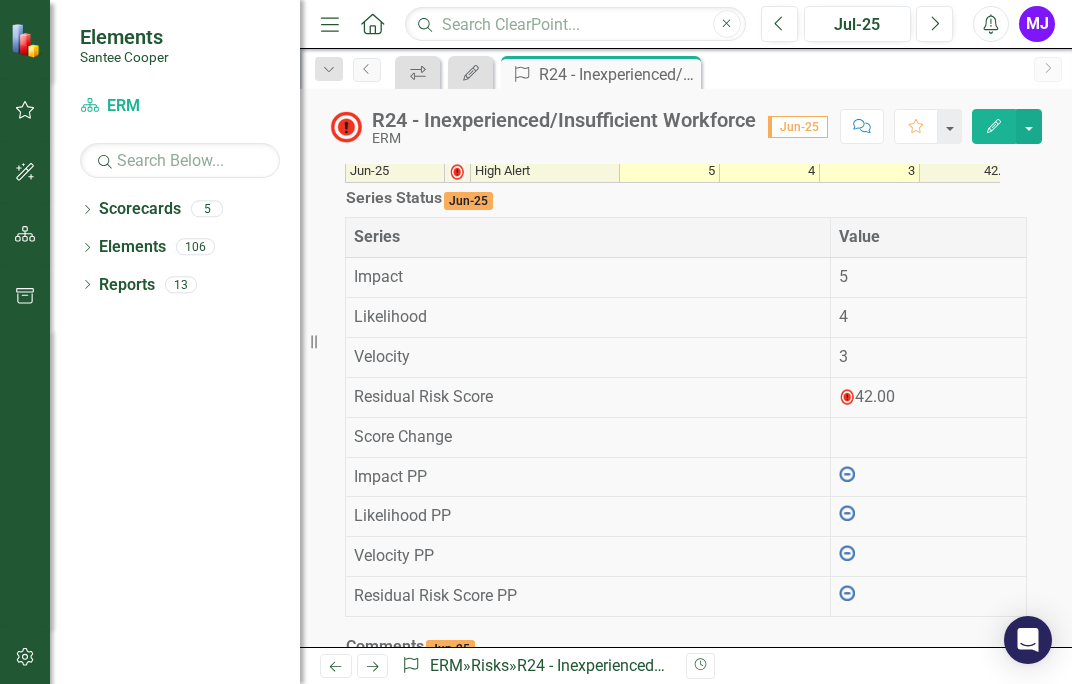 scroll, scrollTop: 787, scrollLeft: 0, axis: vertical 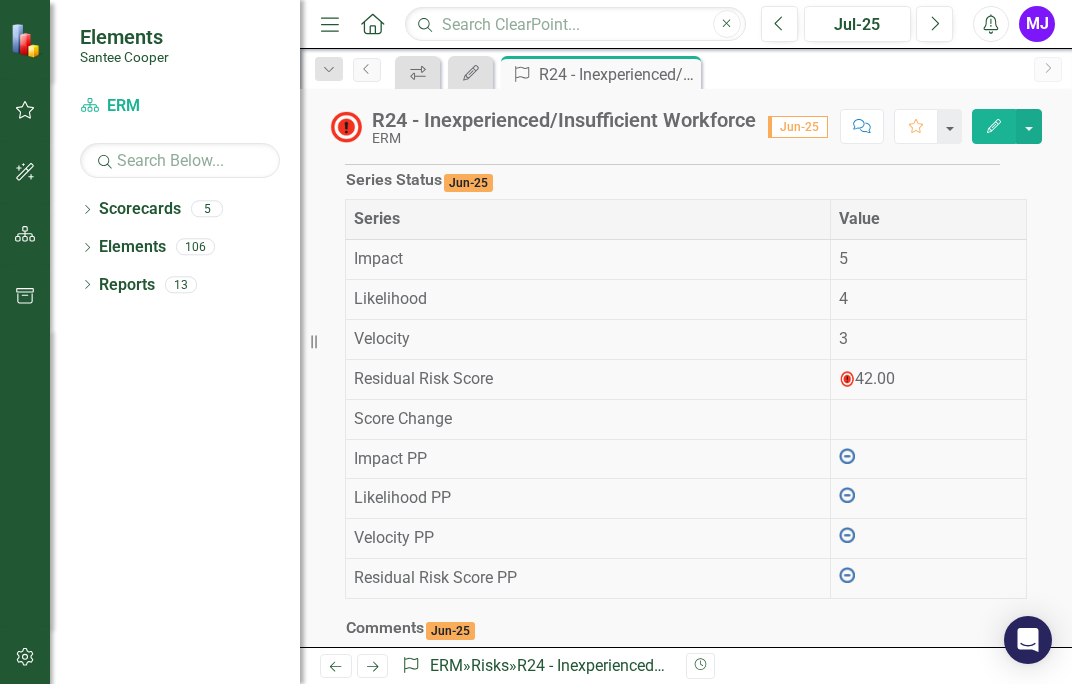 click on "5" at bounding box center (929, 259) 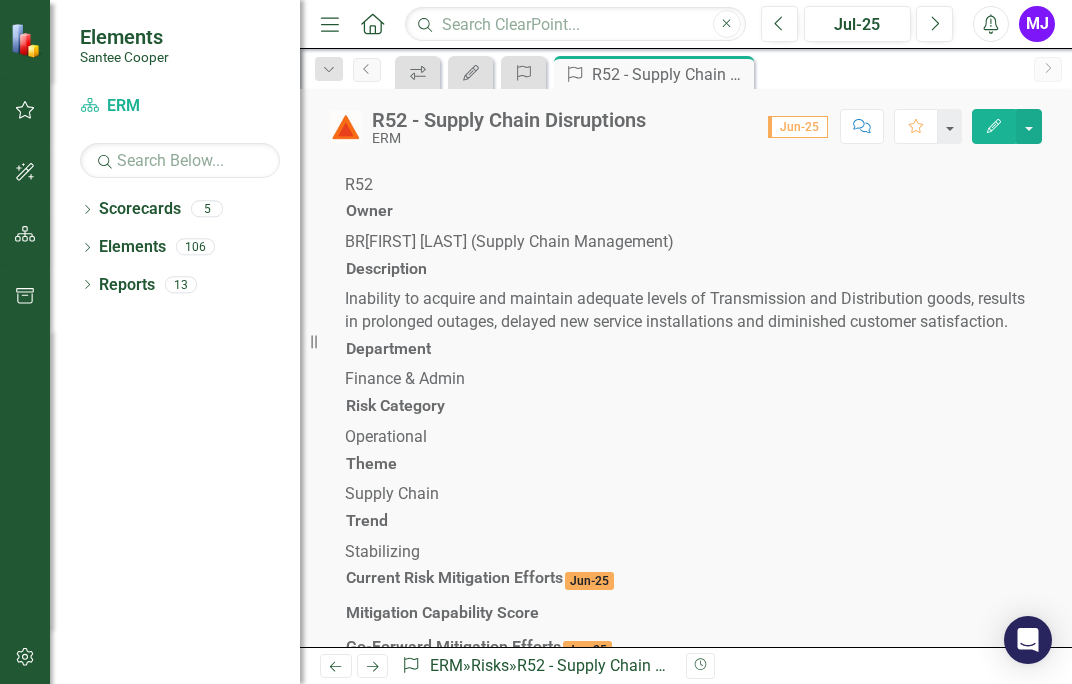 click 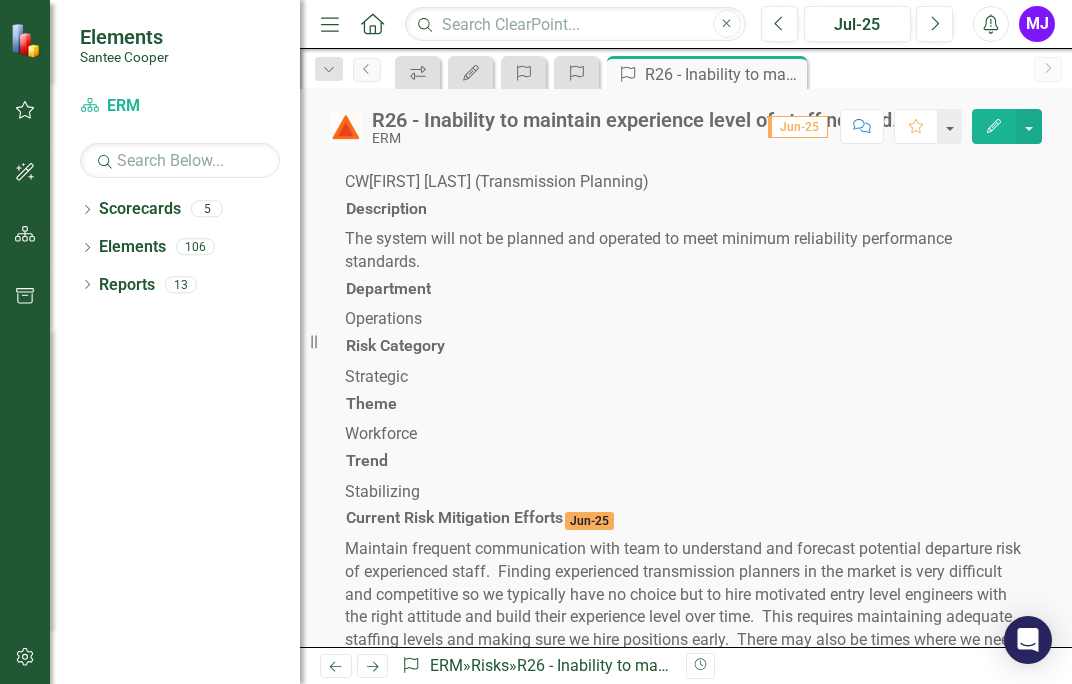 scroll, scrollTop: 0, scrollLeft: 0, axis: both 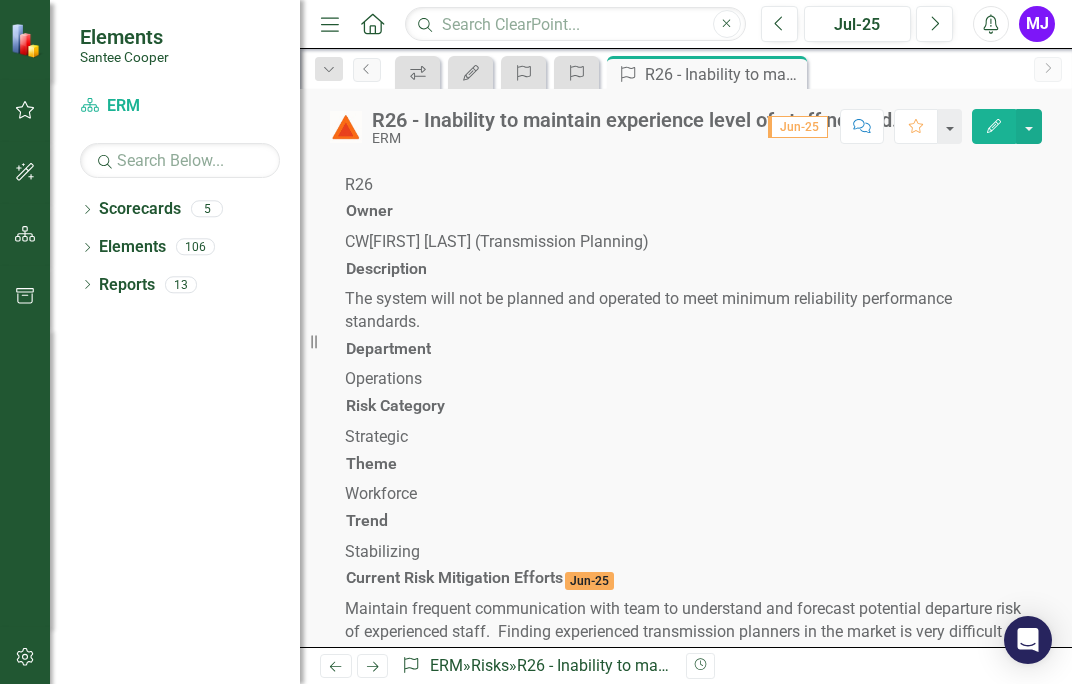 click on "R26 - Inability to maintain experience level of staff needed." at bounding box center [635, 120] 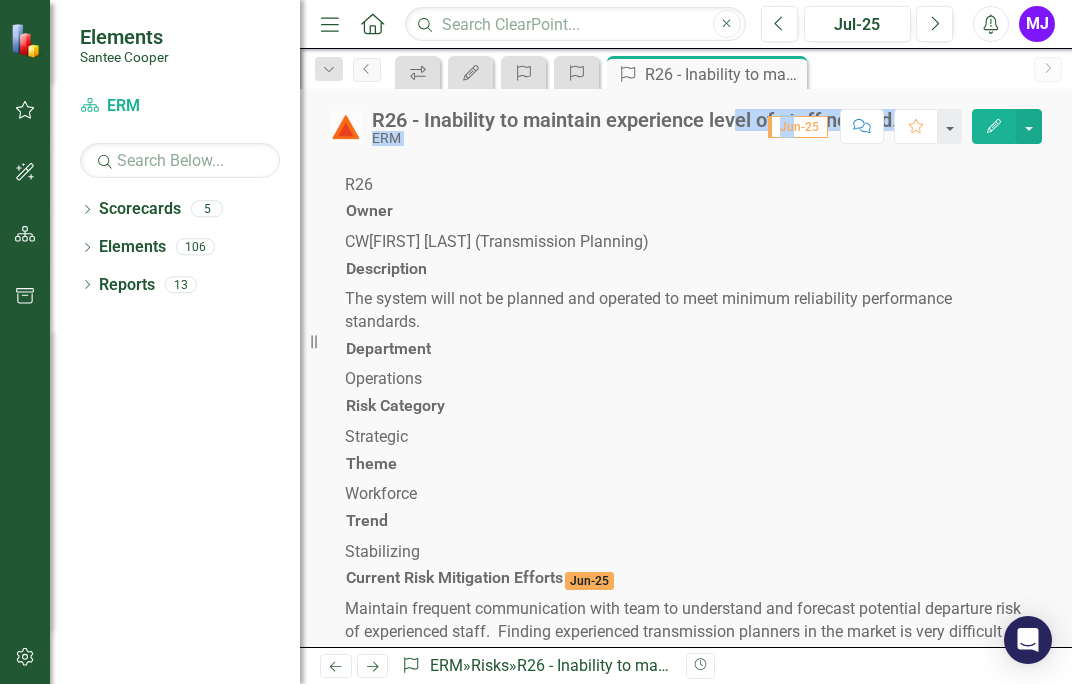 drag, startPoint x: 732, startPoint y: 124, endPoint x: 798, endPoint y: 129, distance: 66.189125 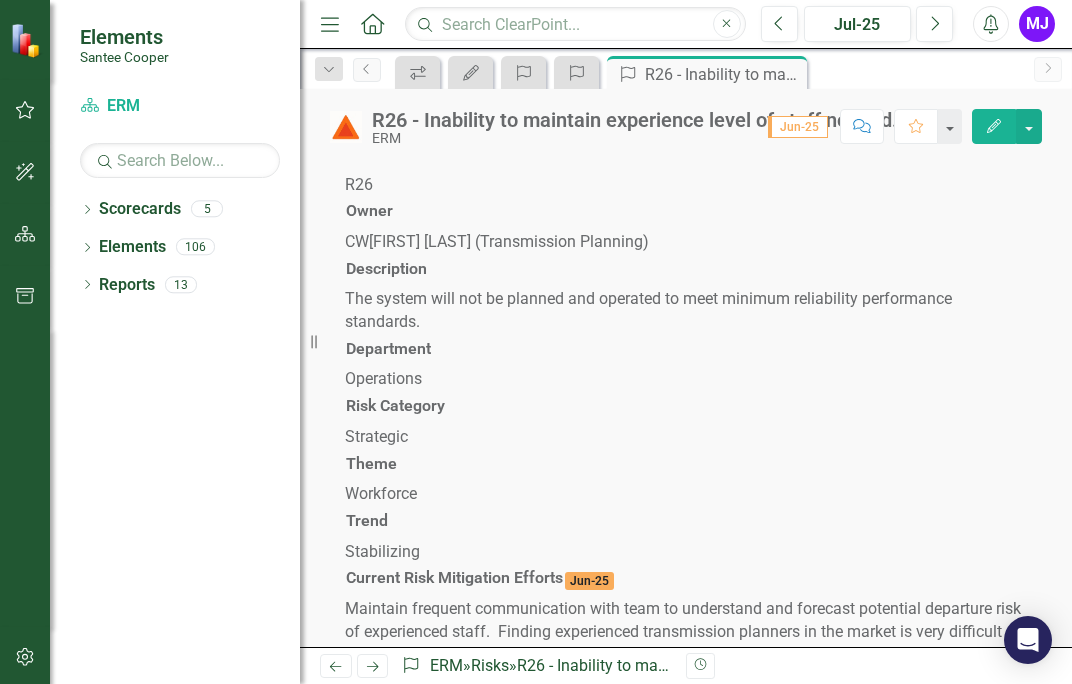 drag, startPoint x: 798, startPoint y: 129, endPoint x: 566, endPoint y: 128, distance: 232.00215 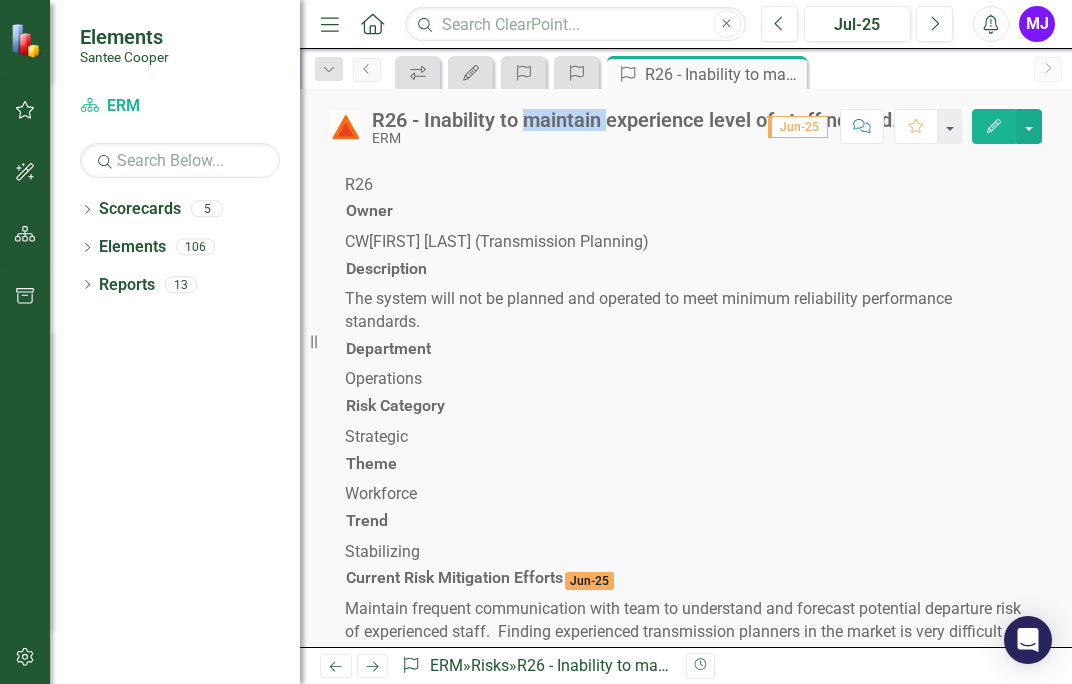 click on "R26 - Inability to maintain experience level of staff needed." at bounding box center (635, 120) 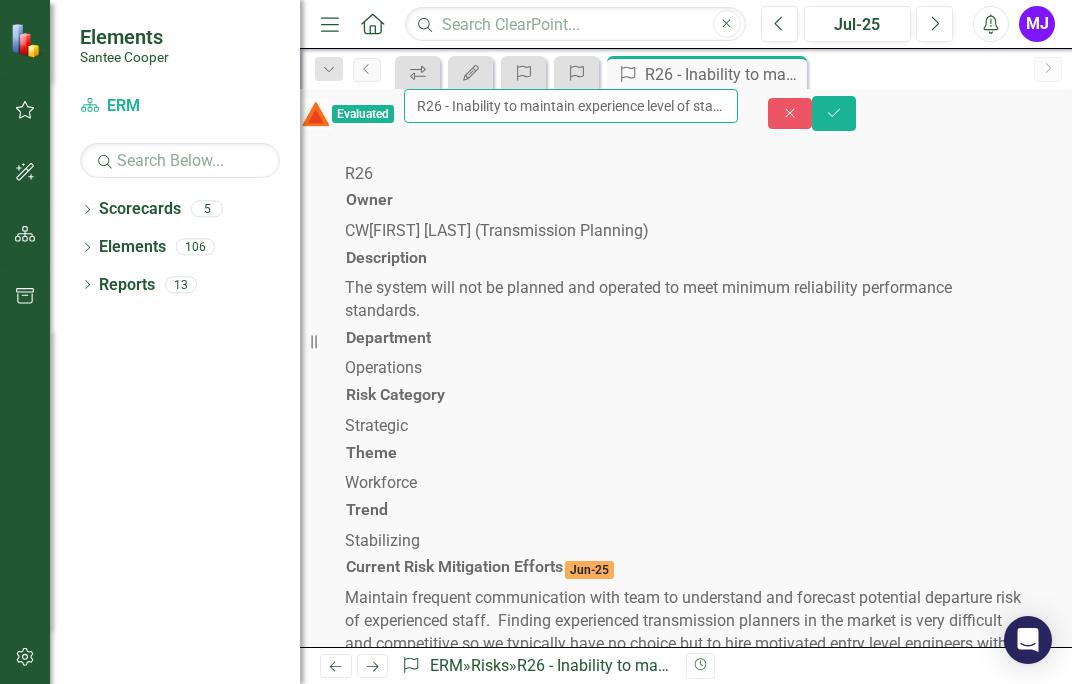 click on "R26 - Inability to maintain experience level of staff needed." at bounding box center [571, 106] 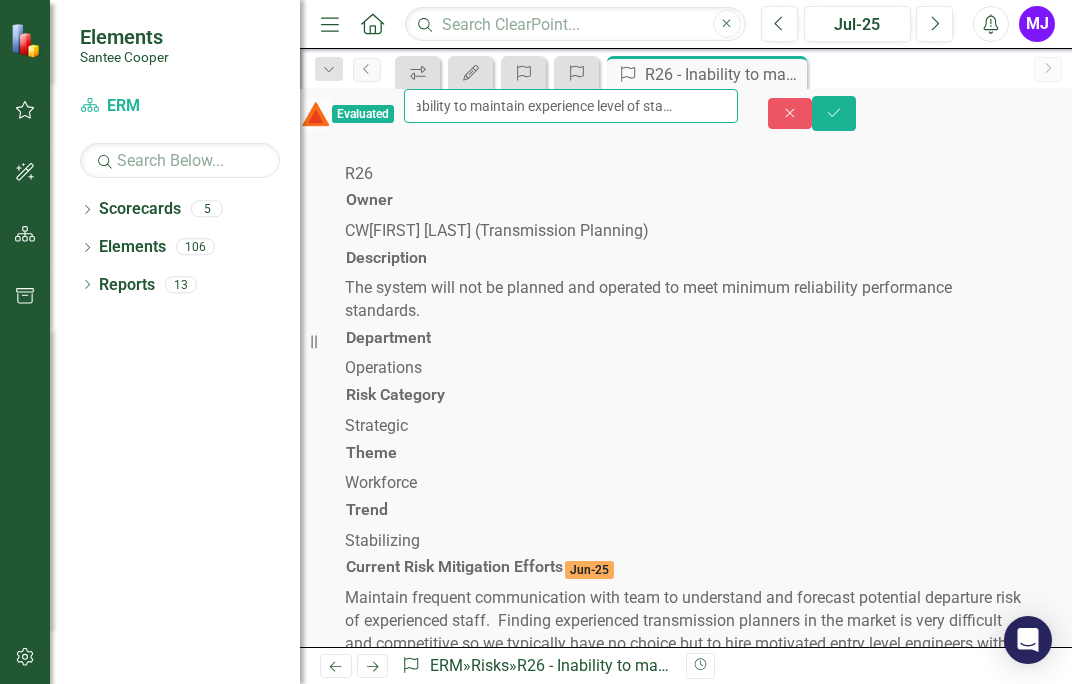 drag, startPoint x: 616, startPoint y: 119, endPoint x: 782, endPoint y: 117, distance: 166.01205 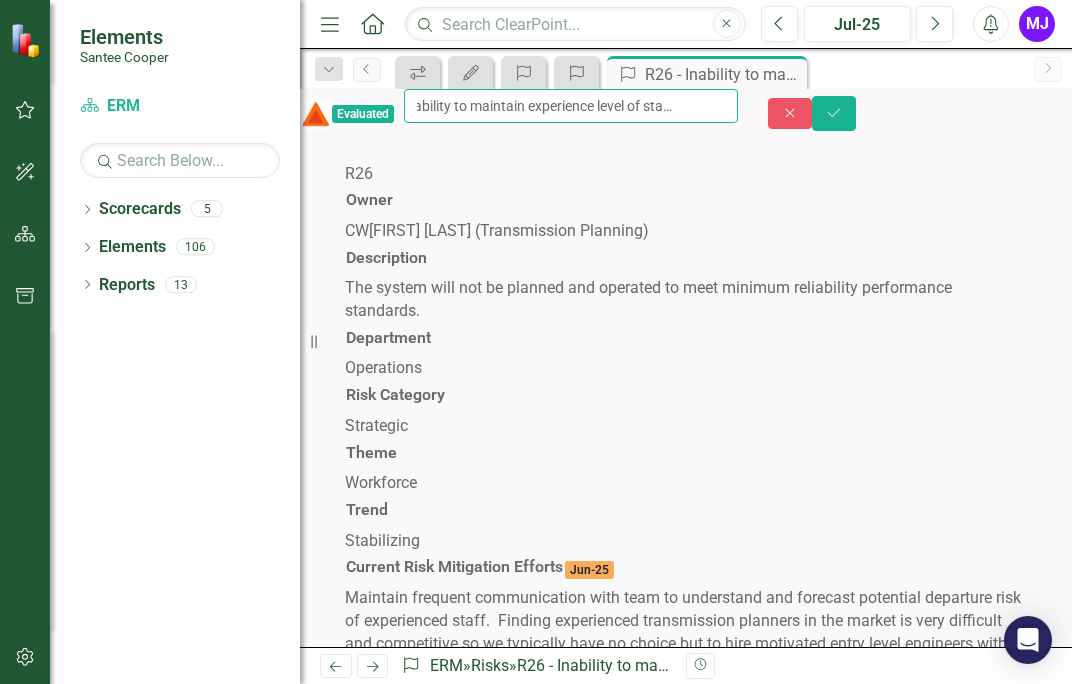 click on "Evaluated R26 - Inability to maintain experience level of staff needed. Close Save" at bounding box center (686, 113) 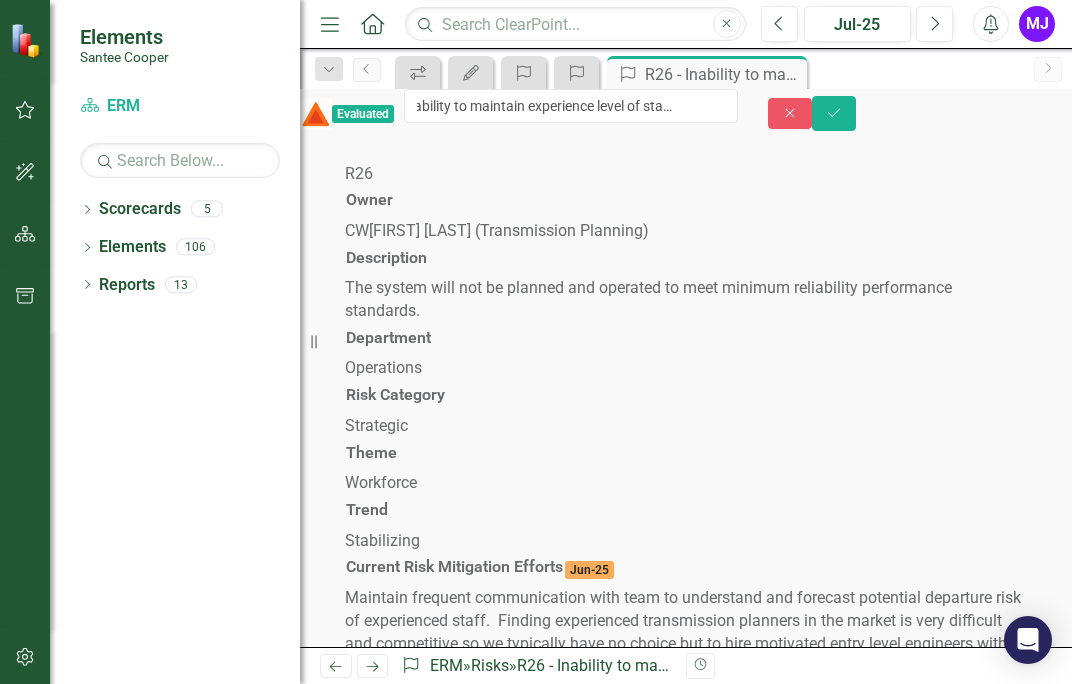 scroll, scrollTop: 0, scrollLeft: 0, axis: both 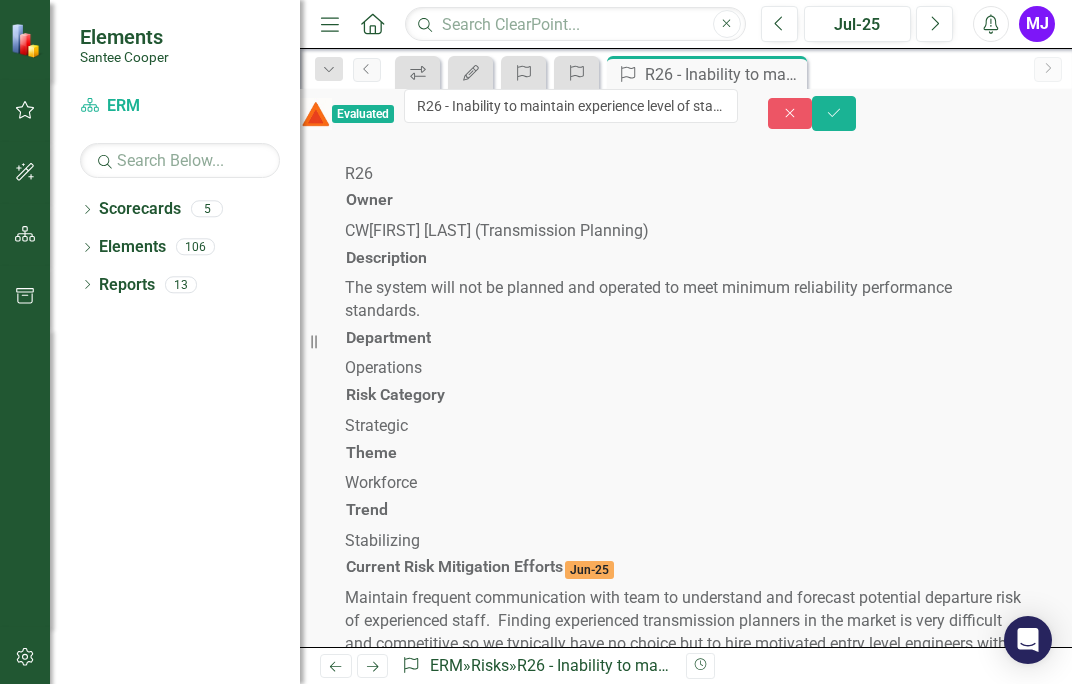 click on "Dropdown Scorecards 5 Dropdown Santee Cooper CORPORATE Balanced Scorecard Operations ERM DEMO - ERM - DEMO RISE:  Santee Cooper Recognizing Innovation, Safety and Excellence Dropdown Elements 106 Dropdown Objective Objectives 0 Dropdown KPI KPIs 15 Avg Risk Score by Theme Risks Identified by Theme Capacity Shortage Supply Chain Grid Resiliency  Disasters Environmental Compliance Financing Workforce External Stakeholder Relations Resource Planning Fuel Supply/Purchase Power Budget Planning/Prioritization & Rate Setting Customer Satisfaction/Expectations Systems and Processes Dropdown Initiative Initiatives 0 Dropdown Action Item Action Items 0 Dropdown Risk Risk 91 R45 - Regulatory Compliance Violation R28 - Capacity Shortage R37 - Support reliability with purchasing power economically R50 - Material supply chain issues (extended leadtimes and availability). R29 - Inadequate internal capacity, market capacity, or transmission availability. R24 - Inexperienced/Insufficient Workforce R17 - Camp Hall Dropdown 13" at bounding box center (175, 438) 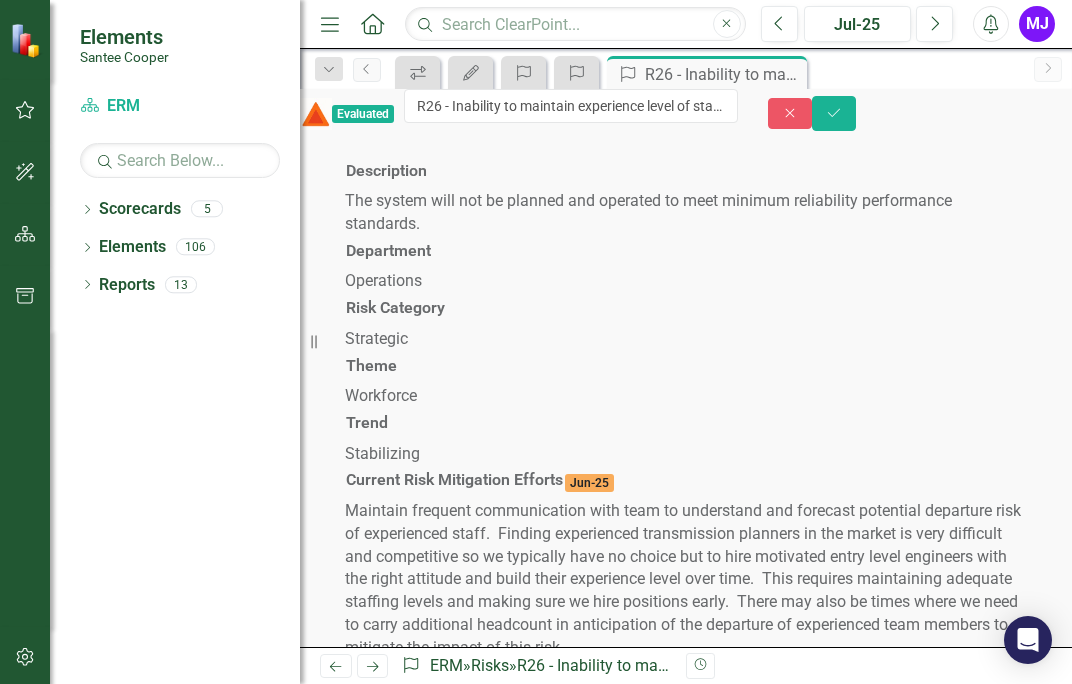 scroll, scrollTop: 0, scrollLeft: 0, axis: both 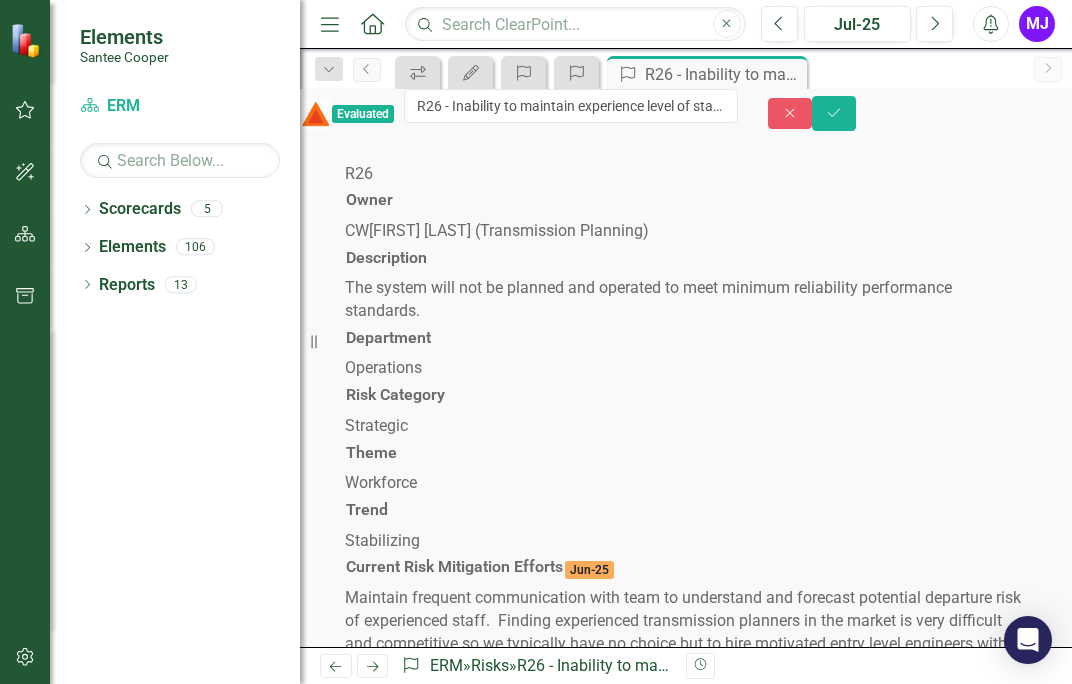 click 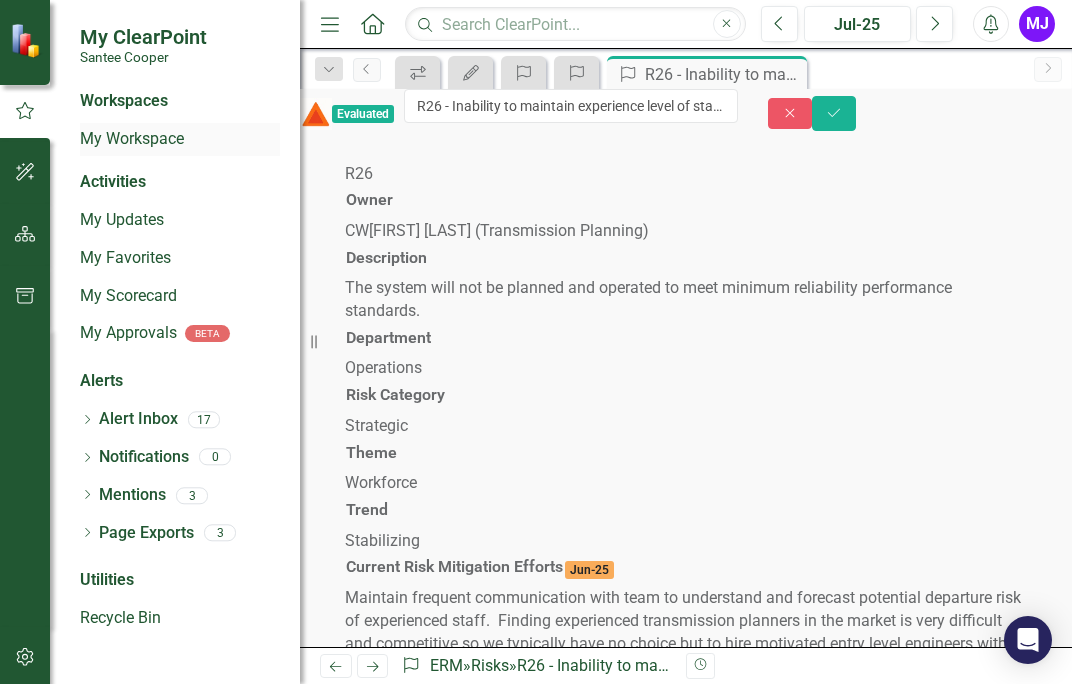 click on "My Workspace" at bounding box center [180, 139] 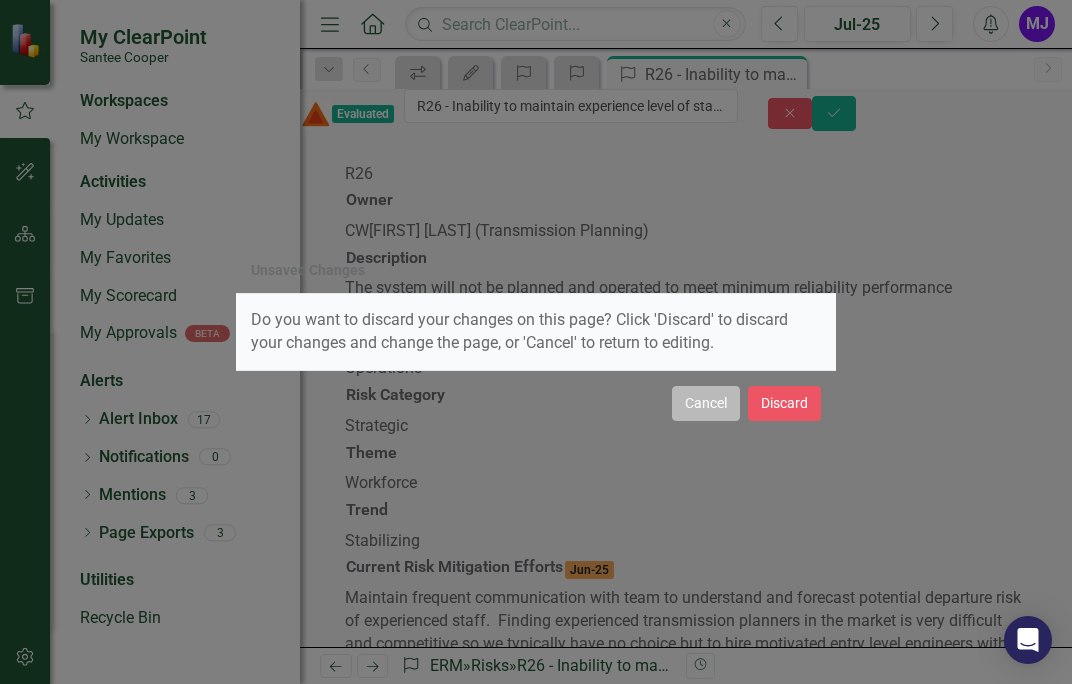 click on "Cancel" at bounding box center [706, 403] 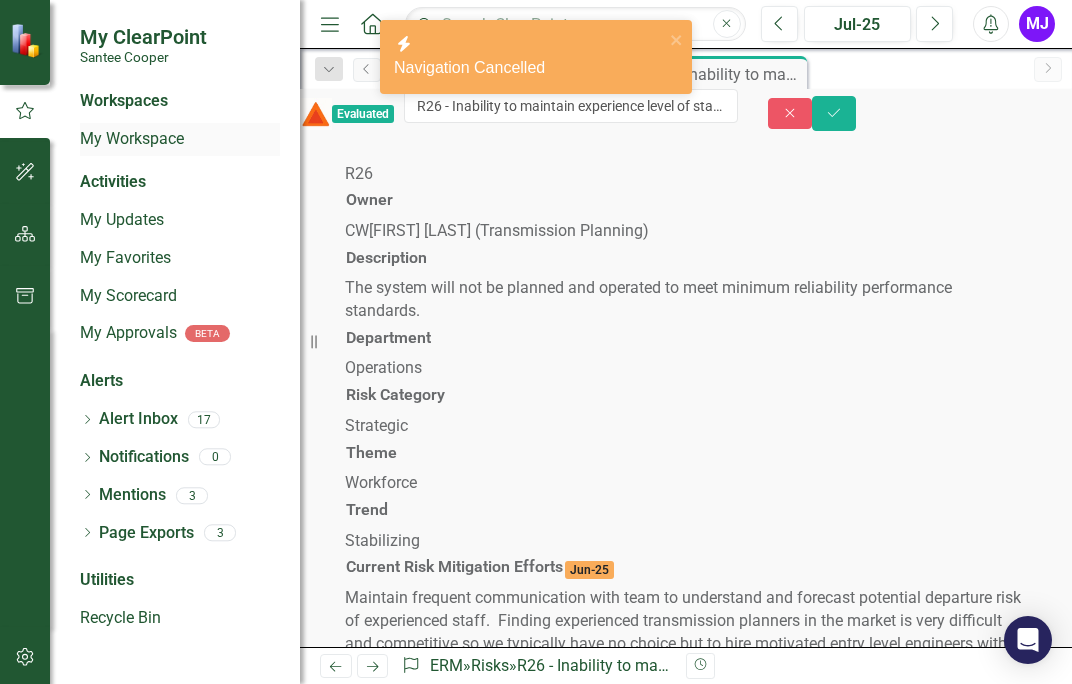 click on "My Workspace" at bounding box center (180, 139) 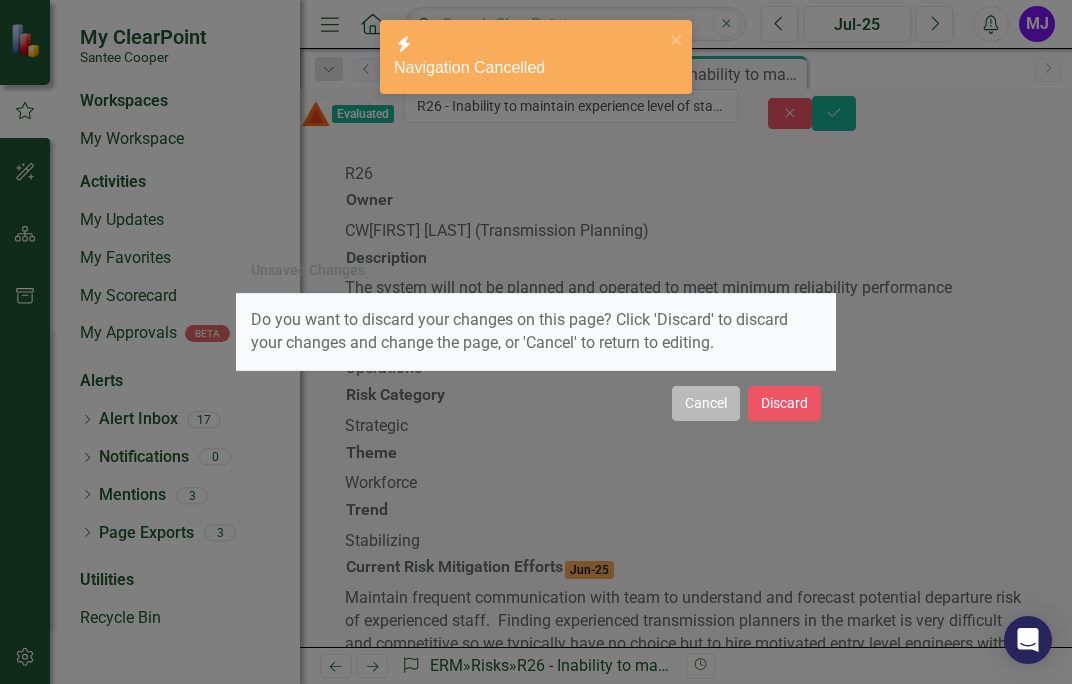 click on "Cancel" at bounding box center (706, 403) 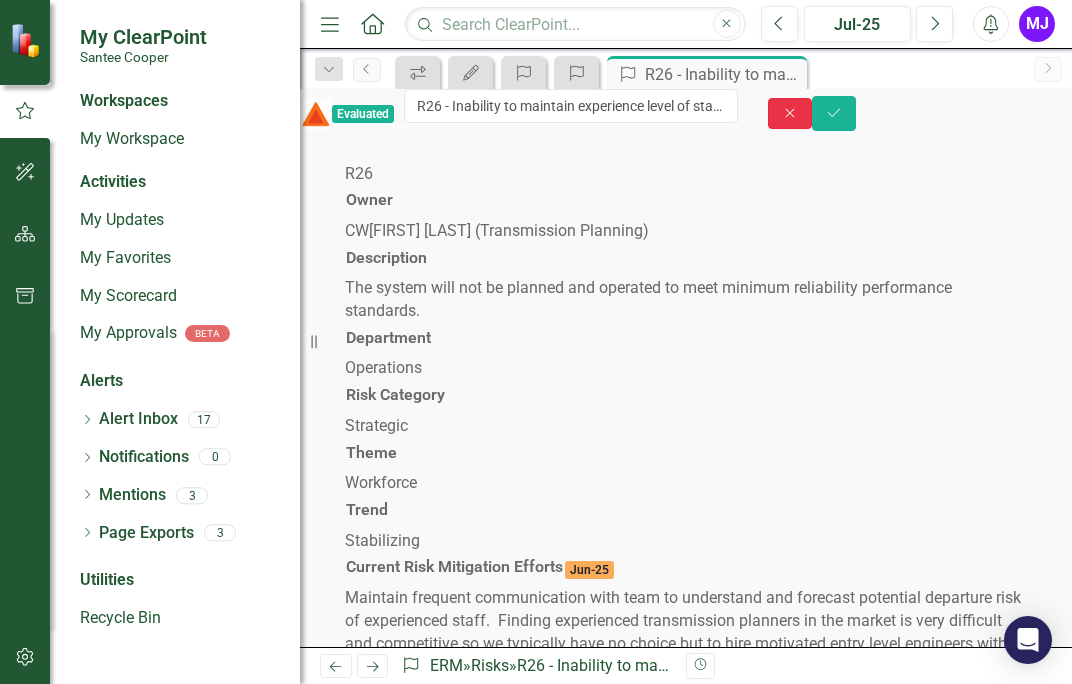 click on "Close" 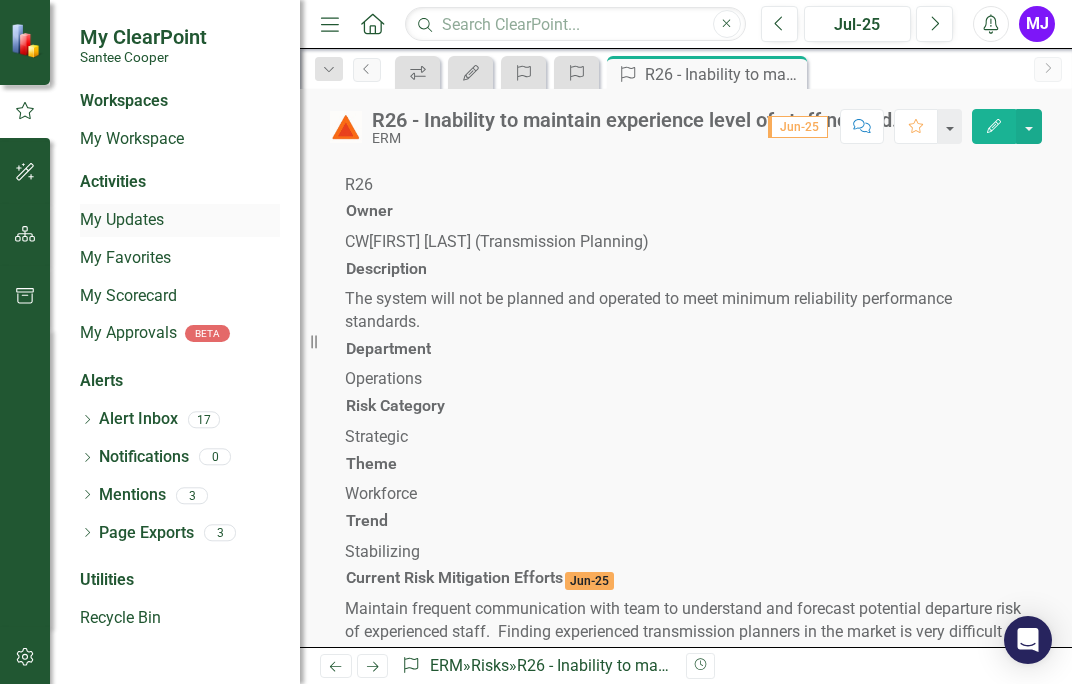click on "My Updates" at bounding box center (180, 220) 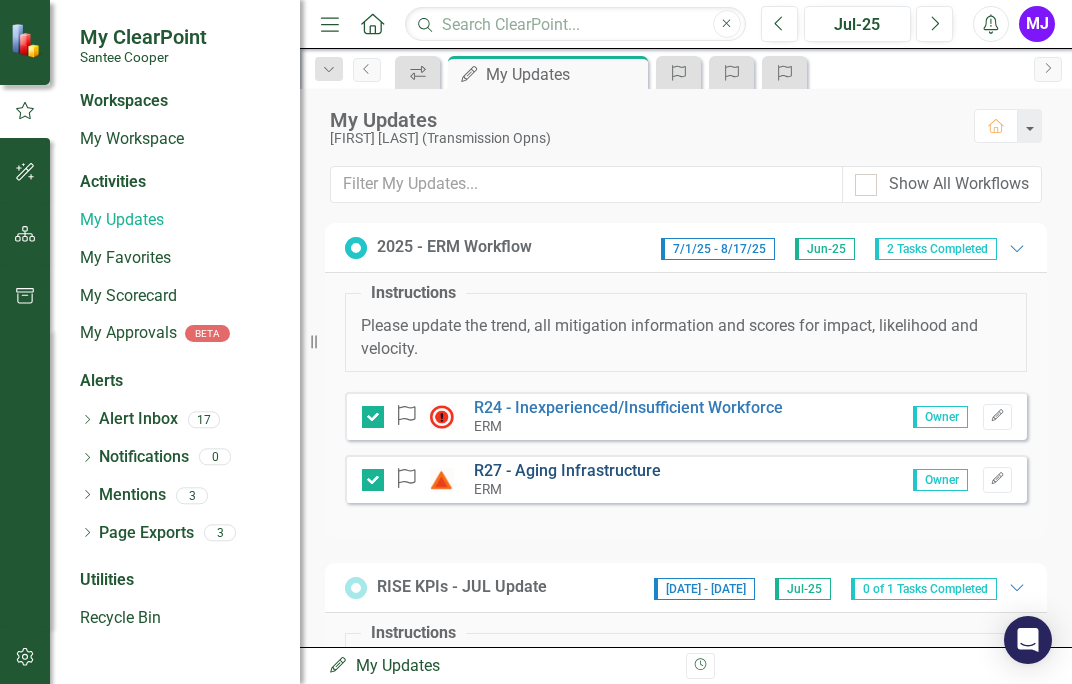 click on "R27 - Aging Infrastructure" at bounding box center (567, 470) 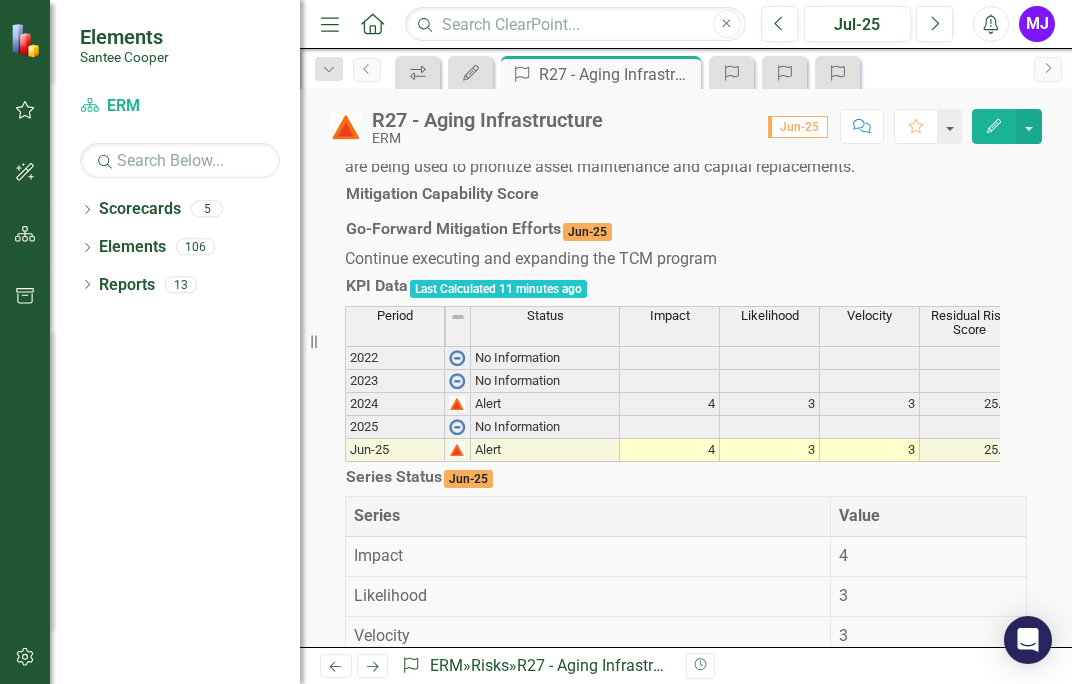 scroll, scrollTop: 548, scrollLeft: 0, axis: vertical 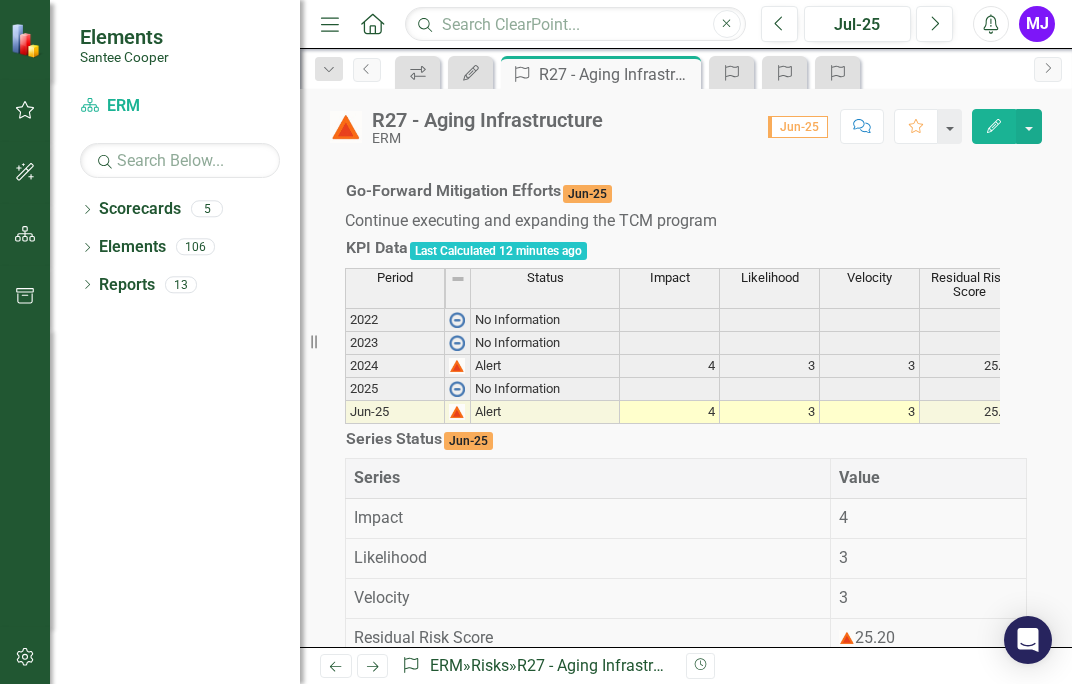 click on "Creation and execution of the Targeted Capital Maintenance (TCM) program with a focus on grid hardening with priority based on health and criticality. The initial focus of the TCM program is transmission structures and power circuit breakers. Asset heat maps have been developed and are being used to prioritize asset maintenance and capital replacements." at bounding box center (686, 95) 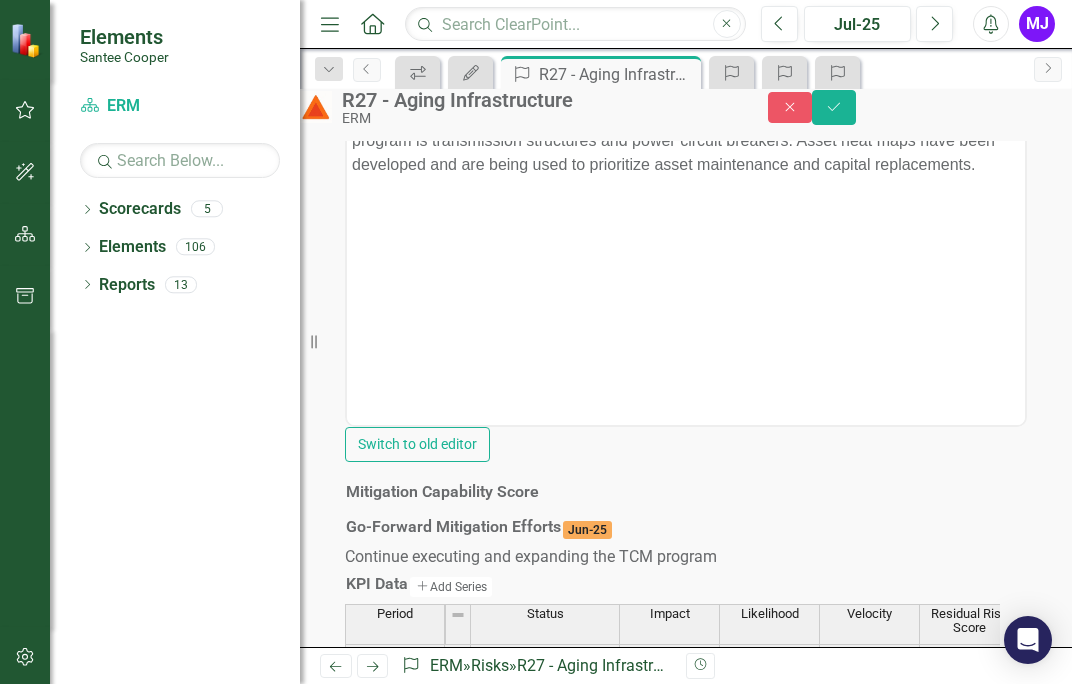 scroll, scrollTop: 0, scrollLeft: 0, axis: both 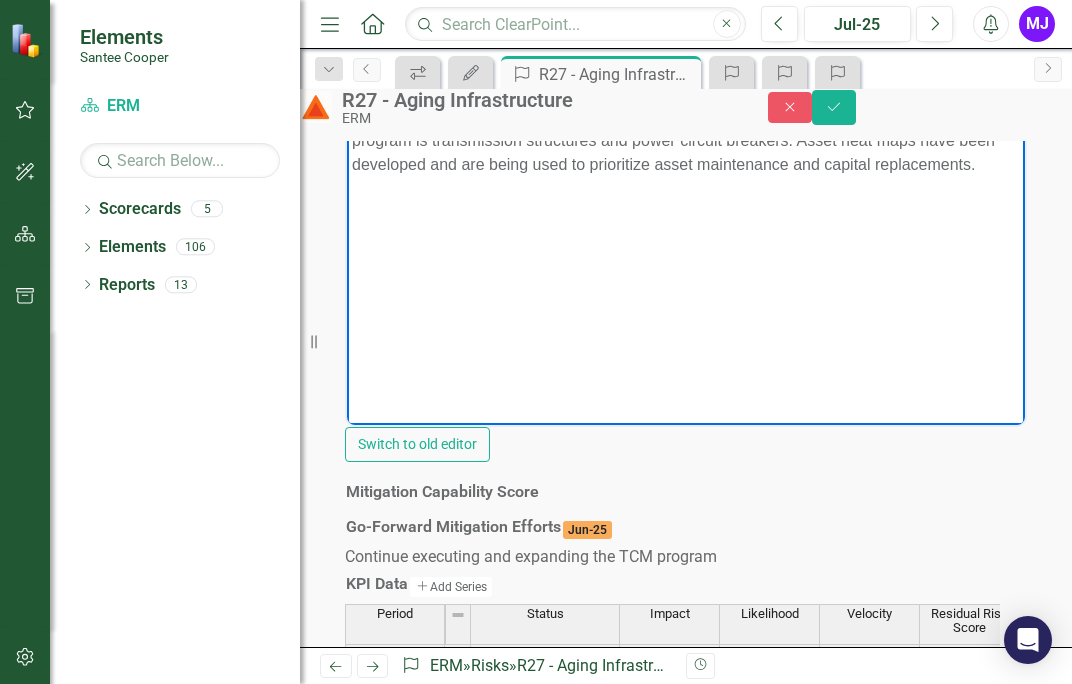 click on "Creation and execution of the Targeted Capital Maintenance (TCM) program with a focus on grid hardening with priority based on health and criticality. The initial focus of the TCM program is transmission structures and power circuit breakers. Asset heat maps have been developed and are being used to prioritize asset maintenance and capital replacements." at bounding box center (686, 129) 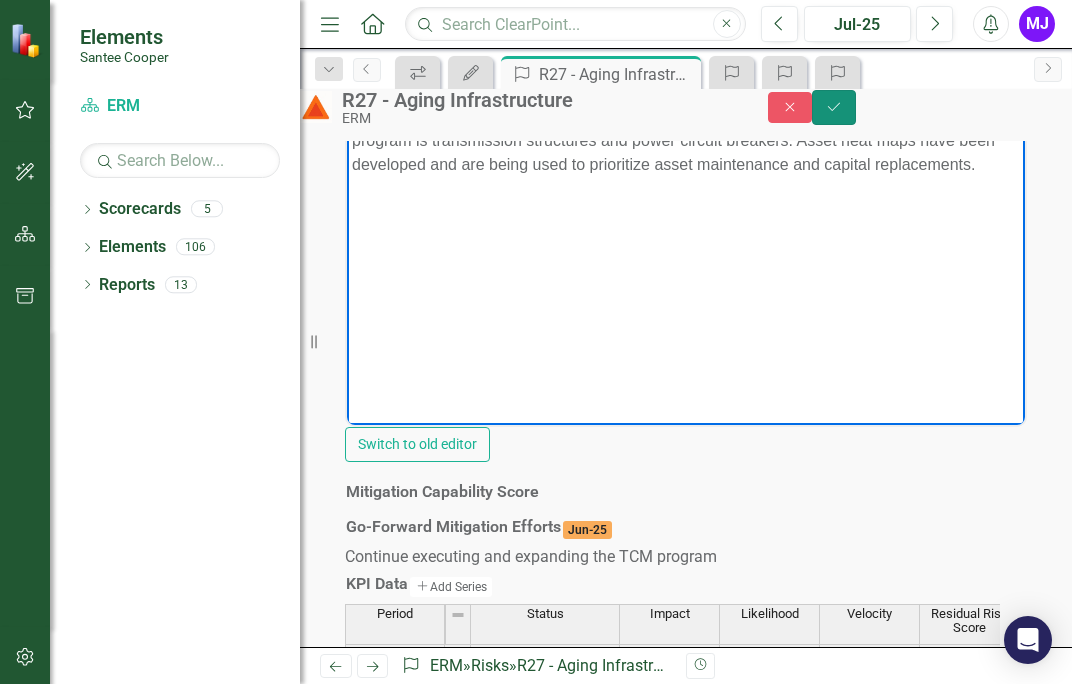 click on "Save" at bounding box center [834, 107] 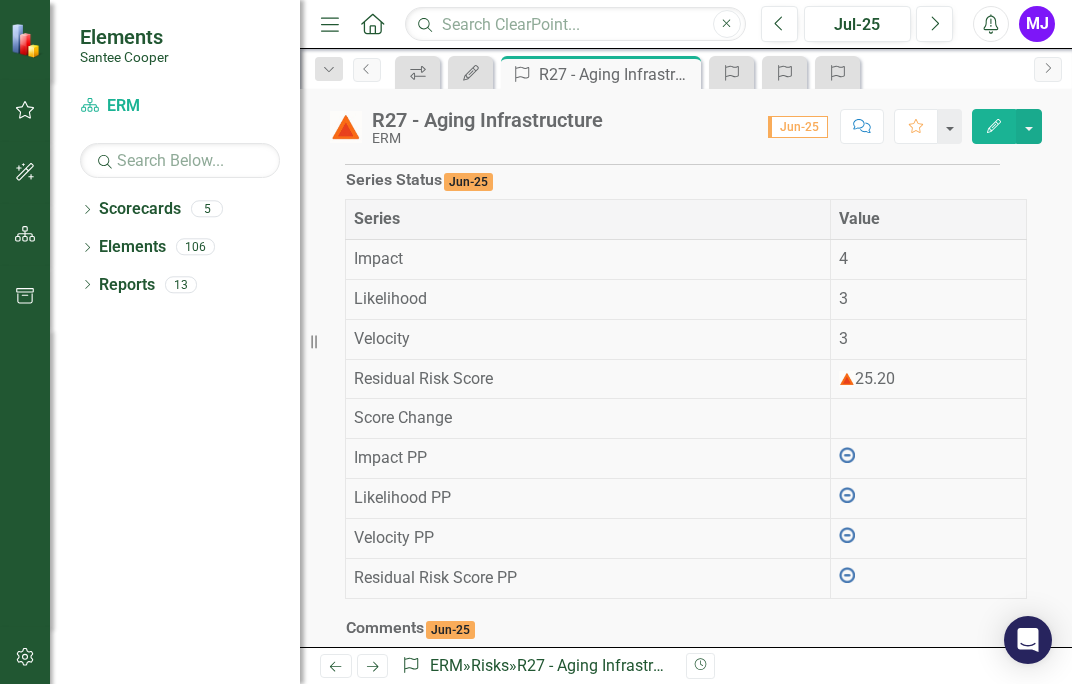 scroll, scrollTop: 865, scrollLeft: 0, axis: vertical 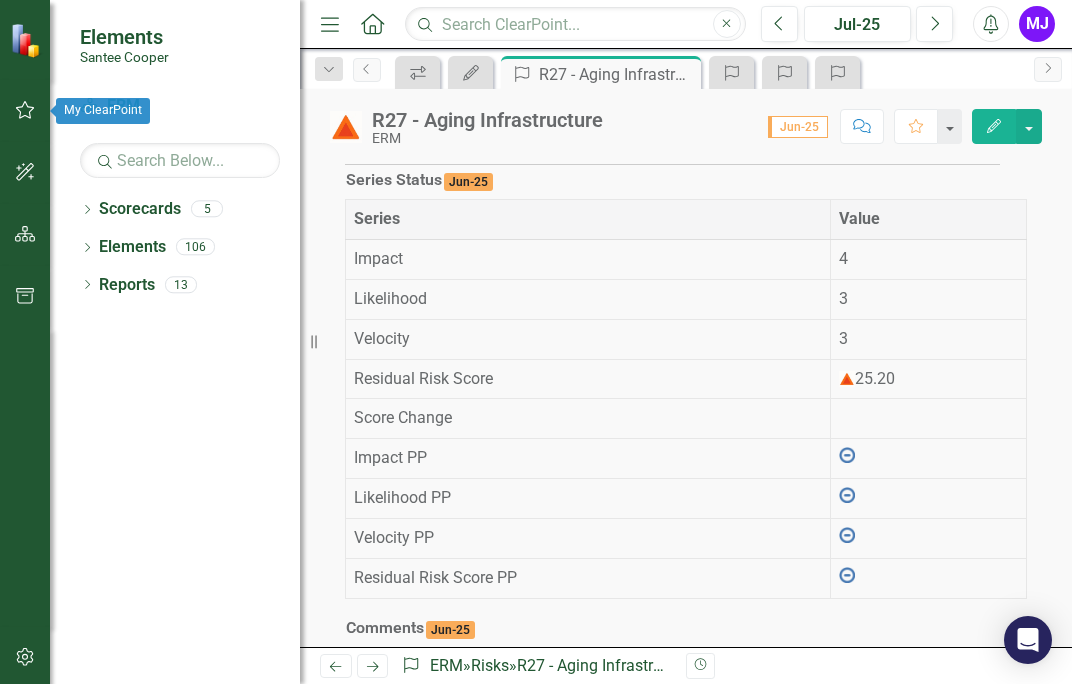 click 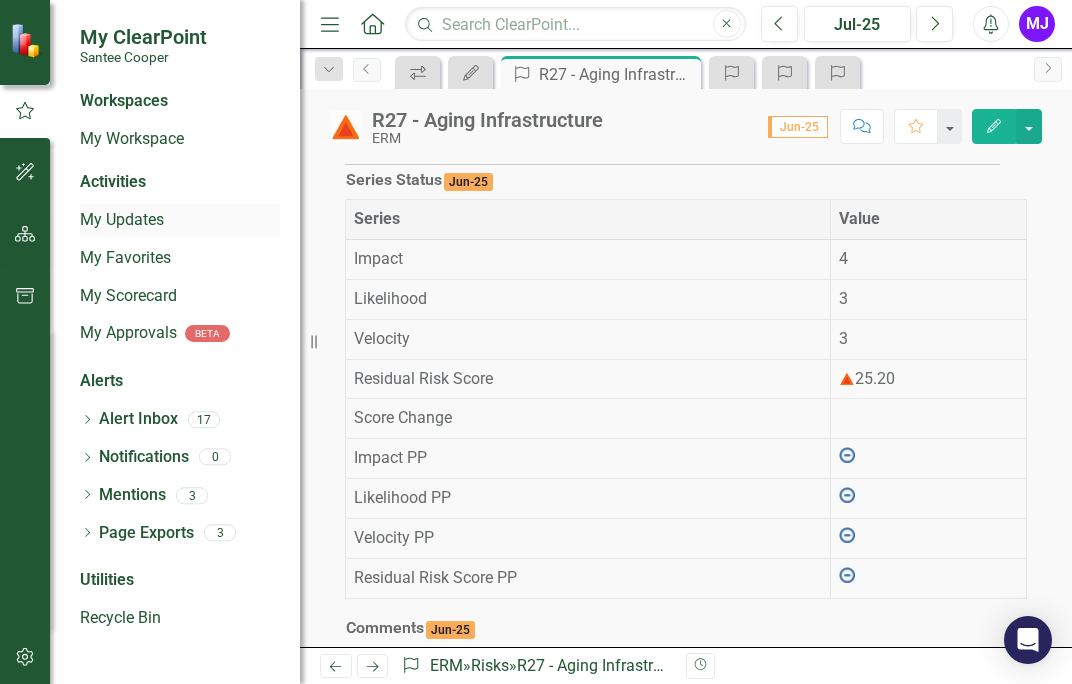 click on "My Updates" at bounding box center [180, 220] 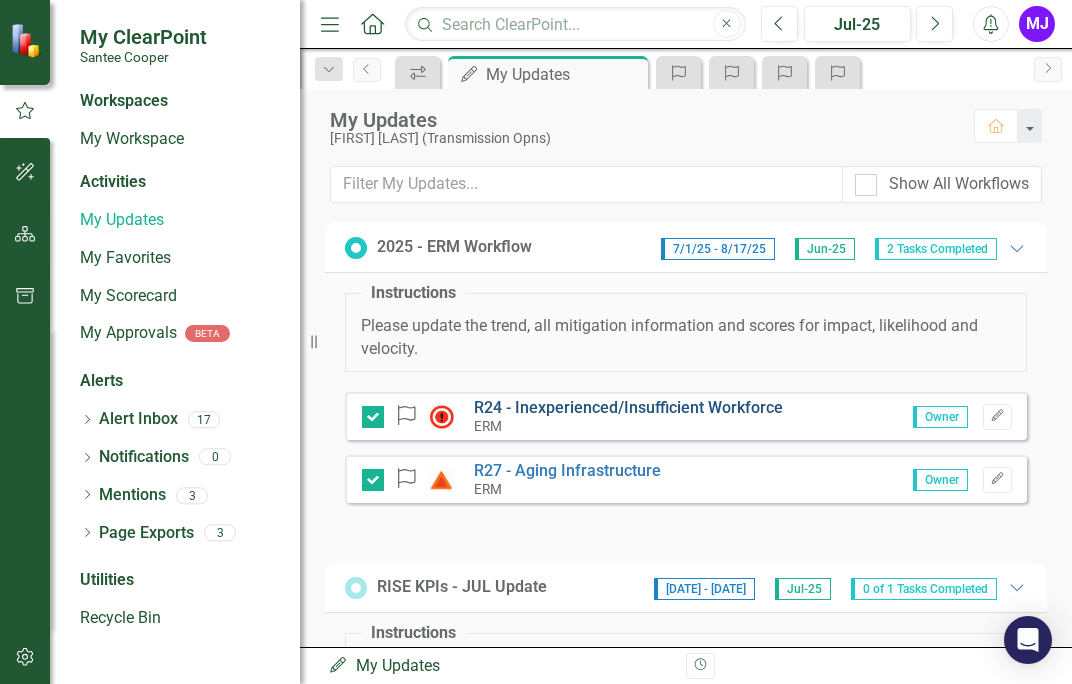 click on "R24 - Inexperienced/Insufficient Workforce" at bounding box center (628, 407) 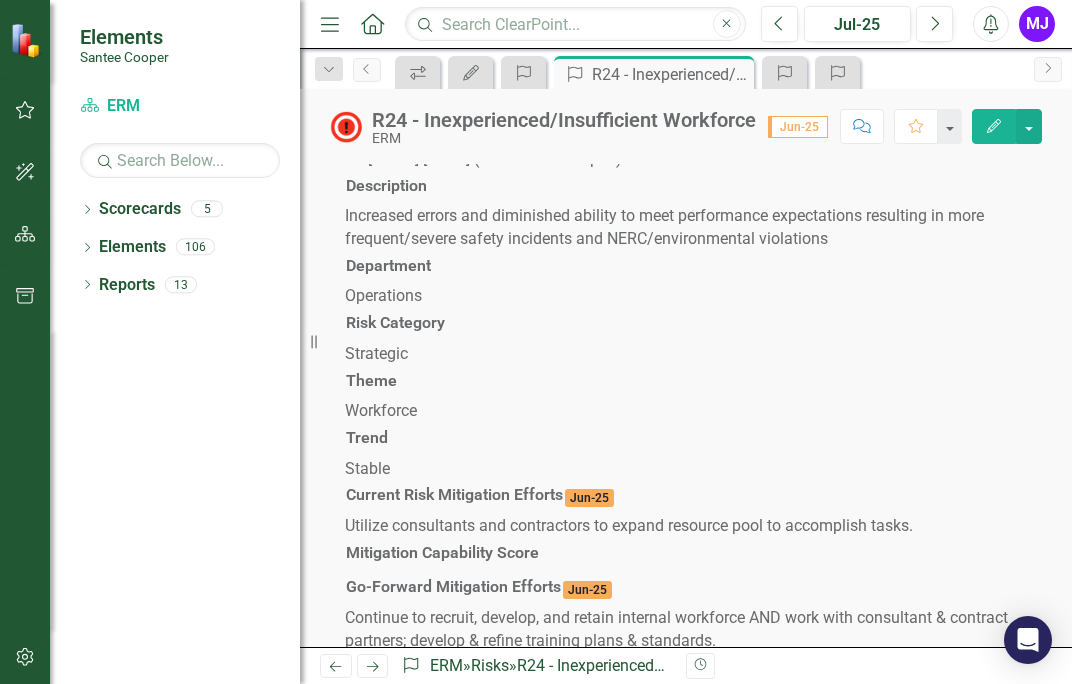 scroll, scrollTop: 0, scrollLeft: 0, axis: both 